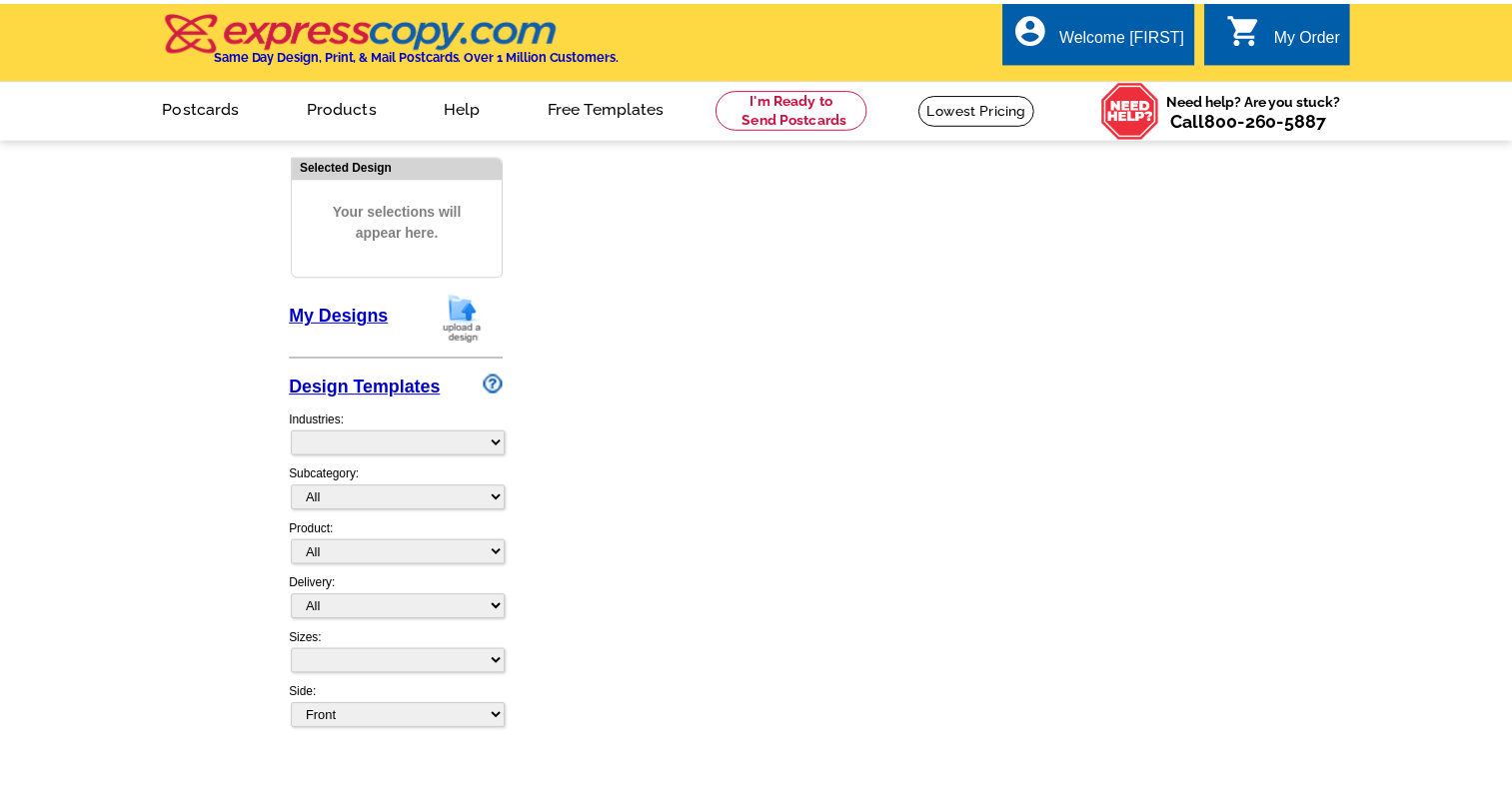 scroll, scrollTop: 0, scrollLeft: 0, axis: both 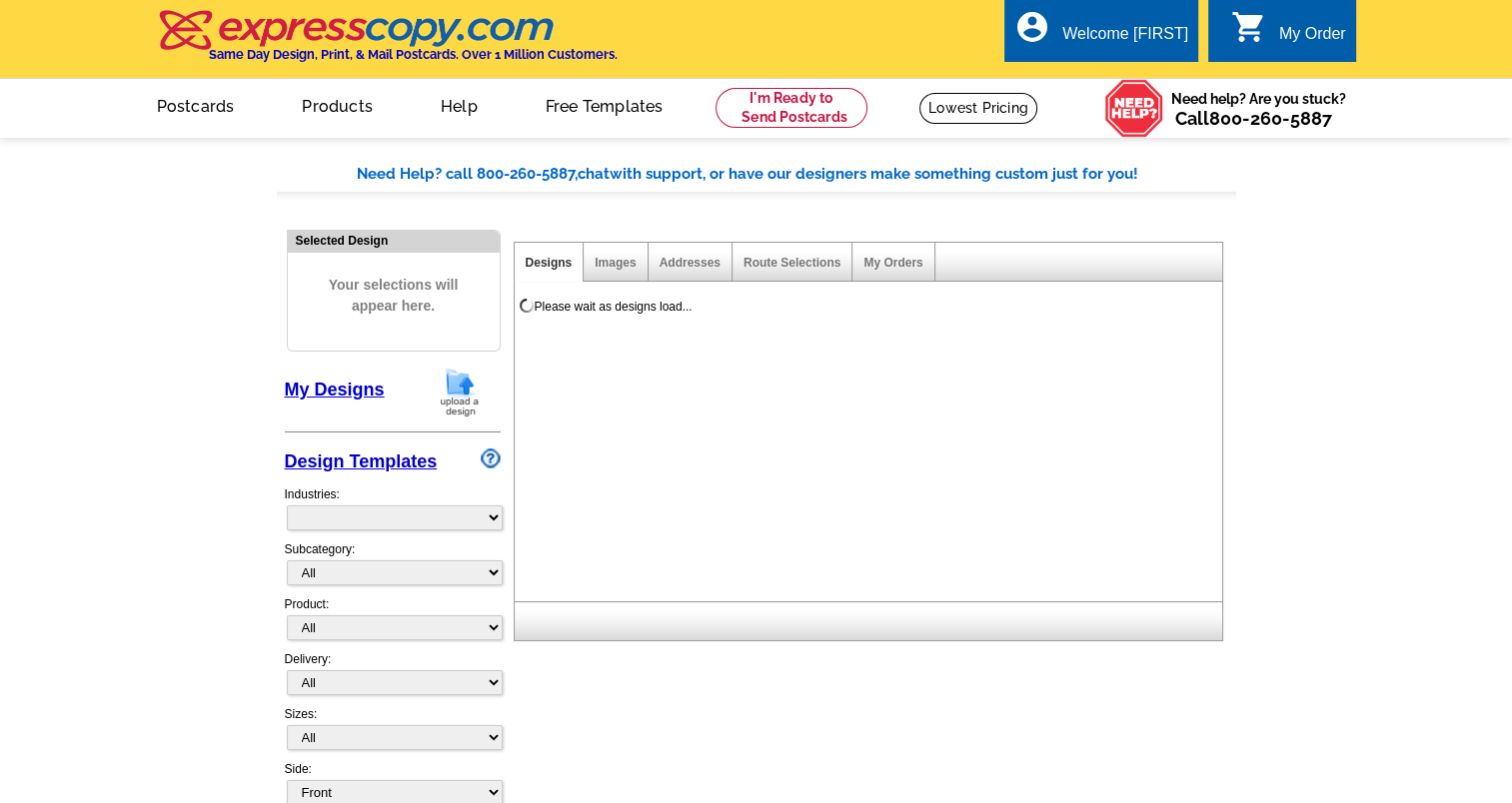 select on "785" 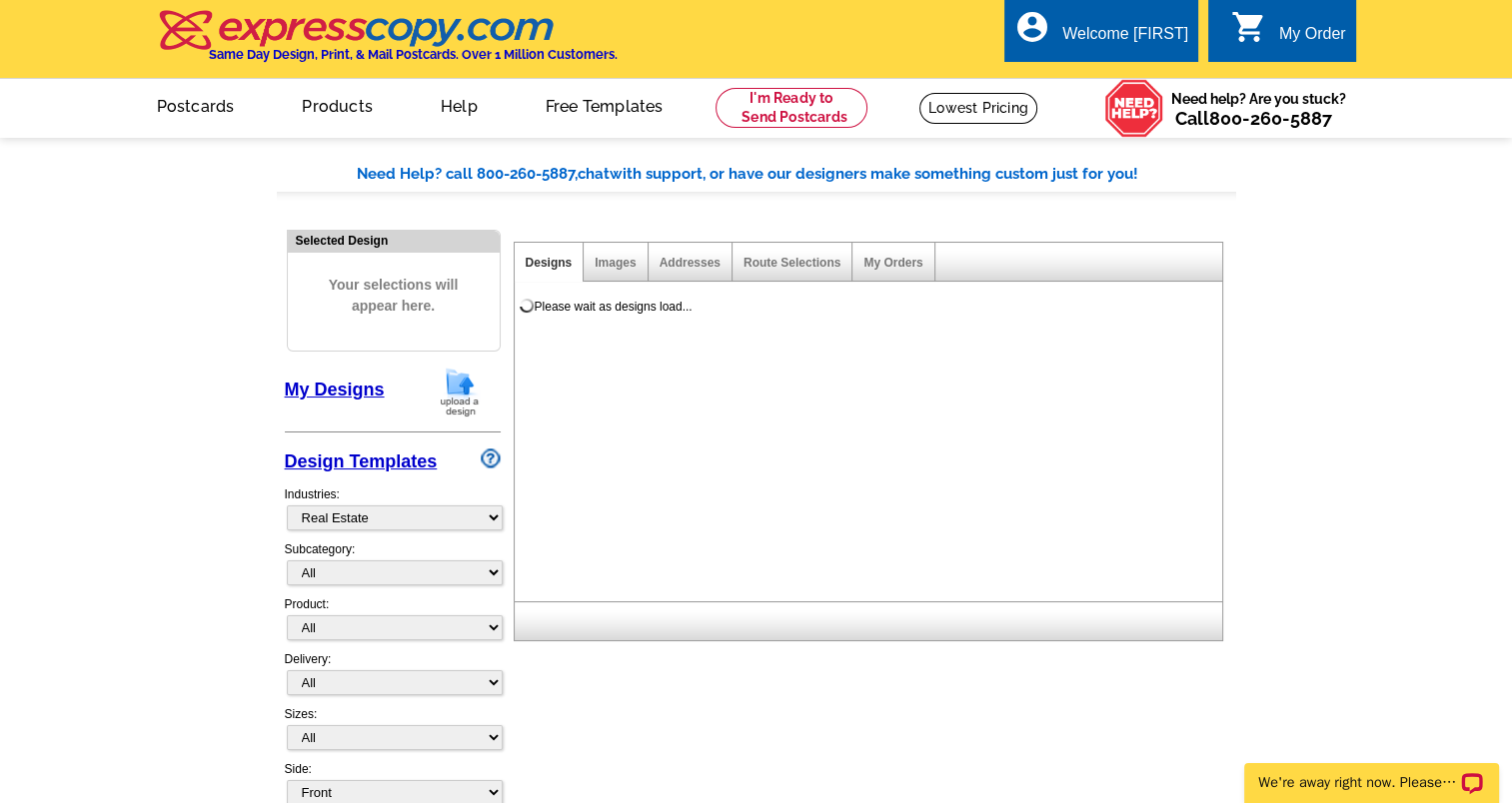 scroll, scrollTop: 0, scrollLeft: 0, axis: both 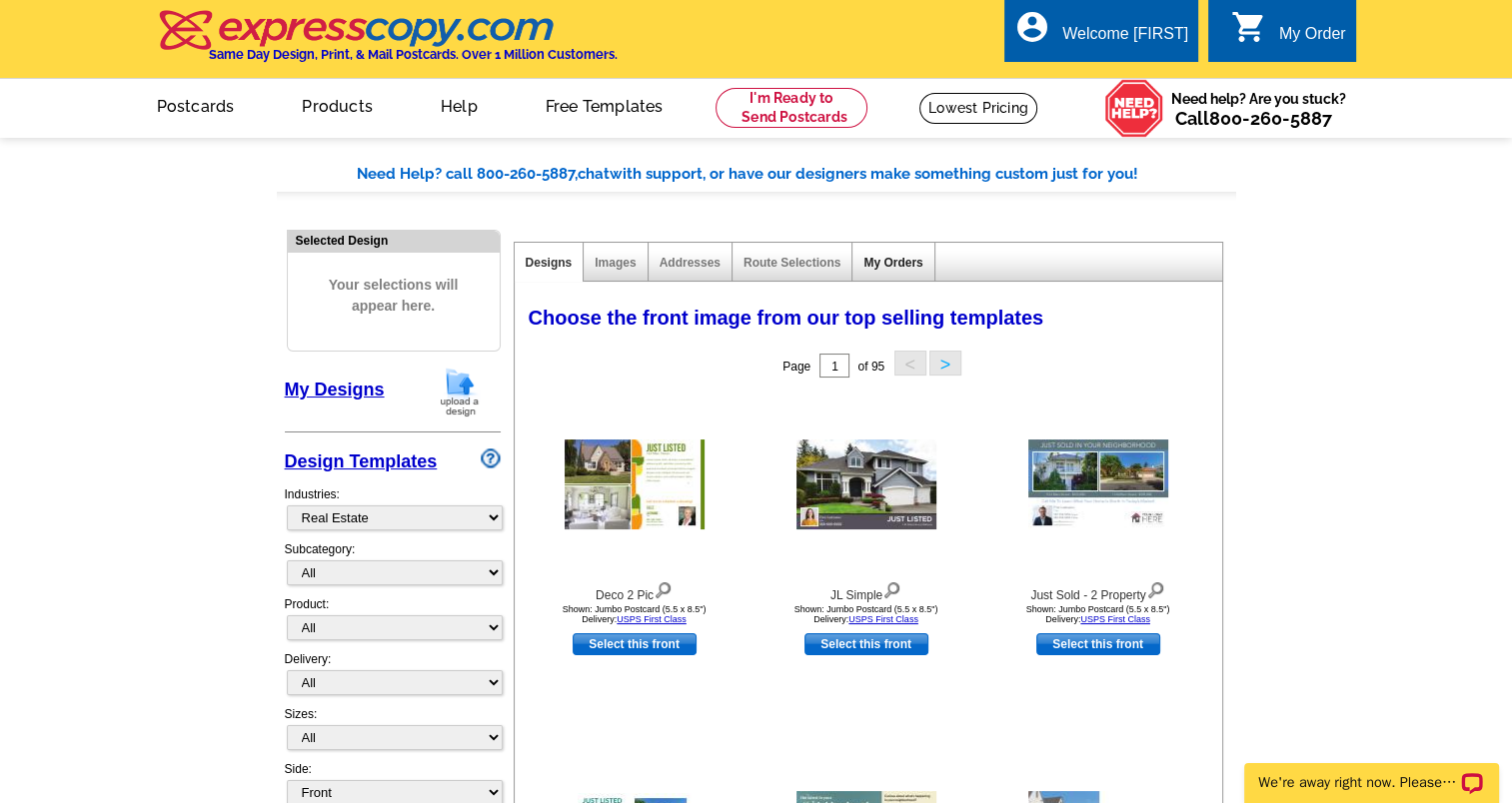 click on "My Orders" at bounding box center (892, 263) 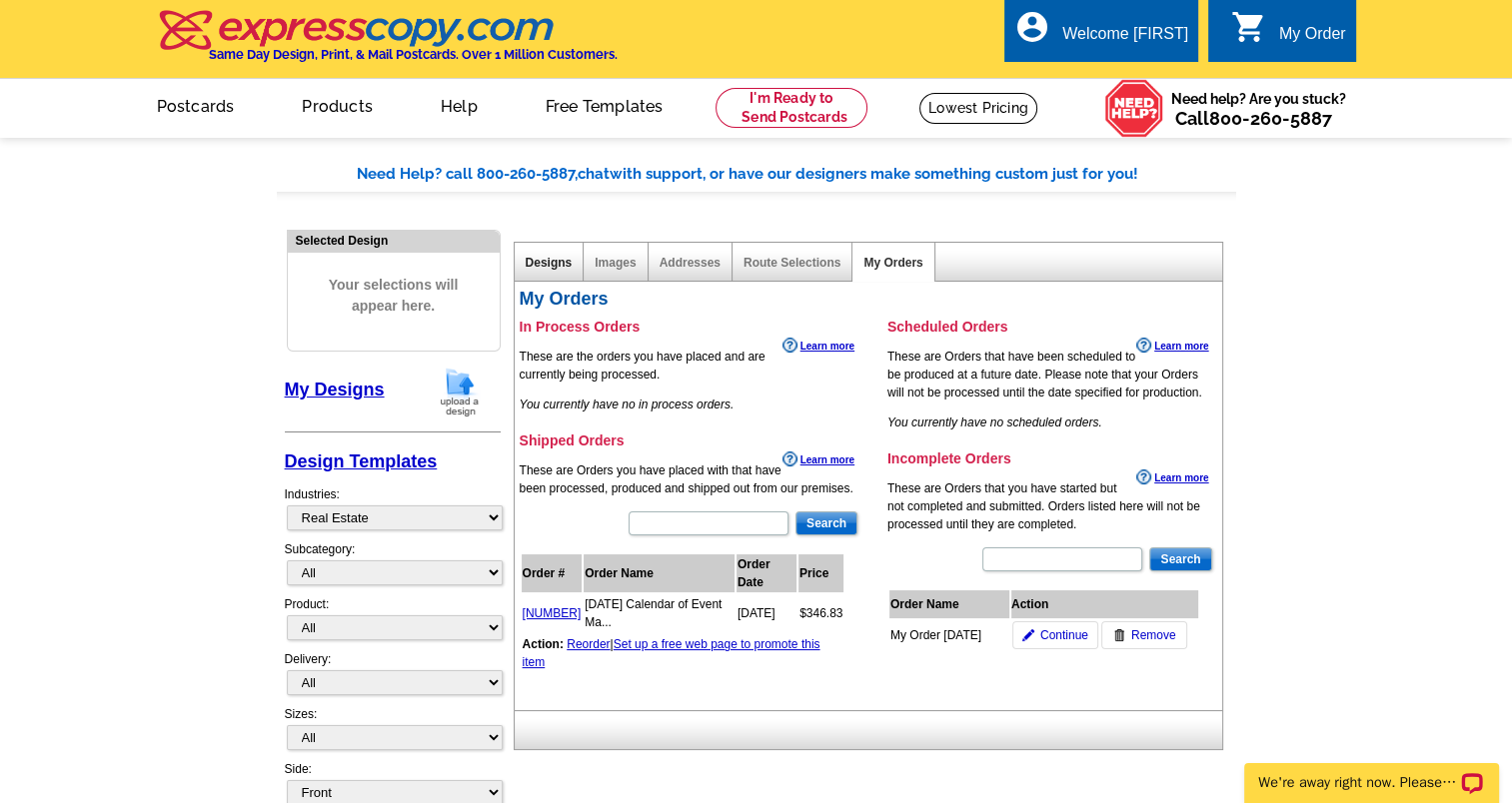 click on "Designs" at bounding box center (549, 263) 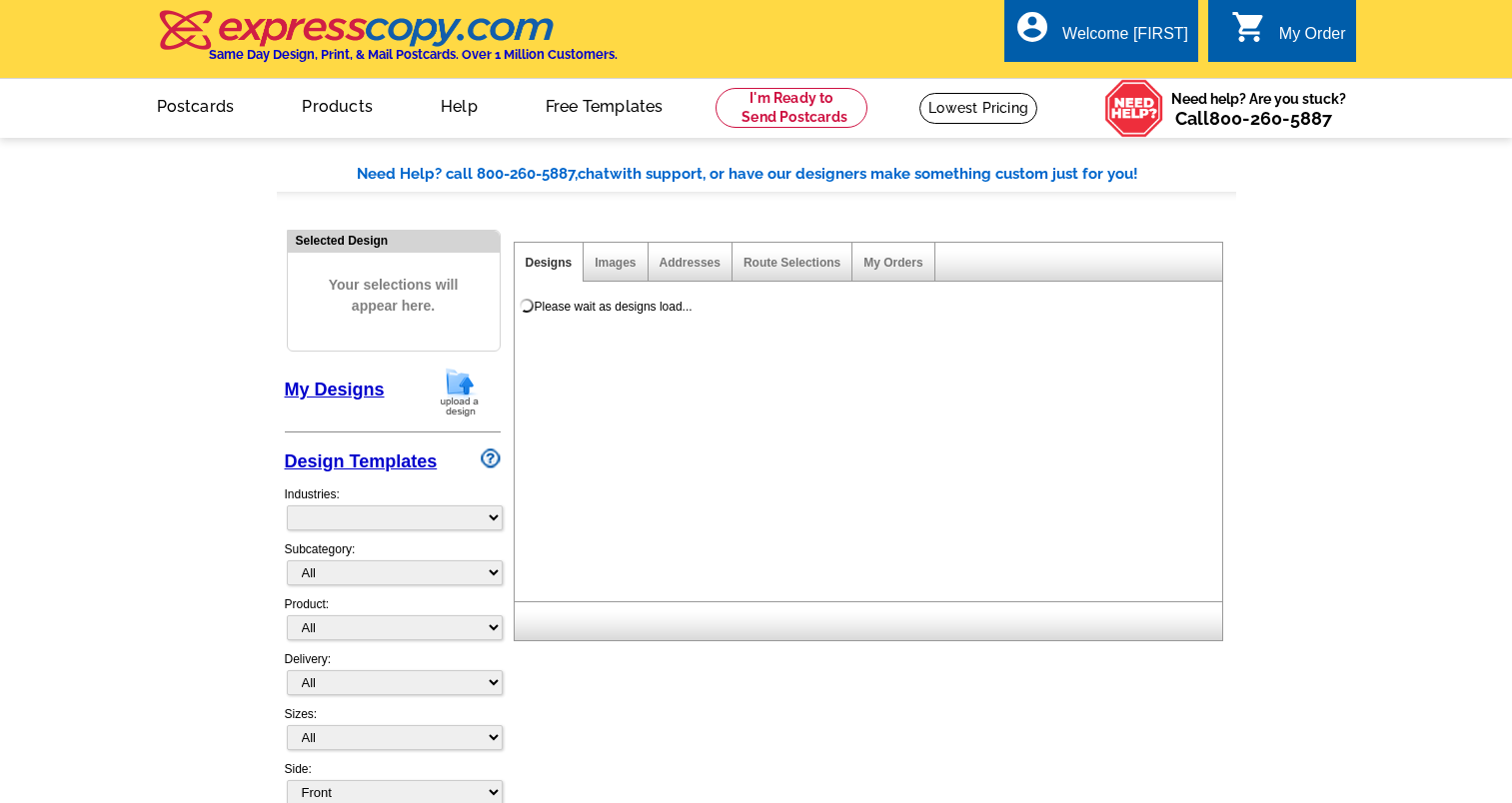 click on "All" at bounding box center (395, 572) 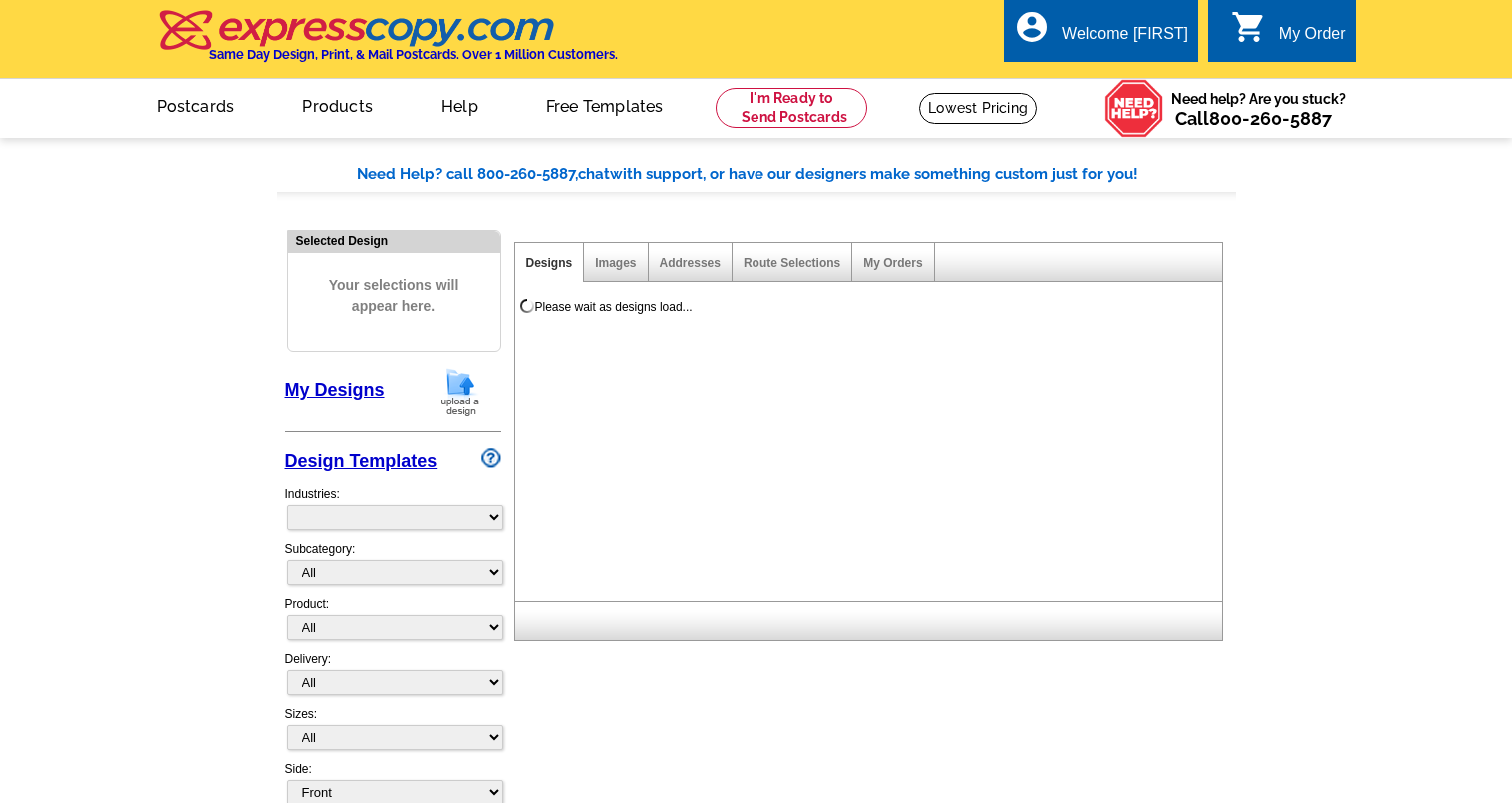 scroll, scrollTop: 0, scrollLeft: 0, axis: both 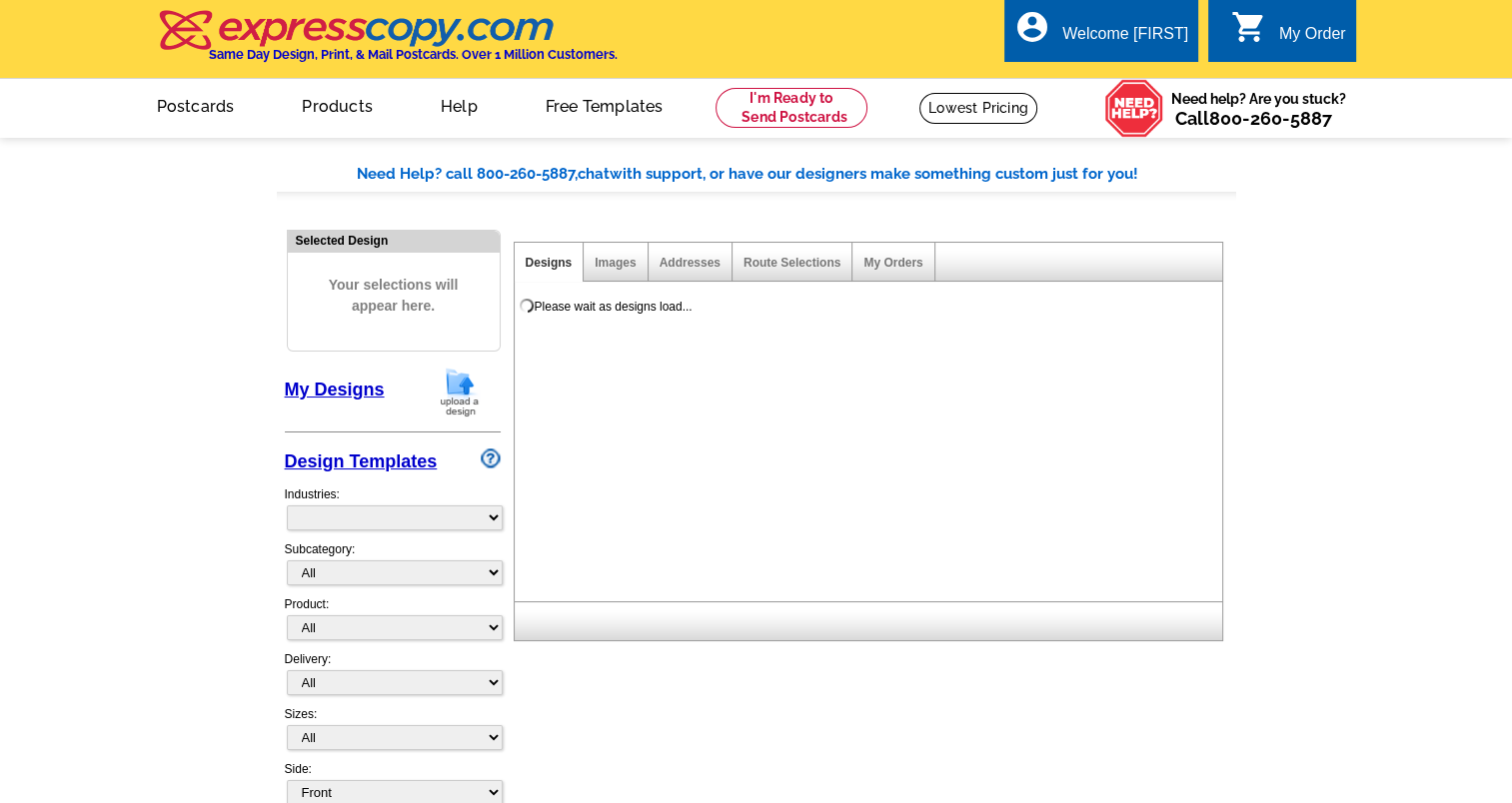 select on "785" 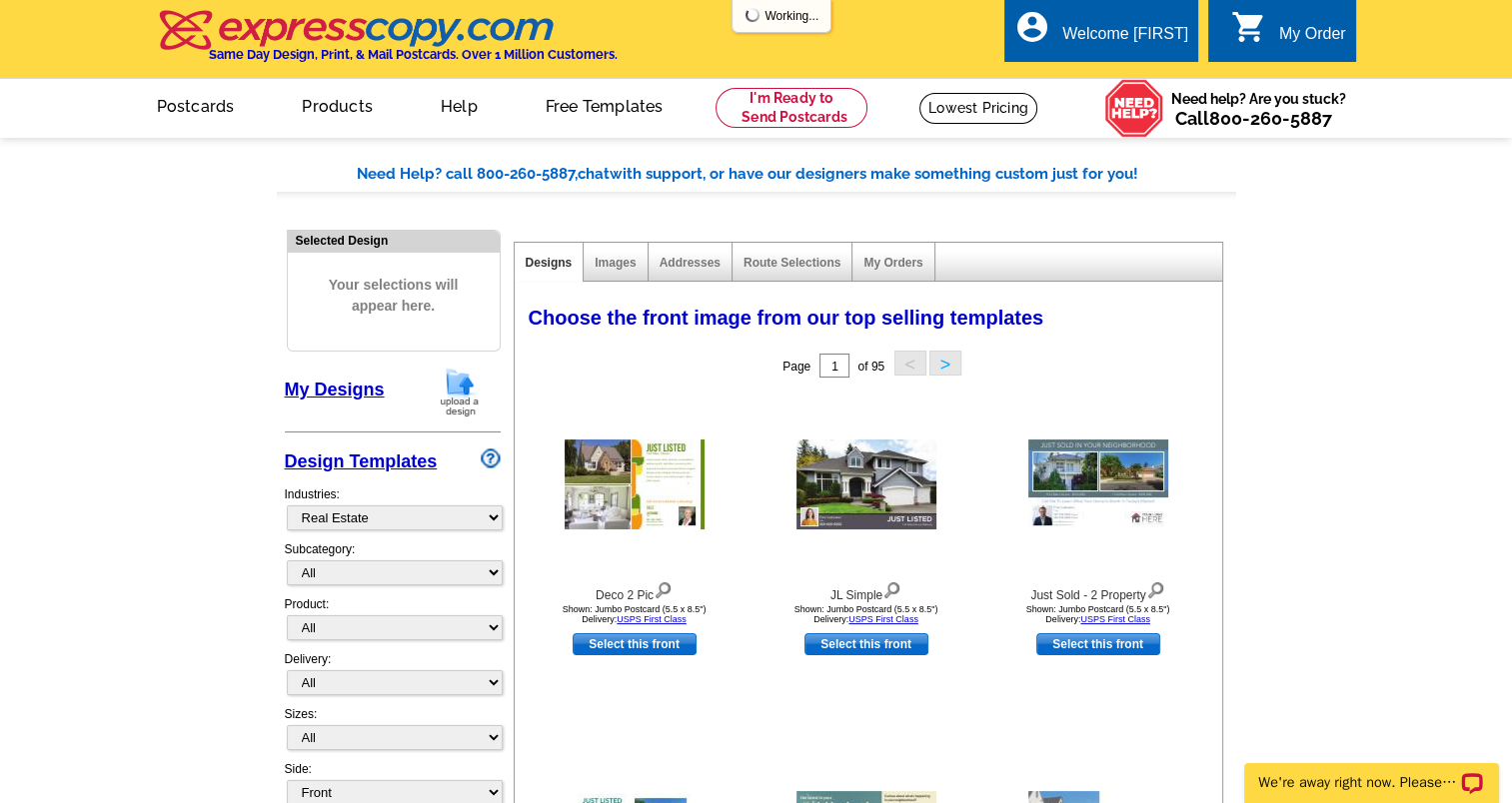 scroll, scrollTop: 0, scrollLeft: 0, axis: both 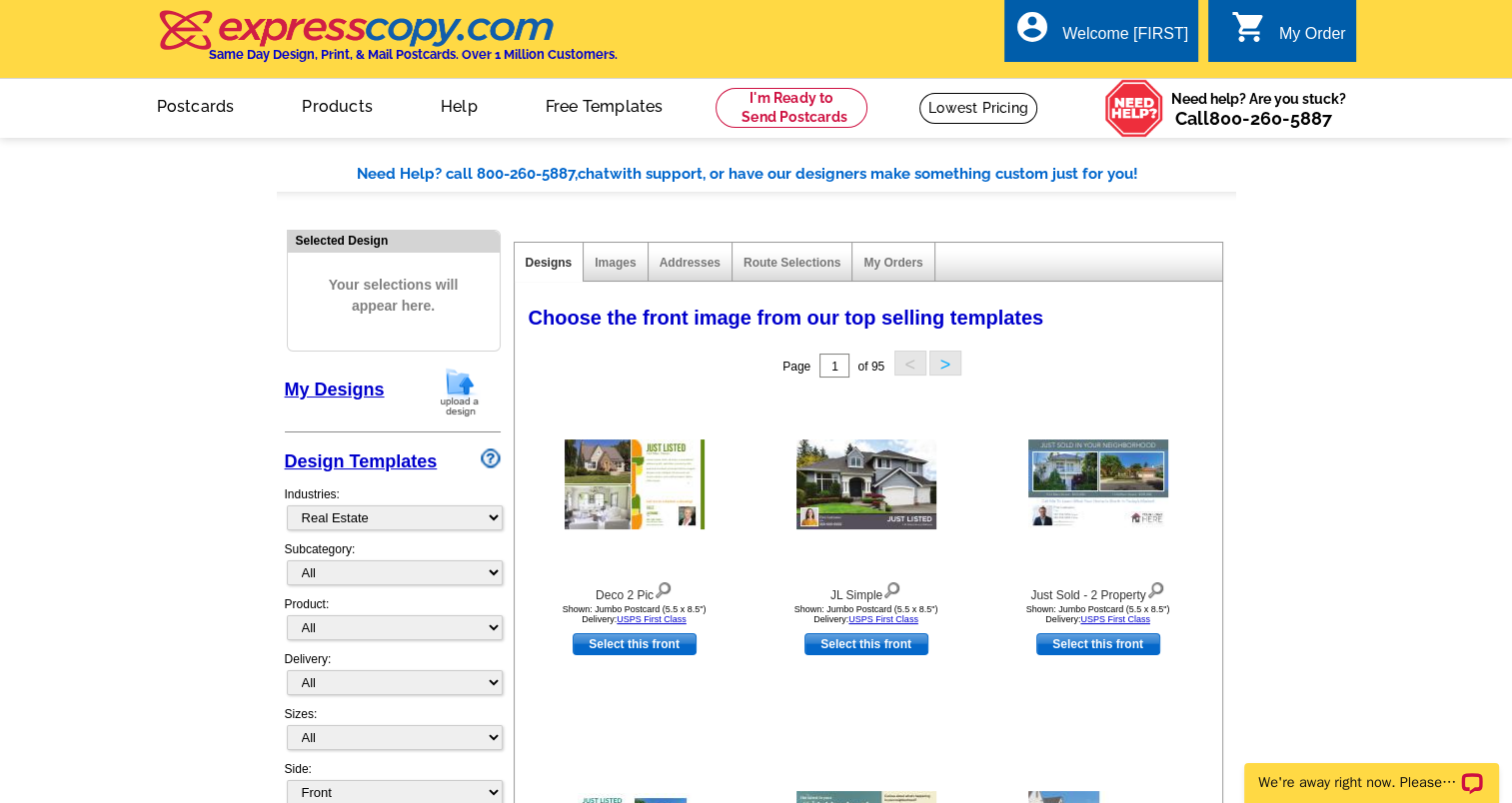 select on "792" 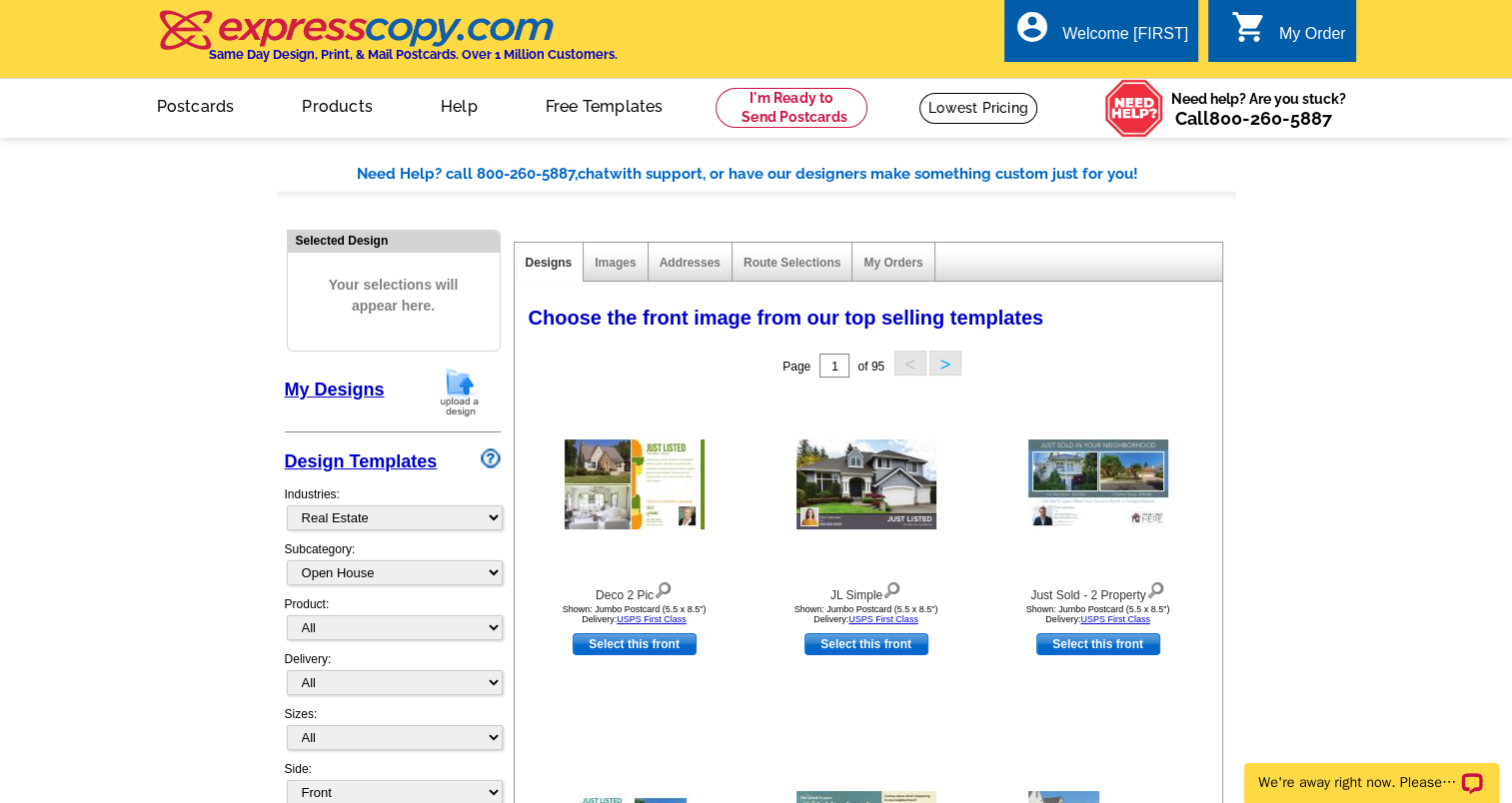 click on "All RE/MAX® Referrals Keller Williams® Berkshire Hathaway Home Services Century 21 Commercial Real Estate QR Code Cards 1st Time Home Buyer Distressed Homeowners Social Networking Farming Just Listed Just Sold Open House Market Report" at bounding box center (395, 572) 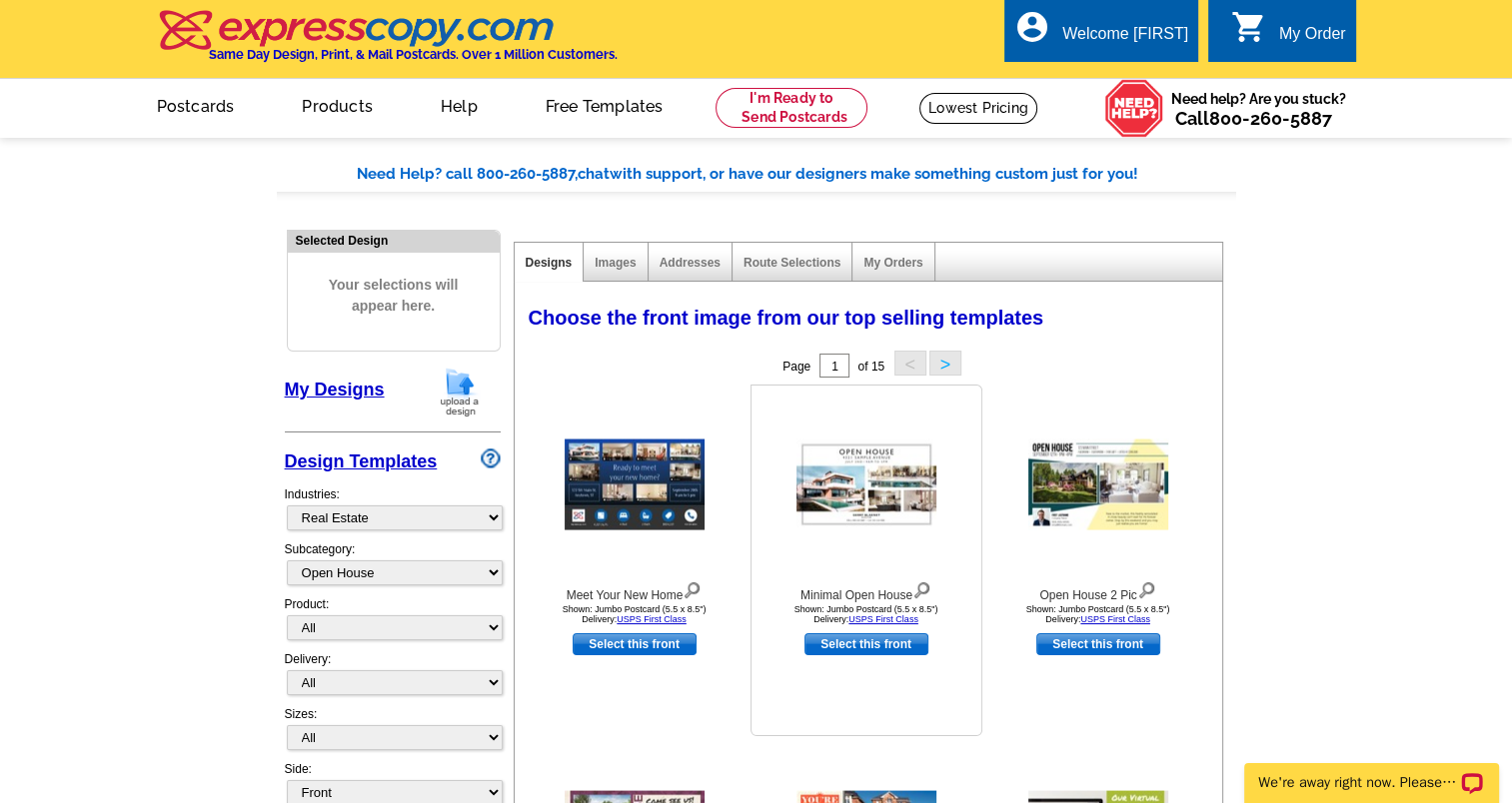 click at bounding box center (866, 484) 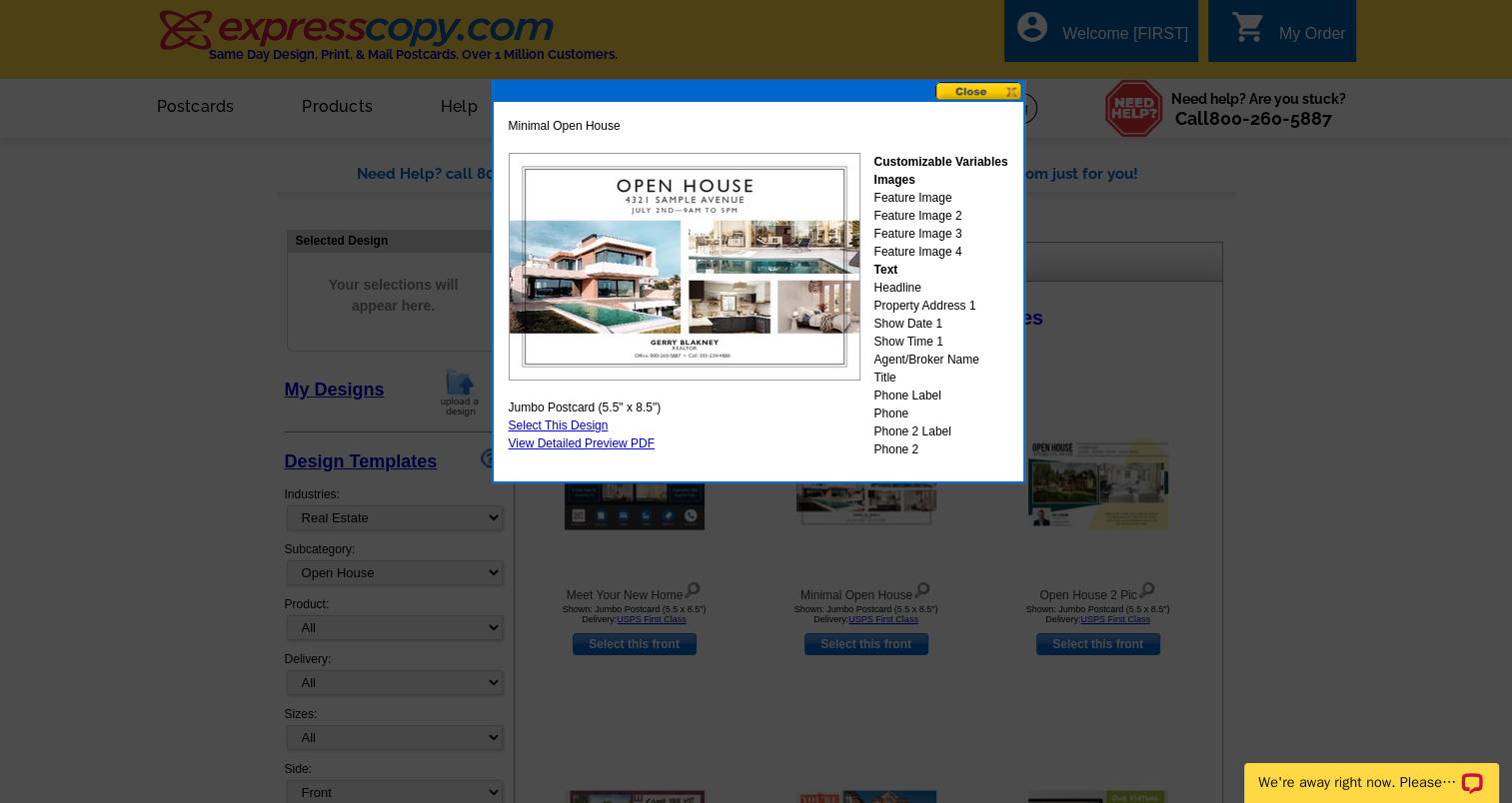 click on "Select This Design" at bounding box center [559, 425] 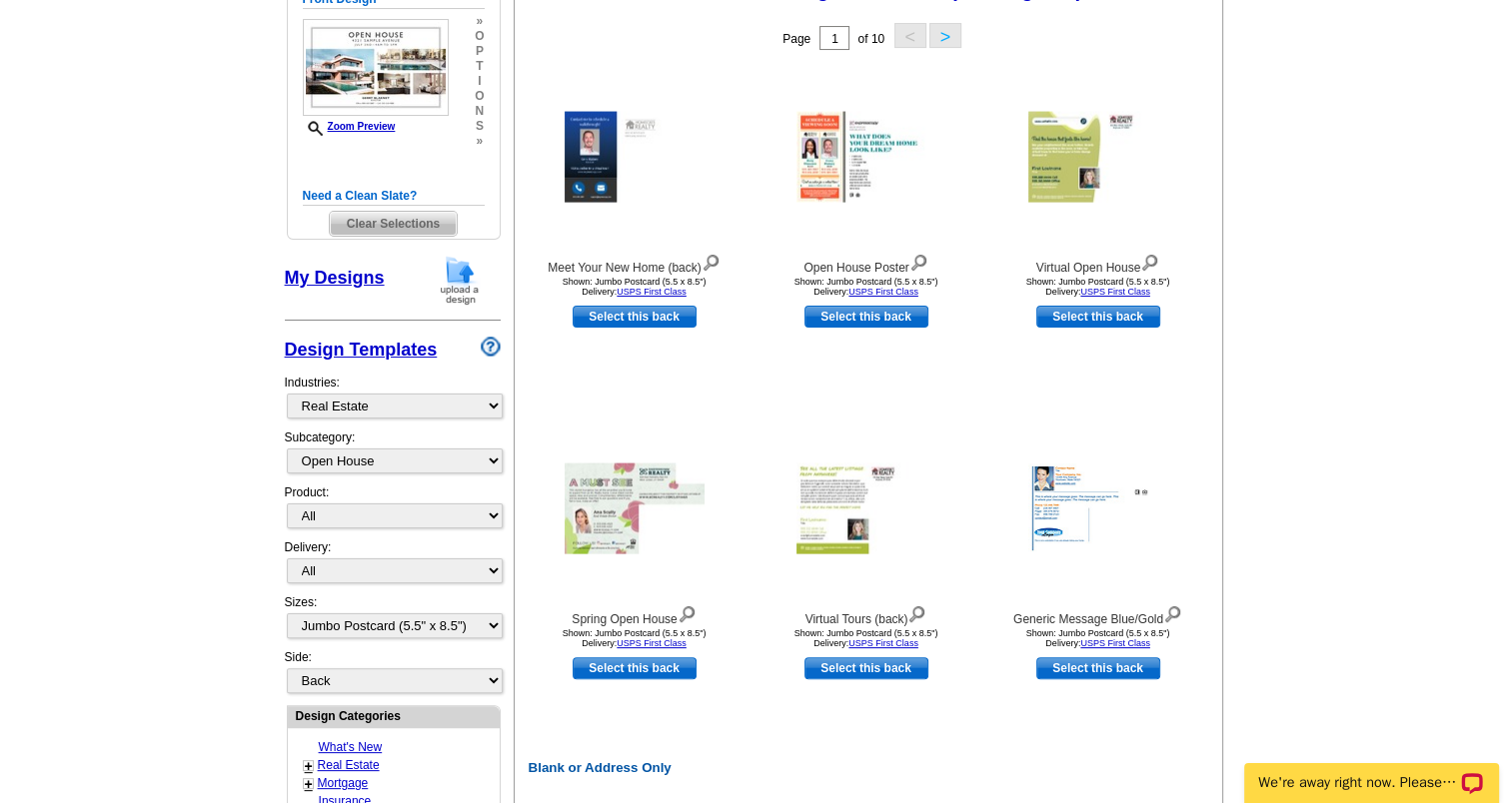 scroll, scrollTop: 100, scrollLeft: 0, axis: vertical 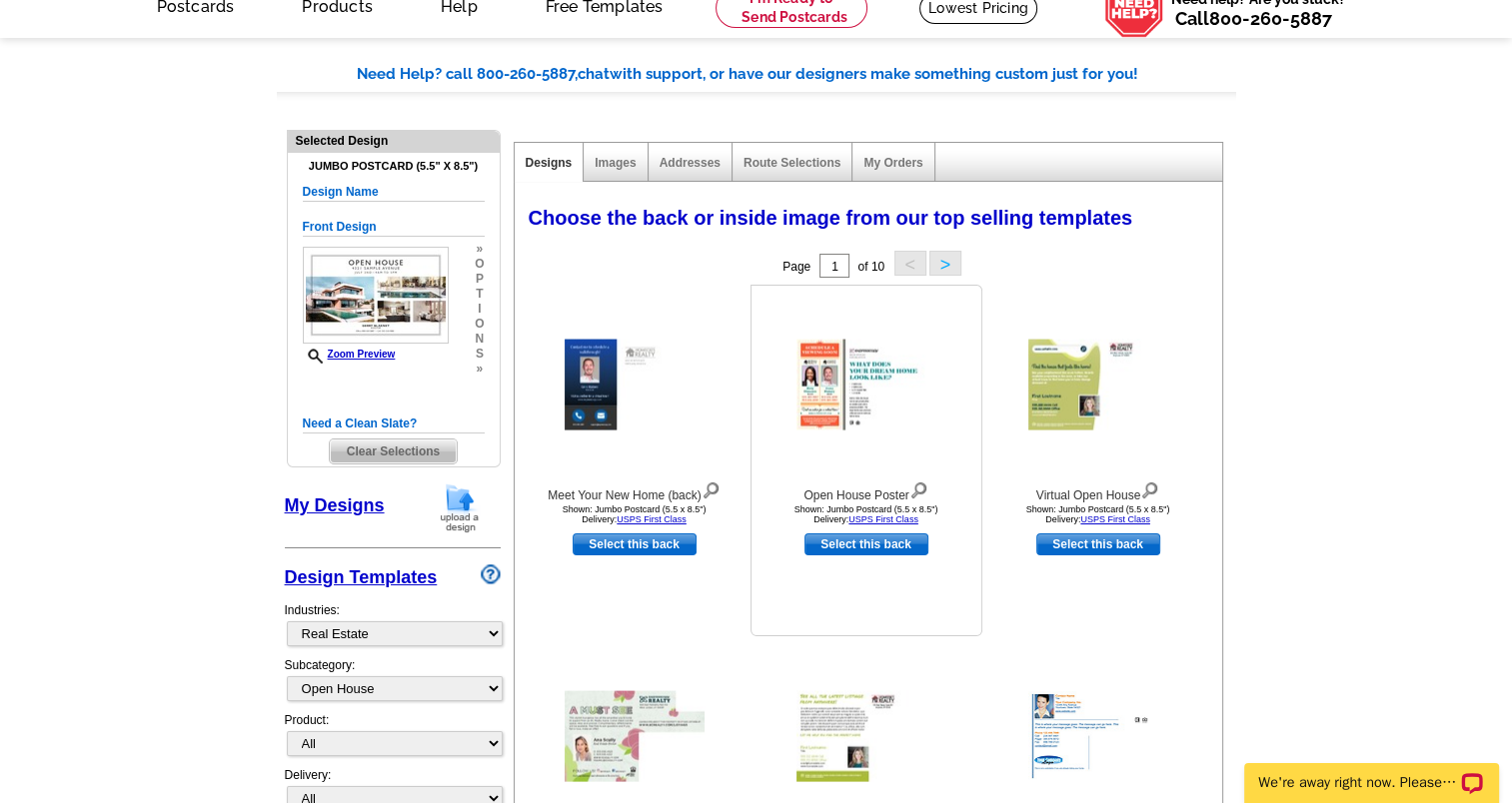 click on "Select this back" at bounding box center (866, 544) 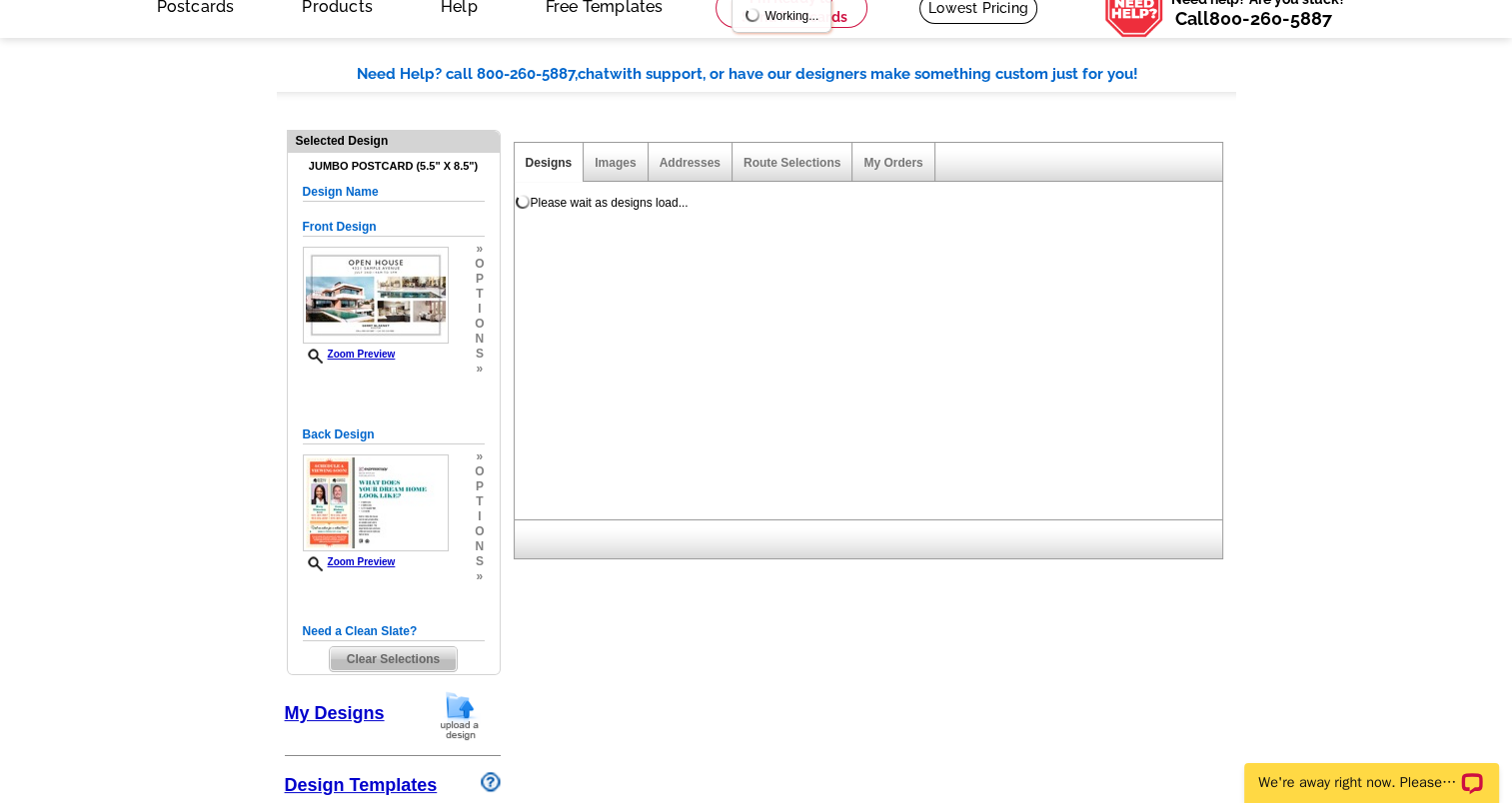 scroll, scrollTop: 0, scrollLeft: 0, axis: both 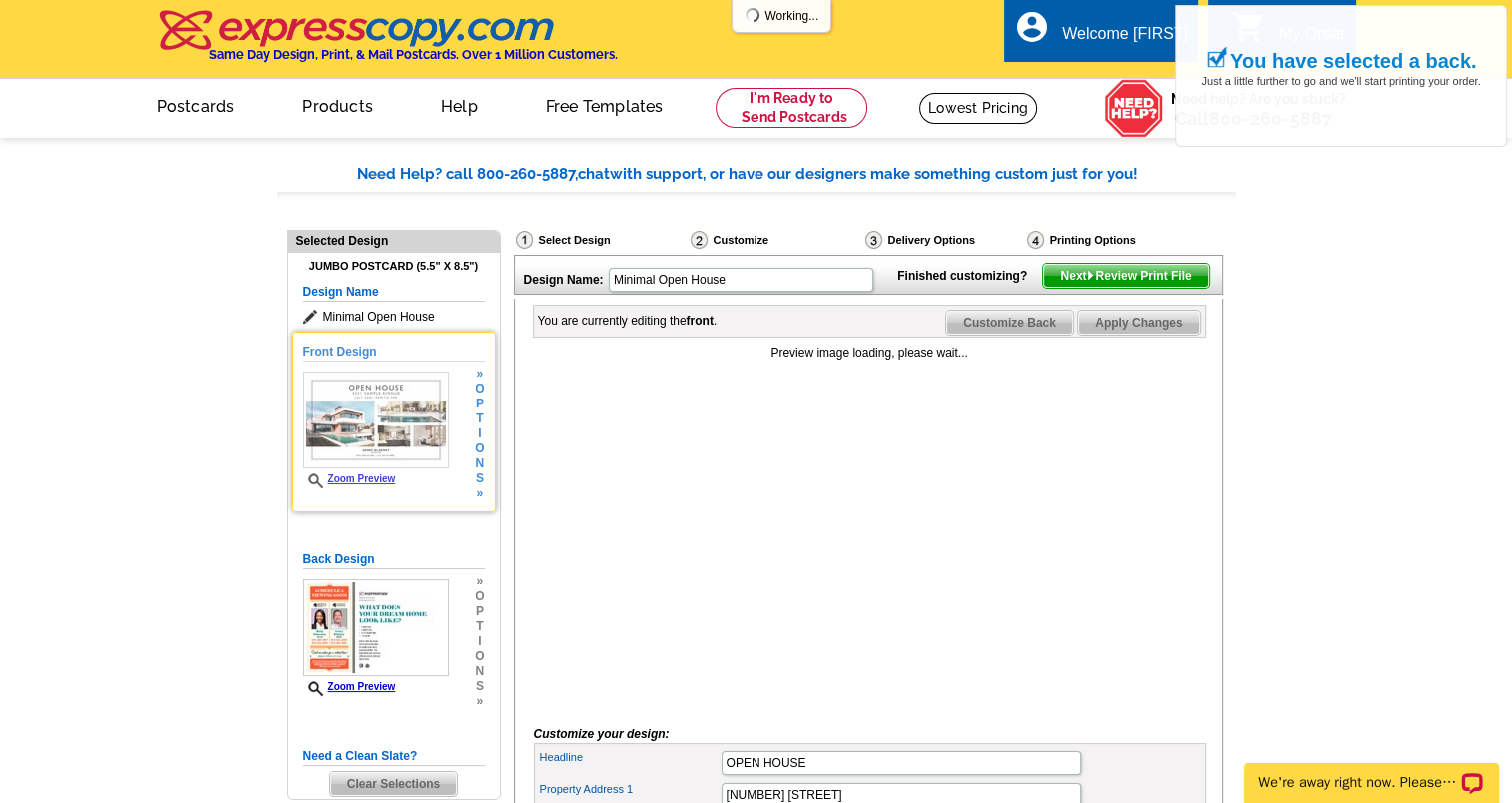 click at bounding box center [376, 419] 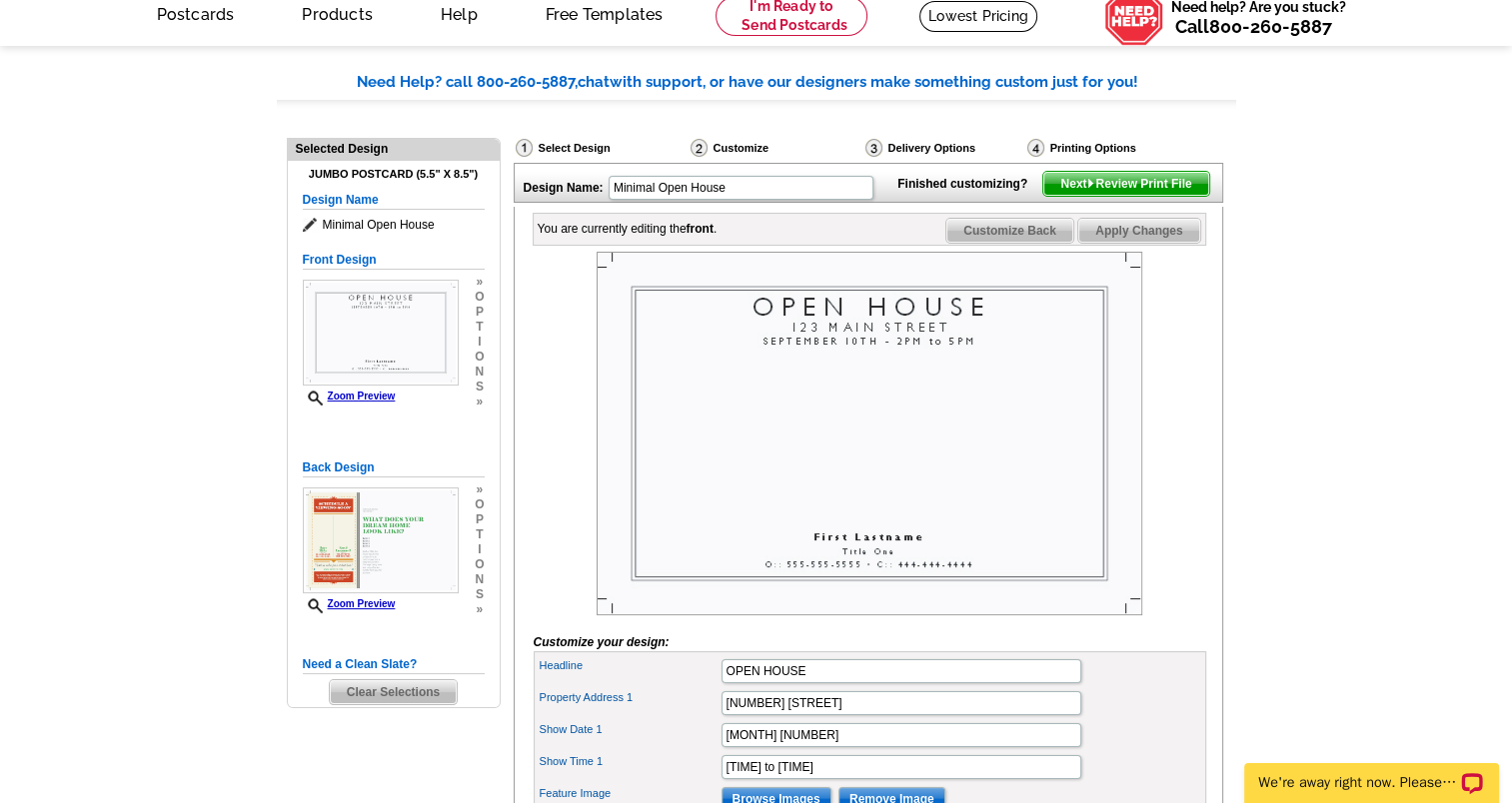 scroll, scrollTop: 200, scrollLeft: 0, axis: vertical 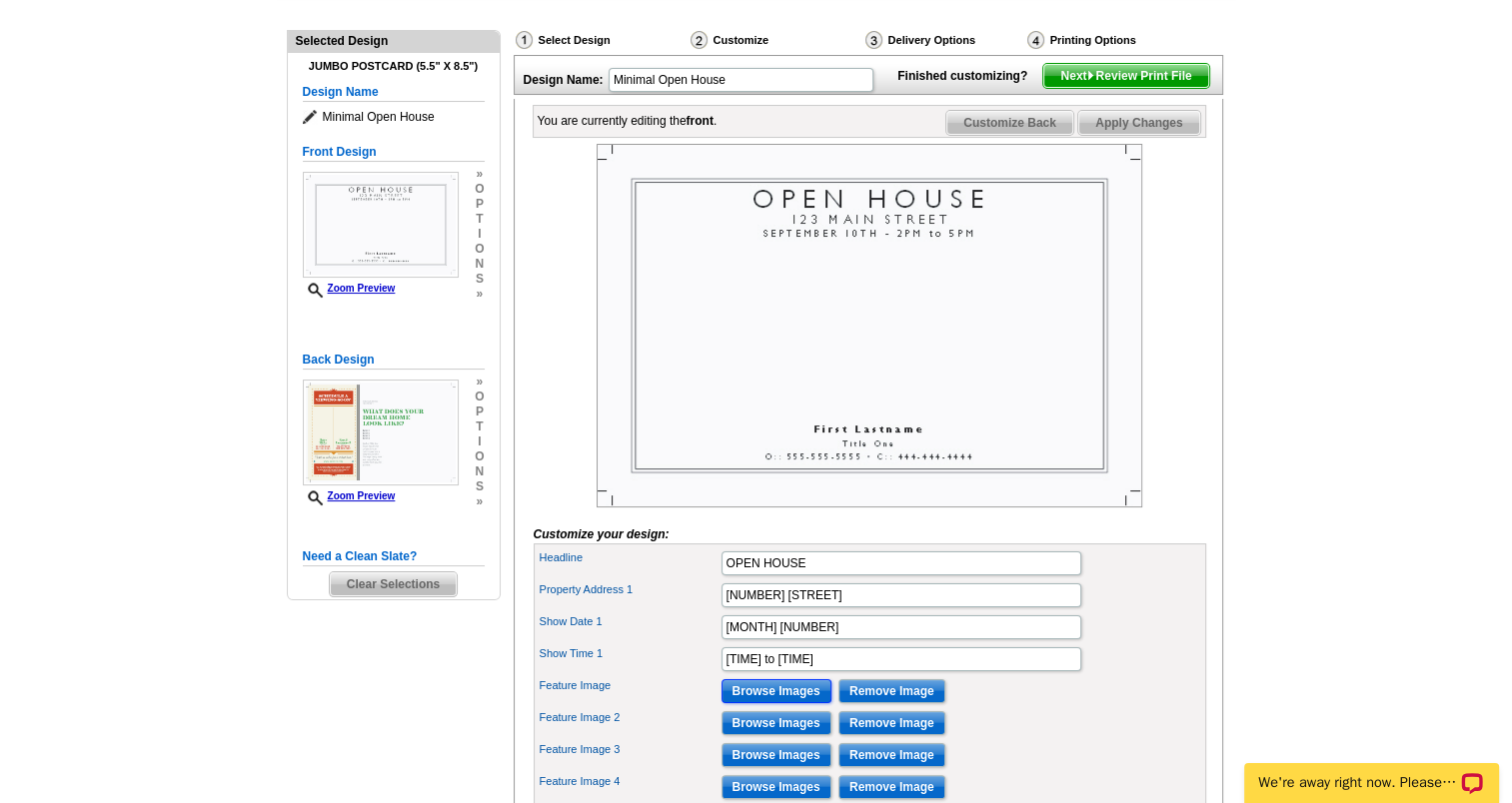 click on "Browse Images" at bounding box center [776, 691] 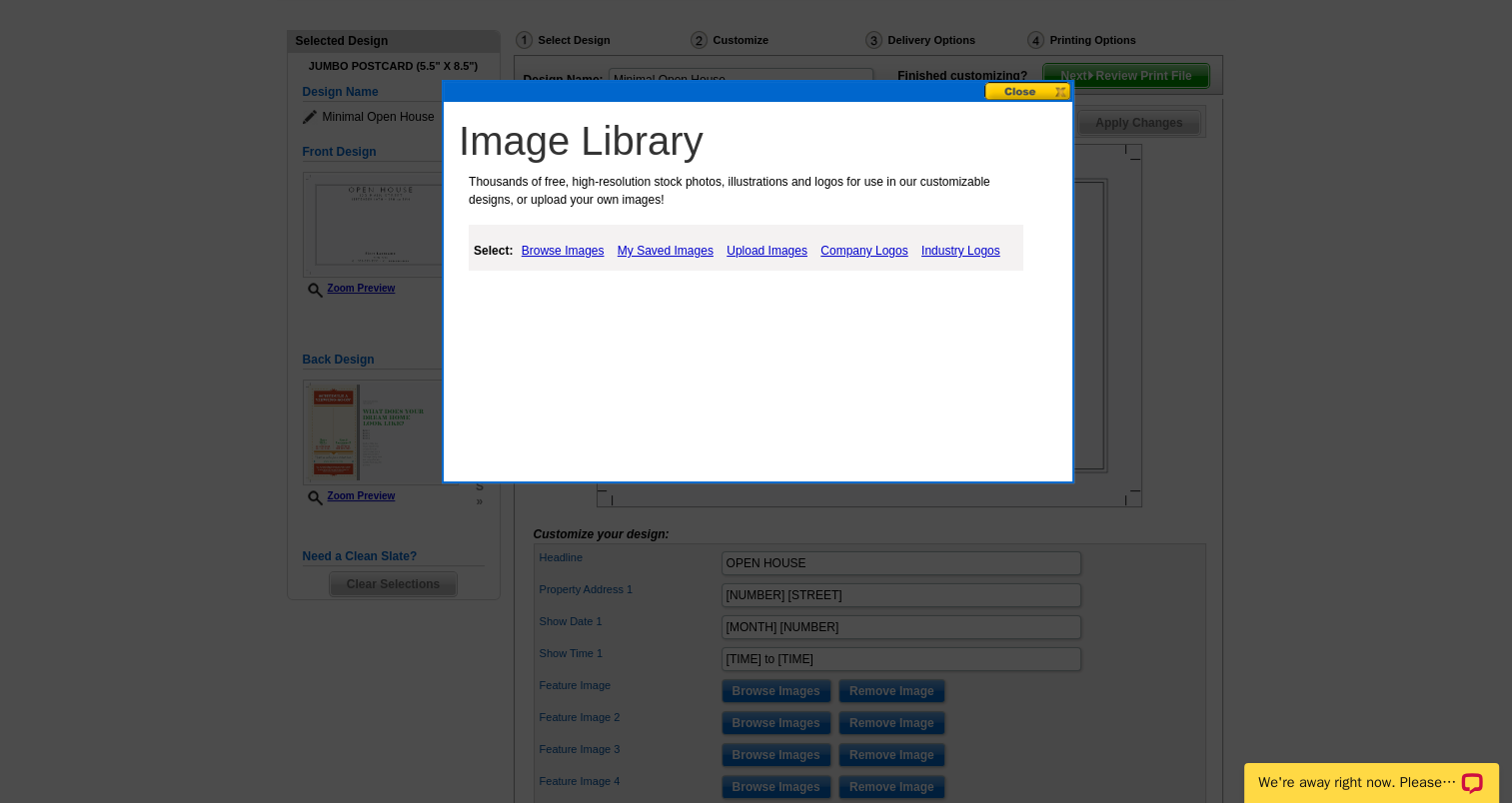 click on "Browse Images" at bounding box center [563, 251] 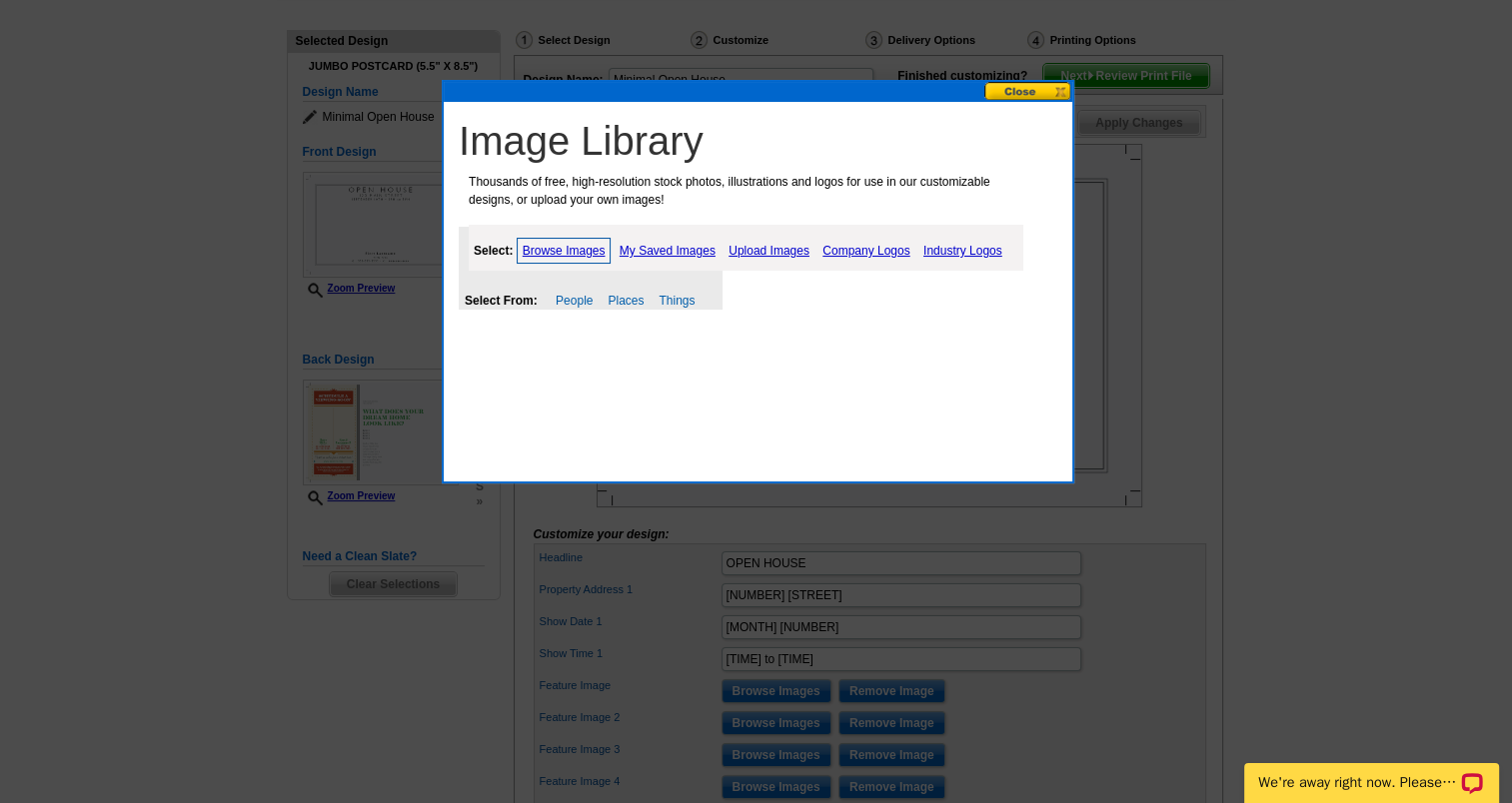 click on "Upload Images" at bounding box center [768, 251] 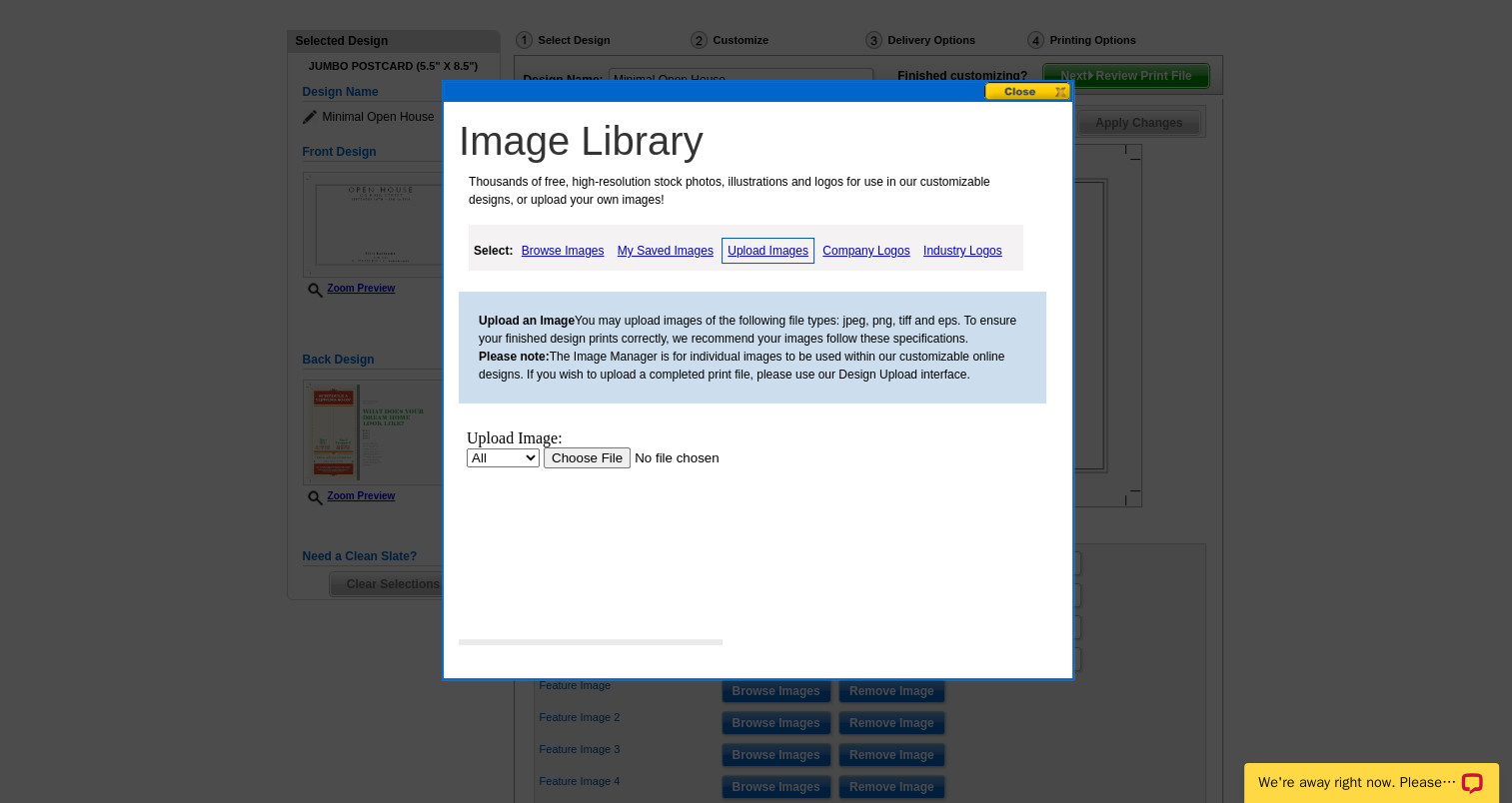 scroll, scrollTop: 0, scrollLeft: 0, axis: both 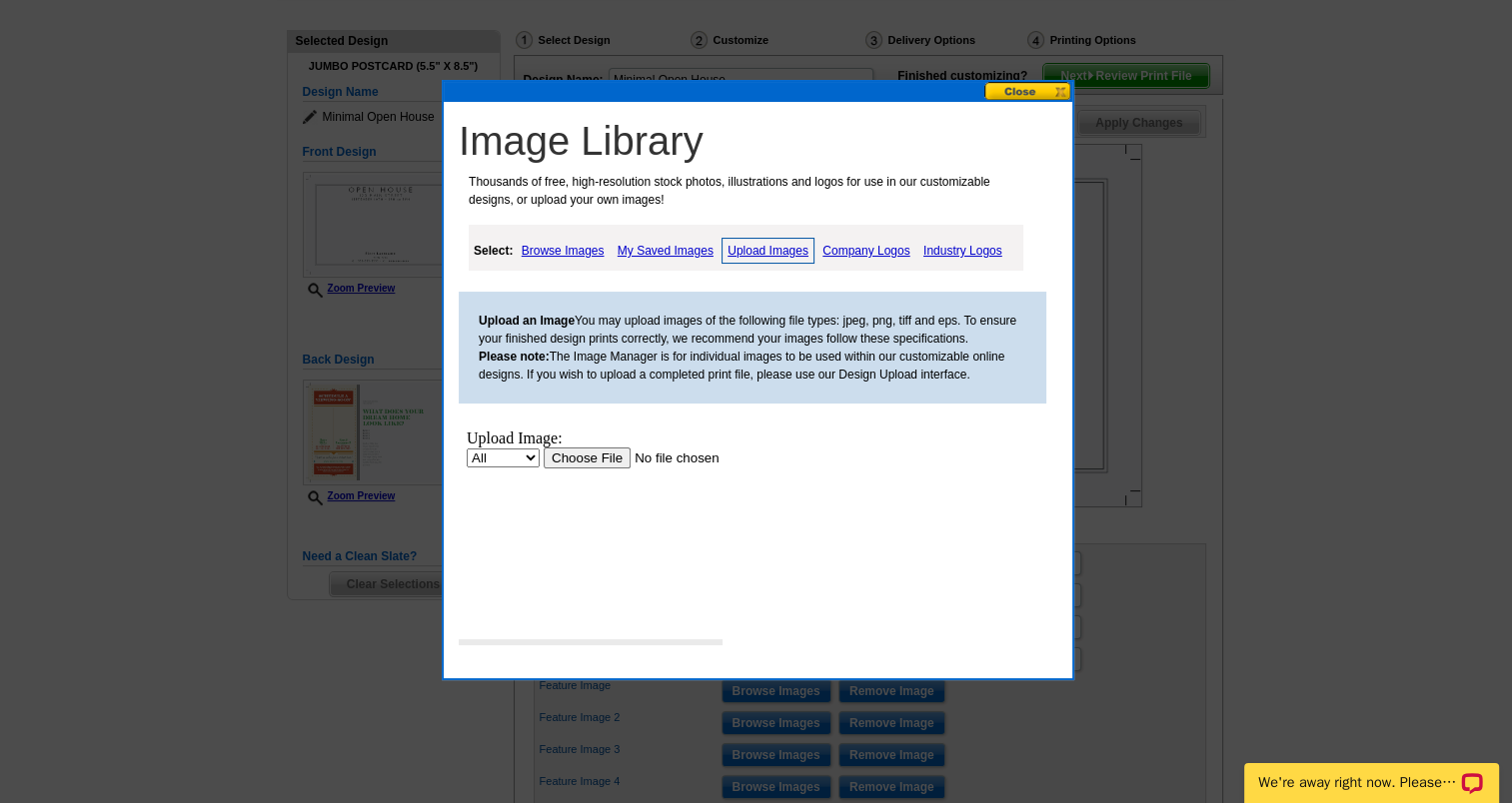 click at bounding box center [670, 457] 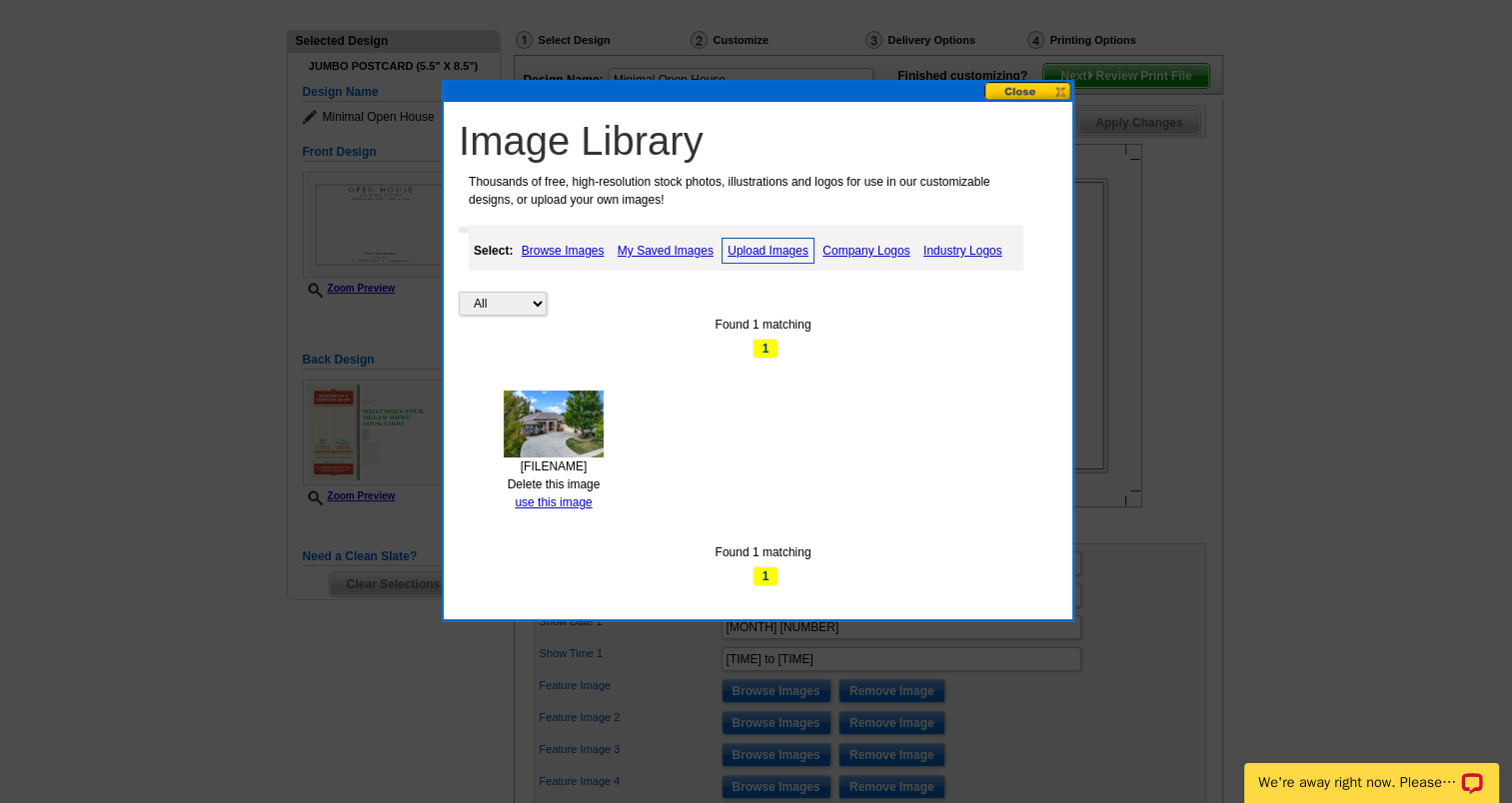 click on "5-web-or-mls-DJI_0299.jpg" at bounding box center [554, 466] 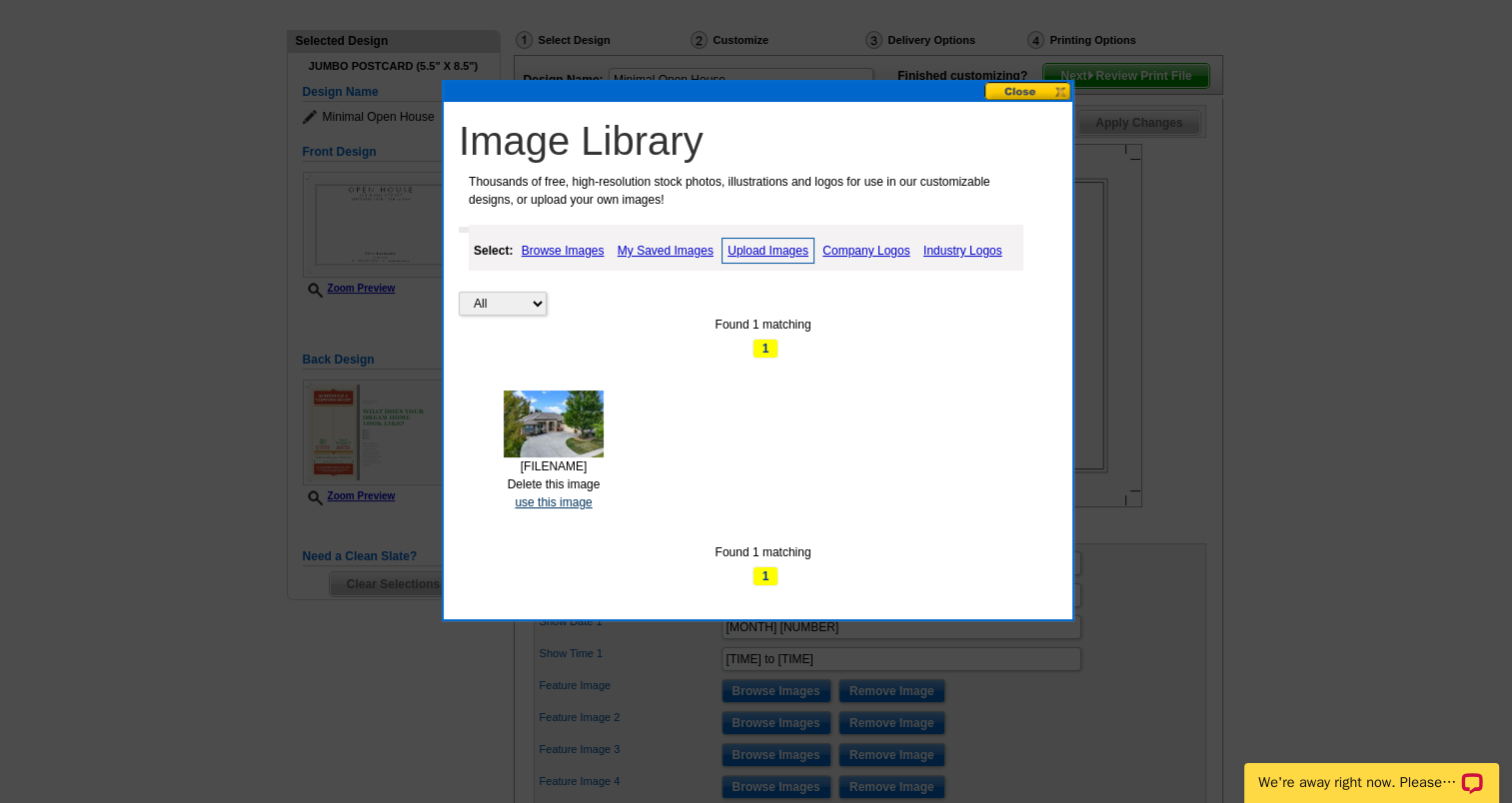 click on "use this image" at bounding box center [553, 502] 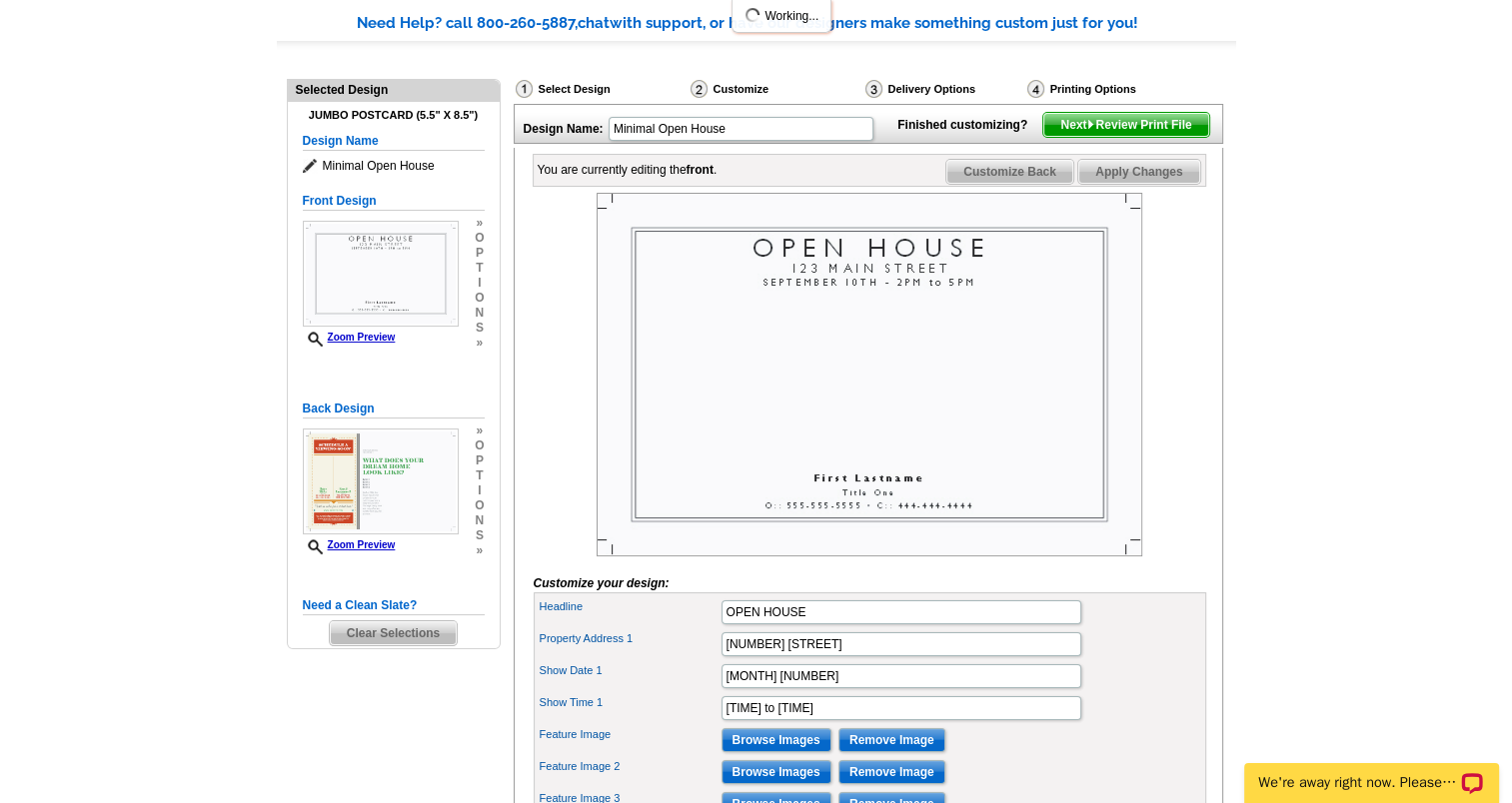 scroll, scrollTop: 300, scrollLeft: 0, axis: vertical 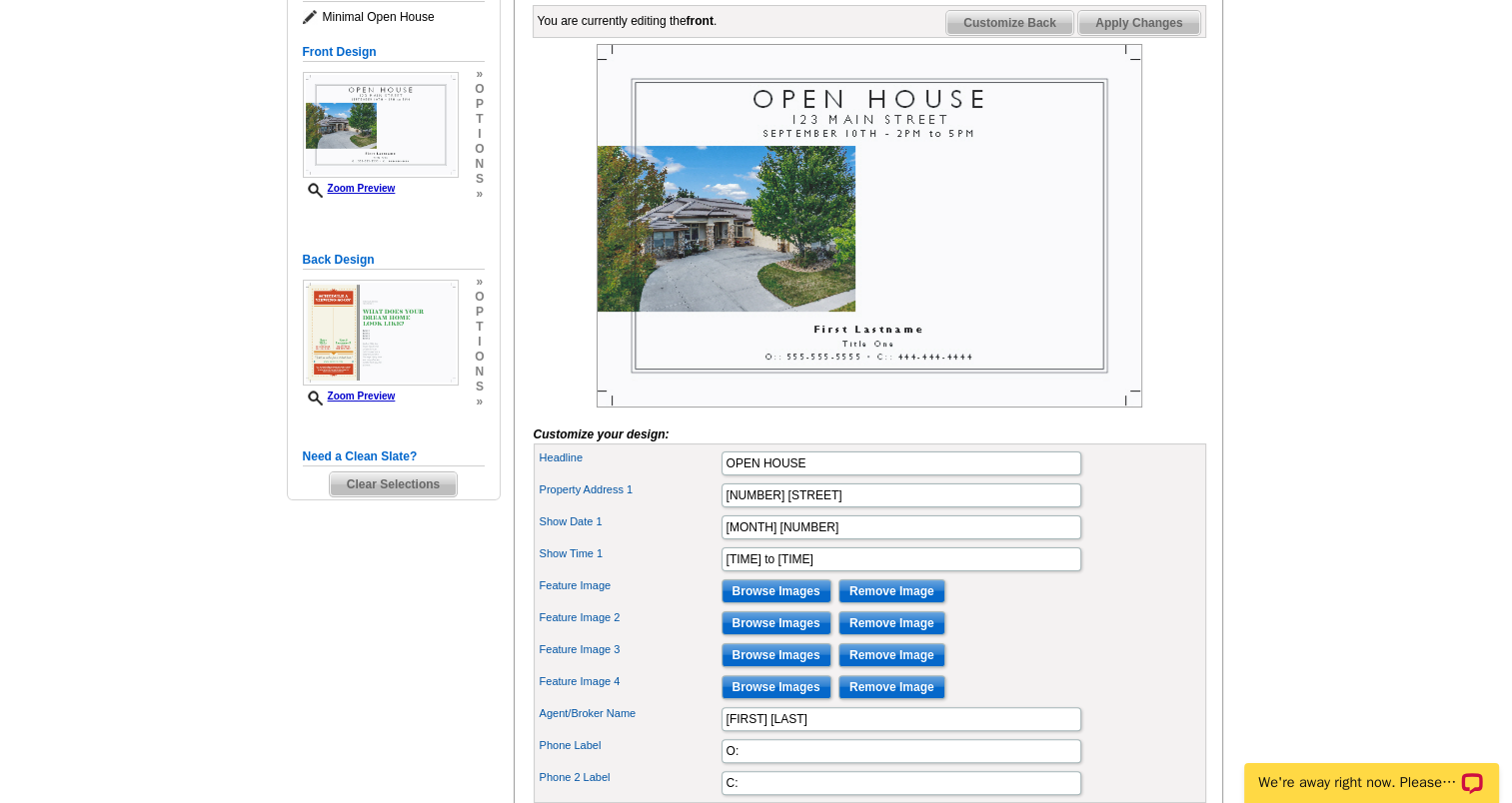 click at bounding box center [869, 226] 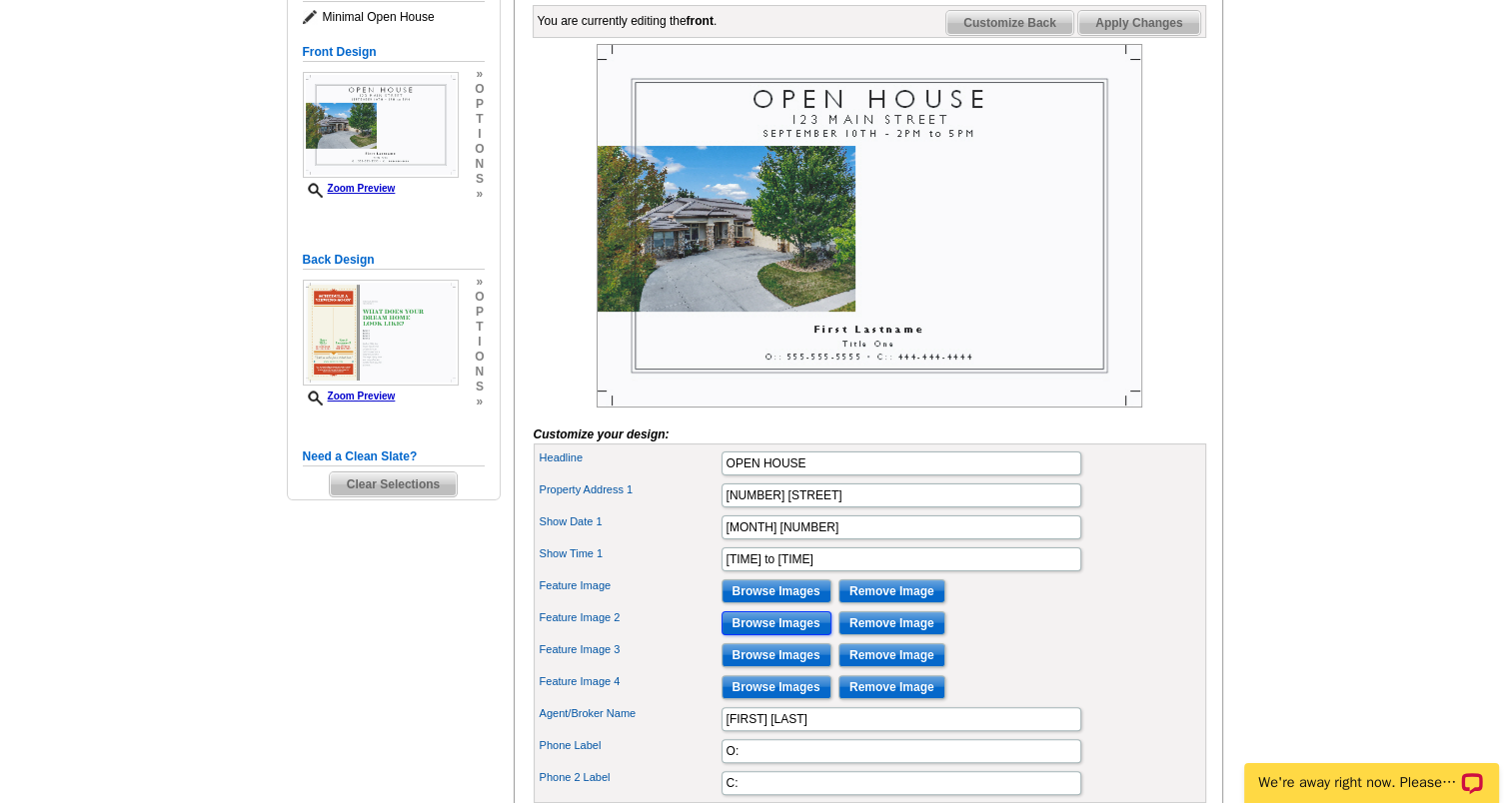 click on "Browse Images" at bounding box center [776, 623] 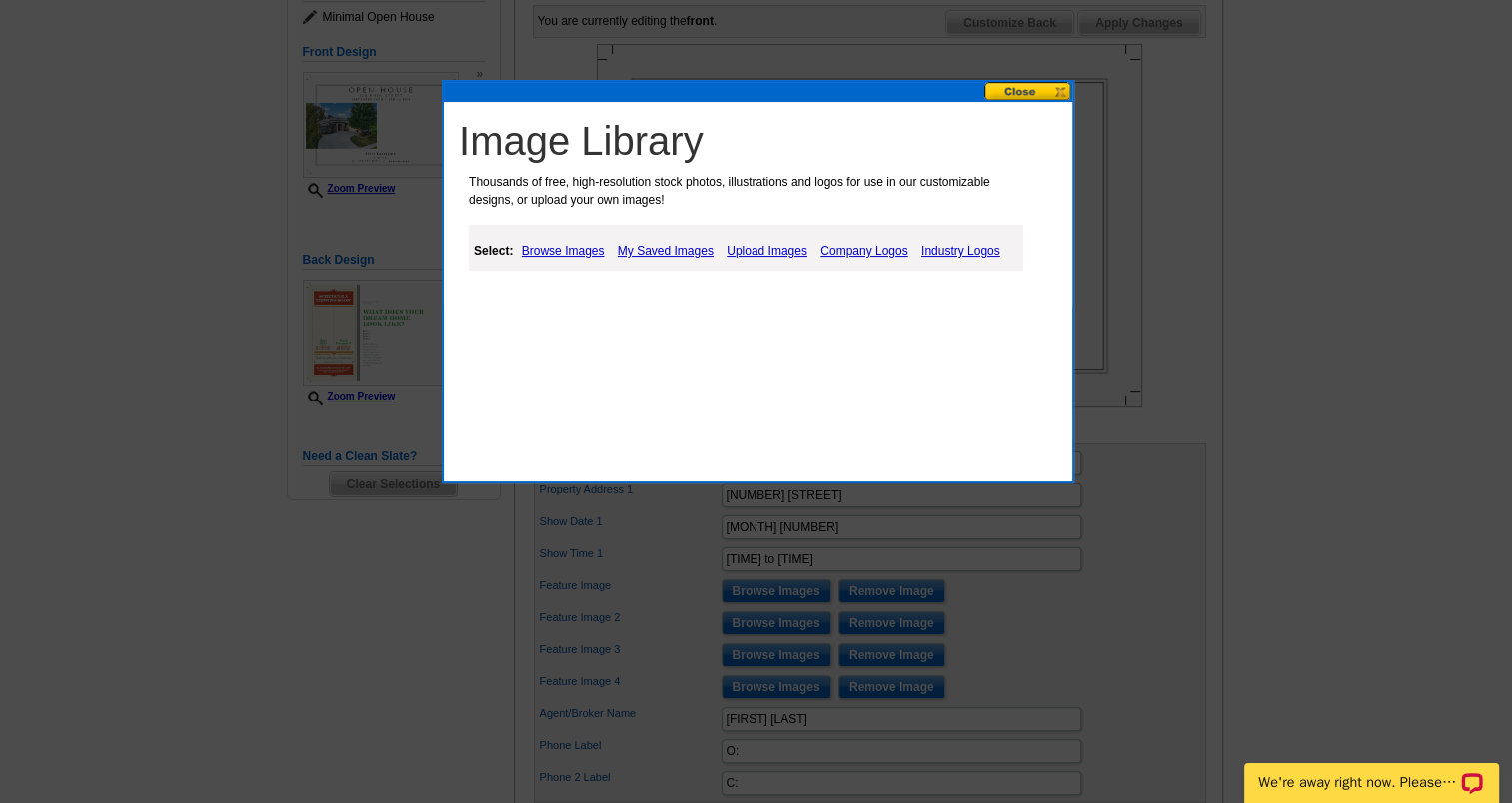 click on "Upload Images" at bounding box center (766, 251) 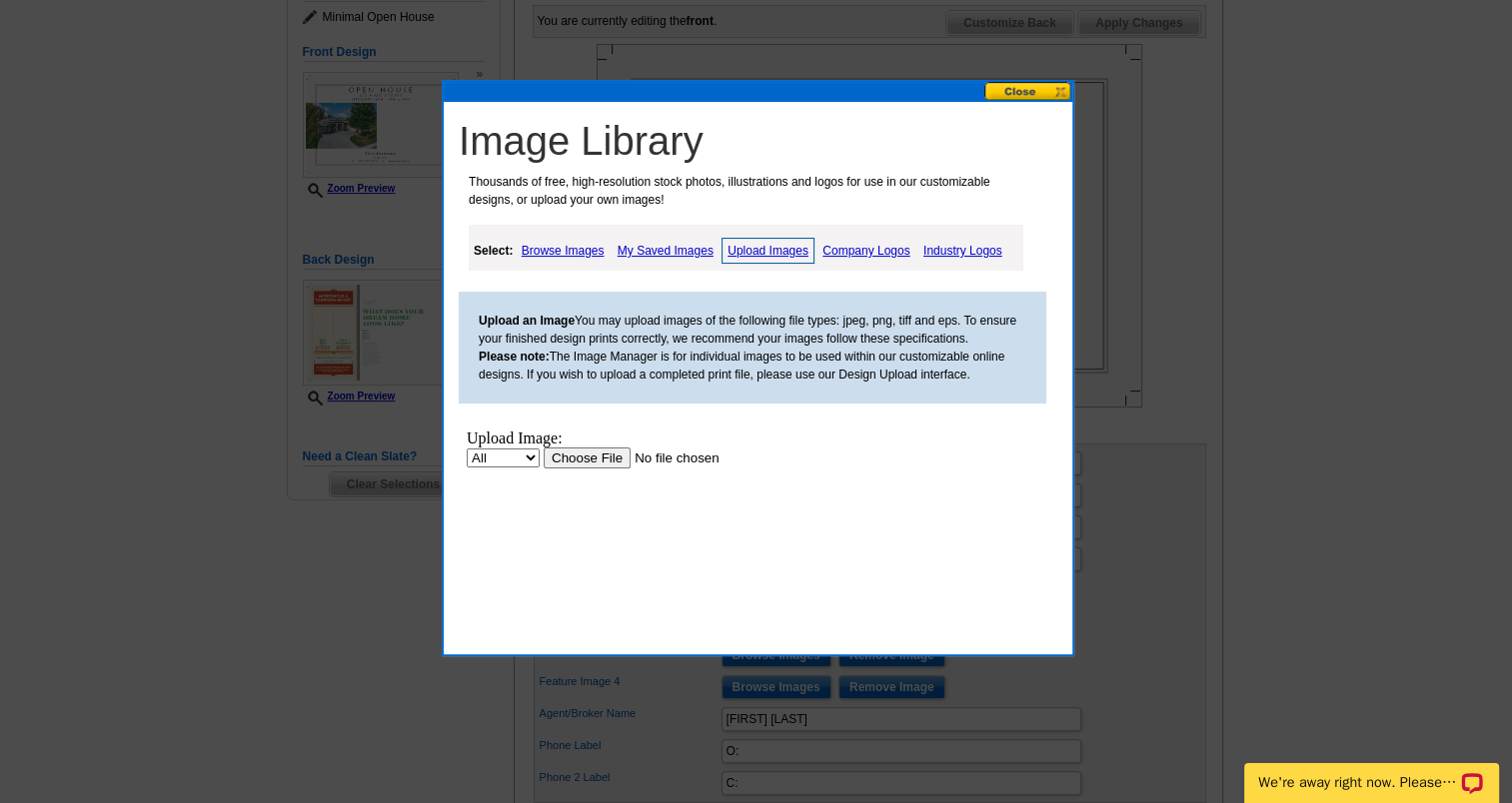 scroll, scrollTop: 0, scrollLeft: 0, axis: both 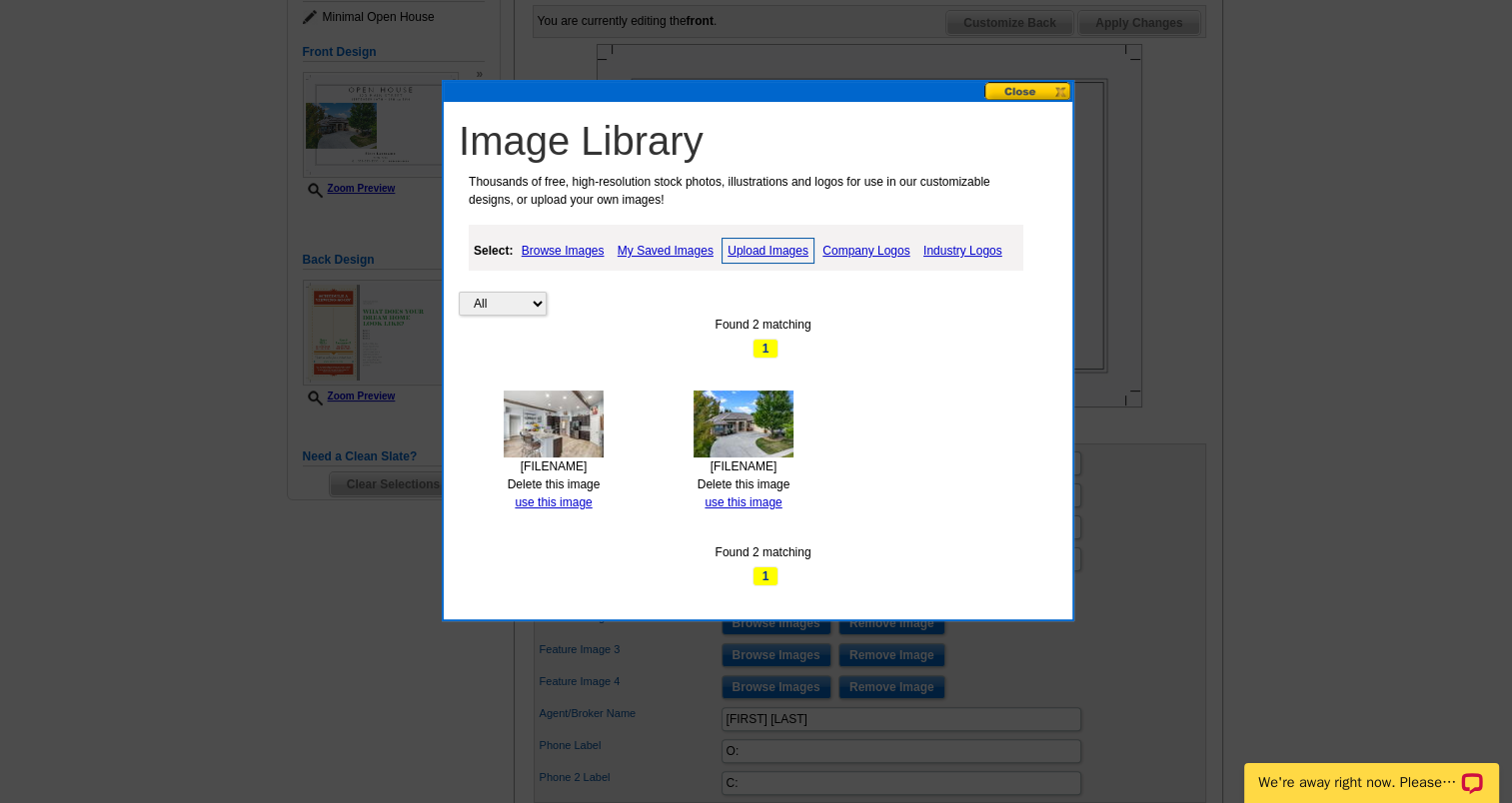 click on "Upload Images" at bounding box center [767, 251] 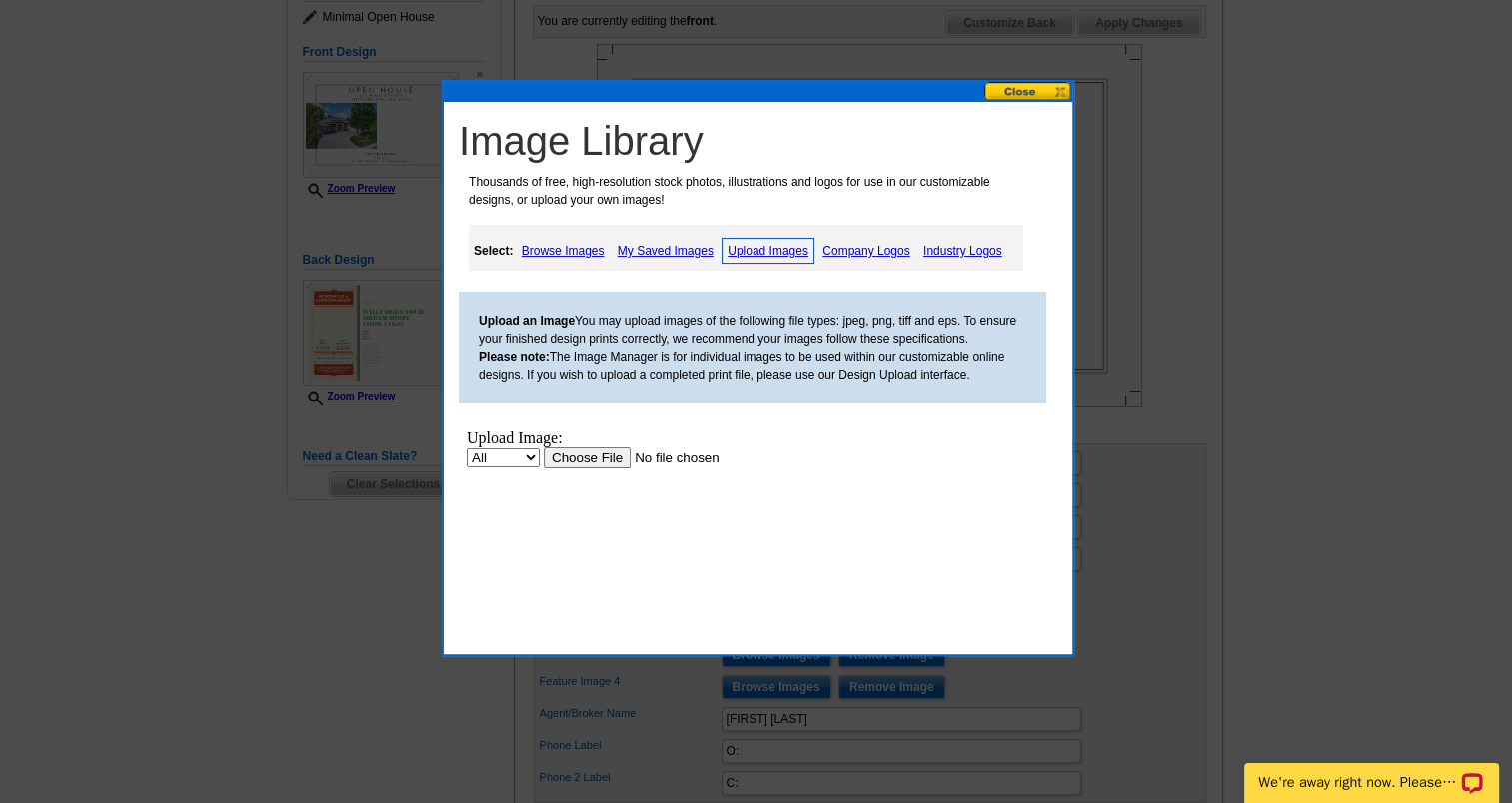 scroll, scrollTop: 0, scrollLeft: 0, axis: both 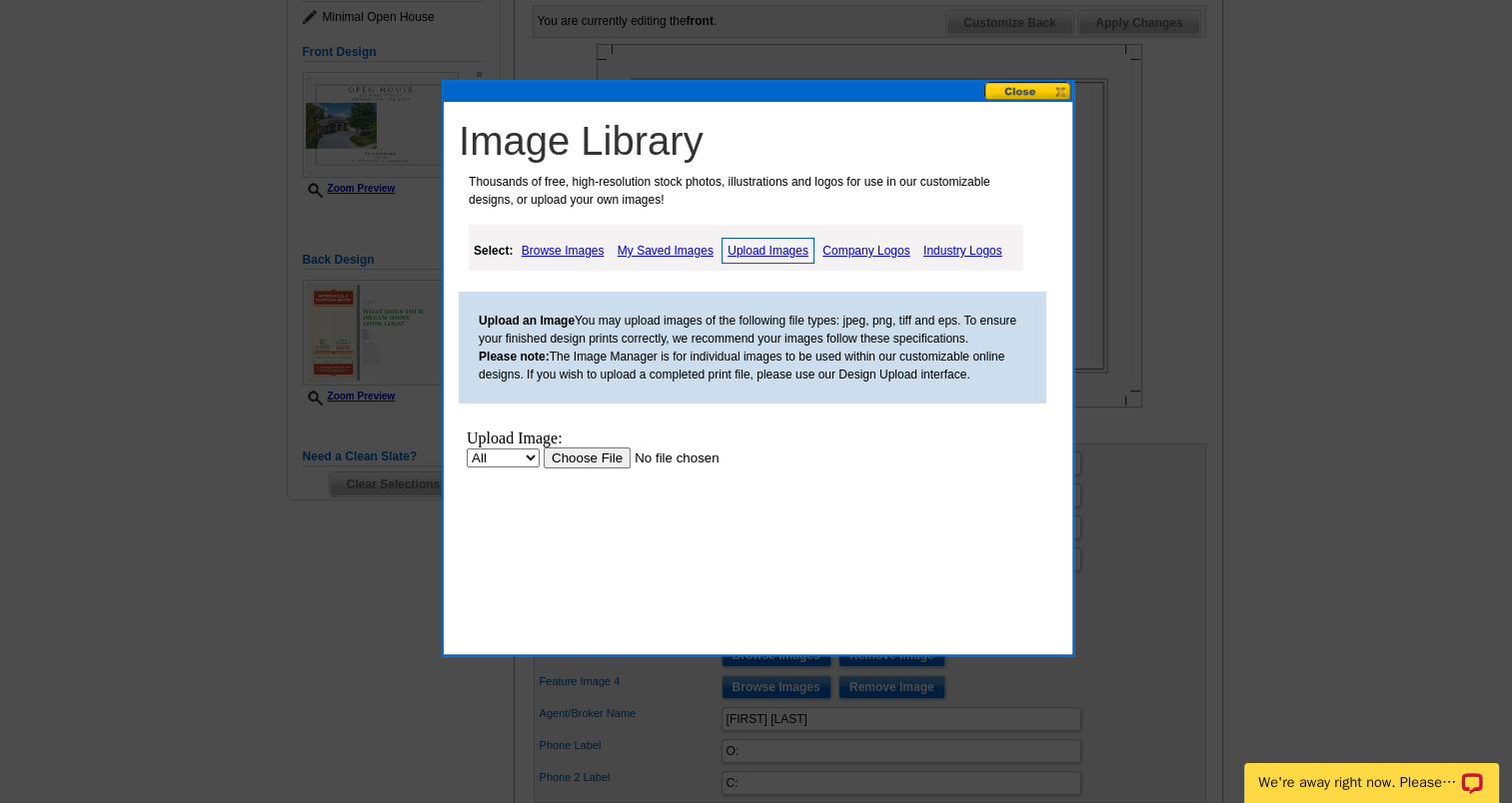 click at bounding box center [670, 457] 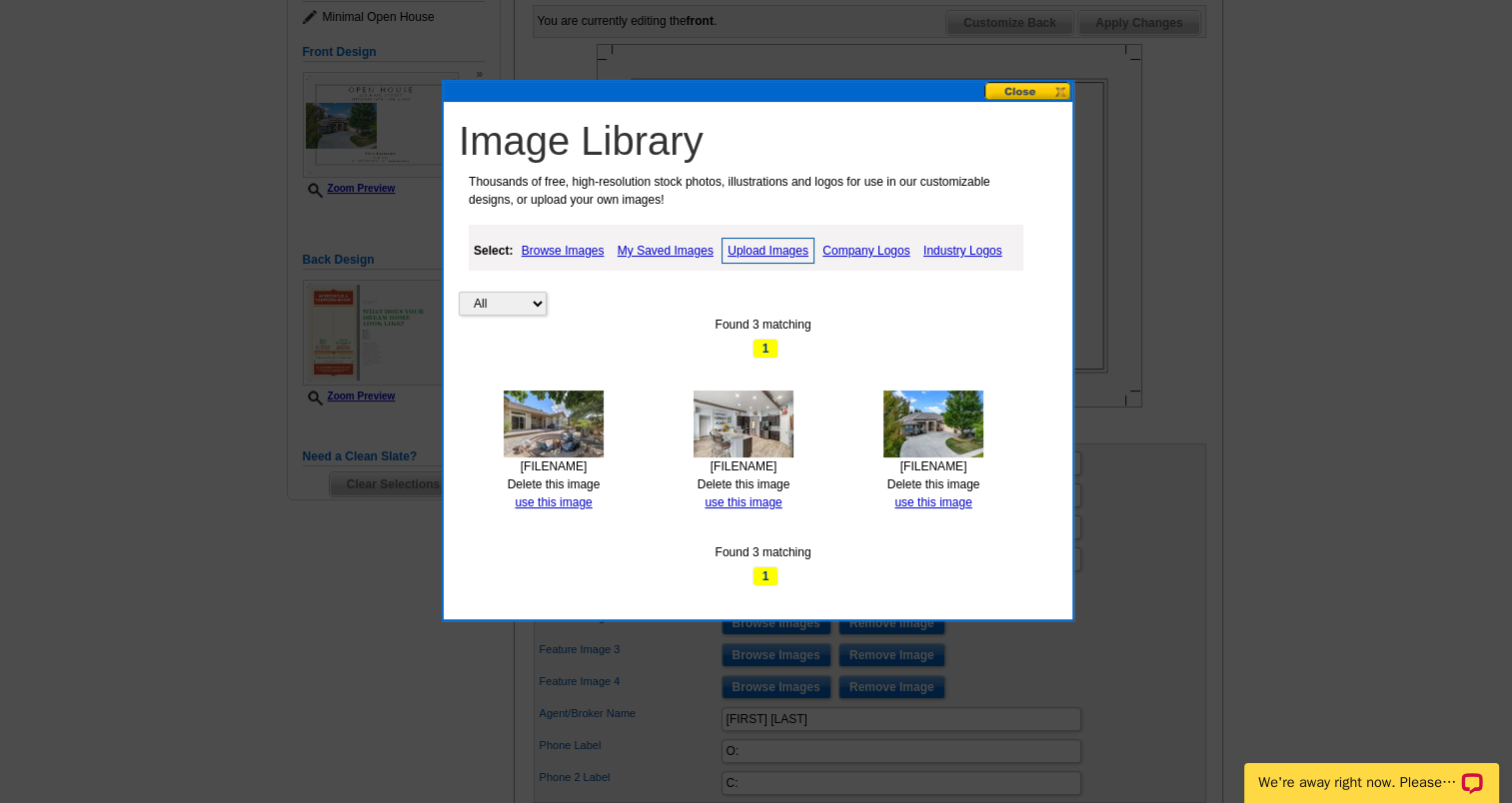 click at bounding box center (744, 423) 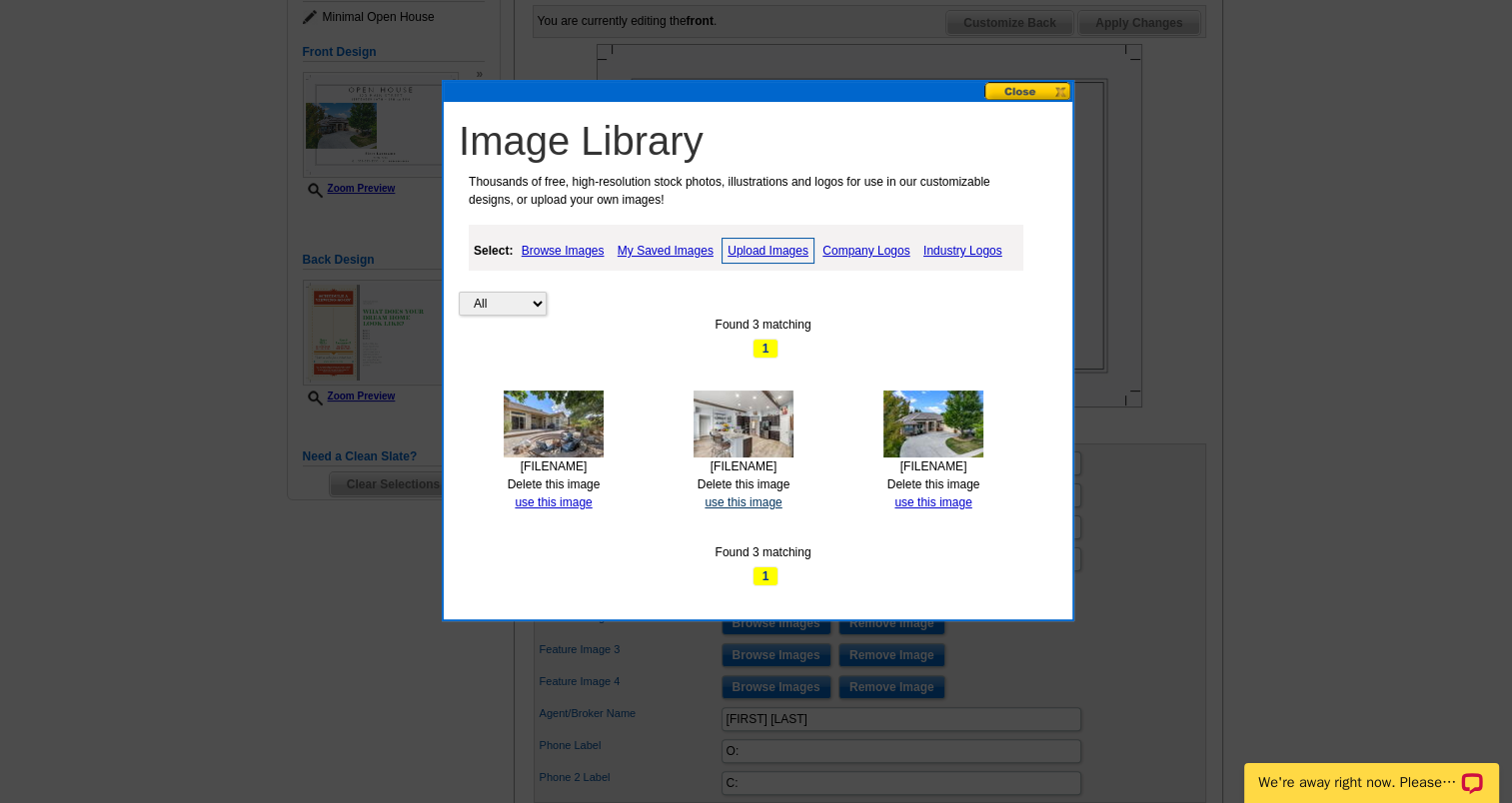 click on "use this image" at bounding box center [743, 502] 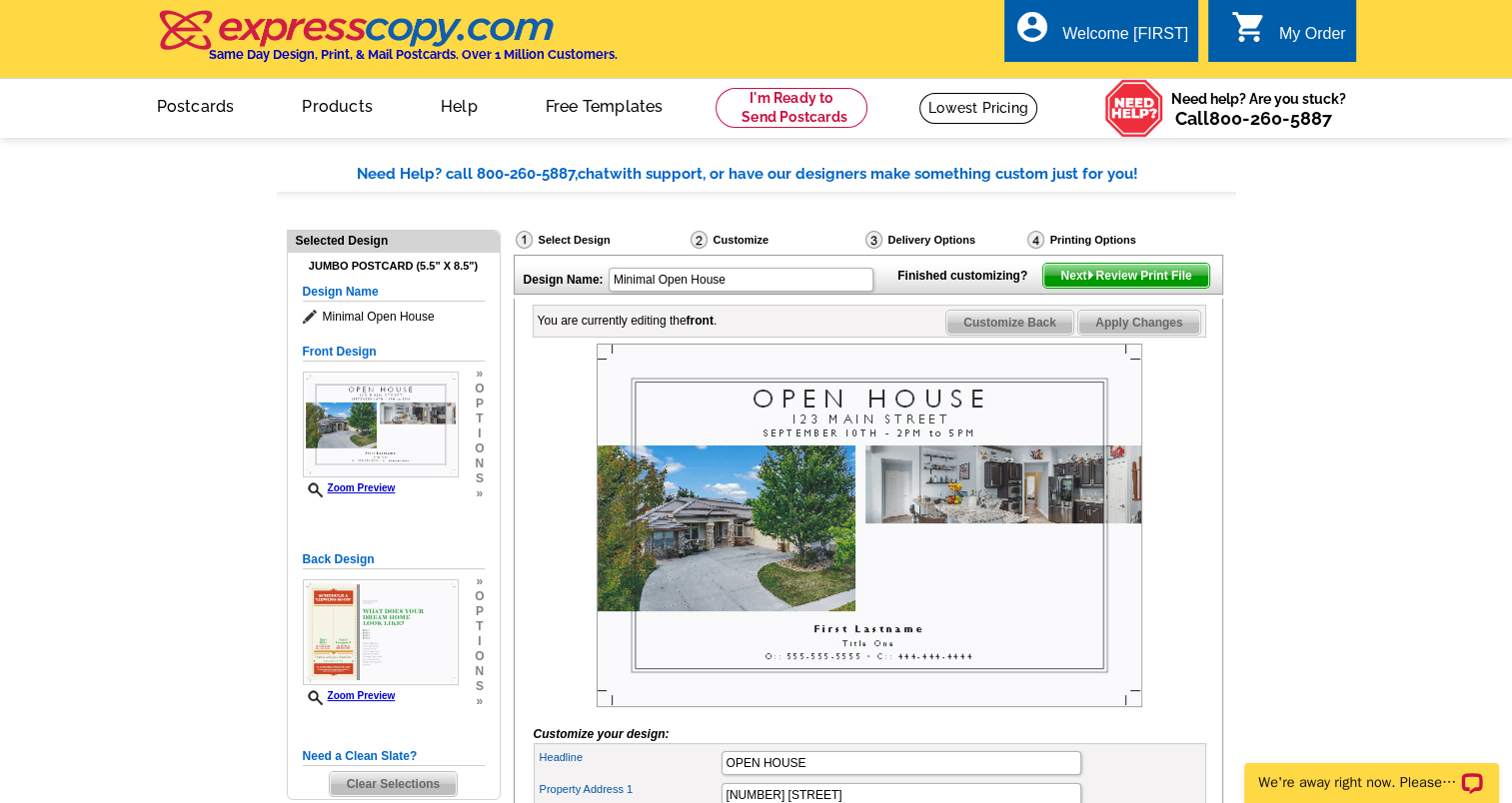 click at bounding box center [869, 525] 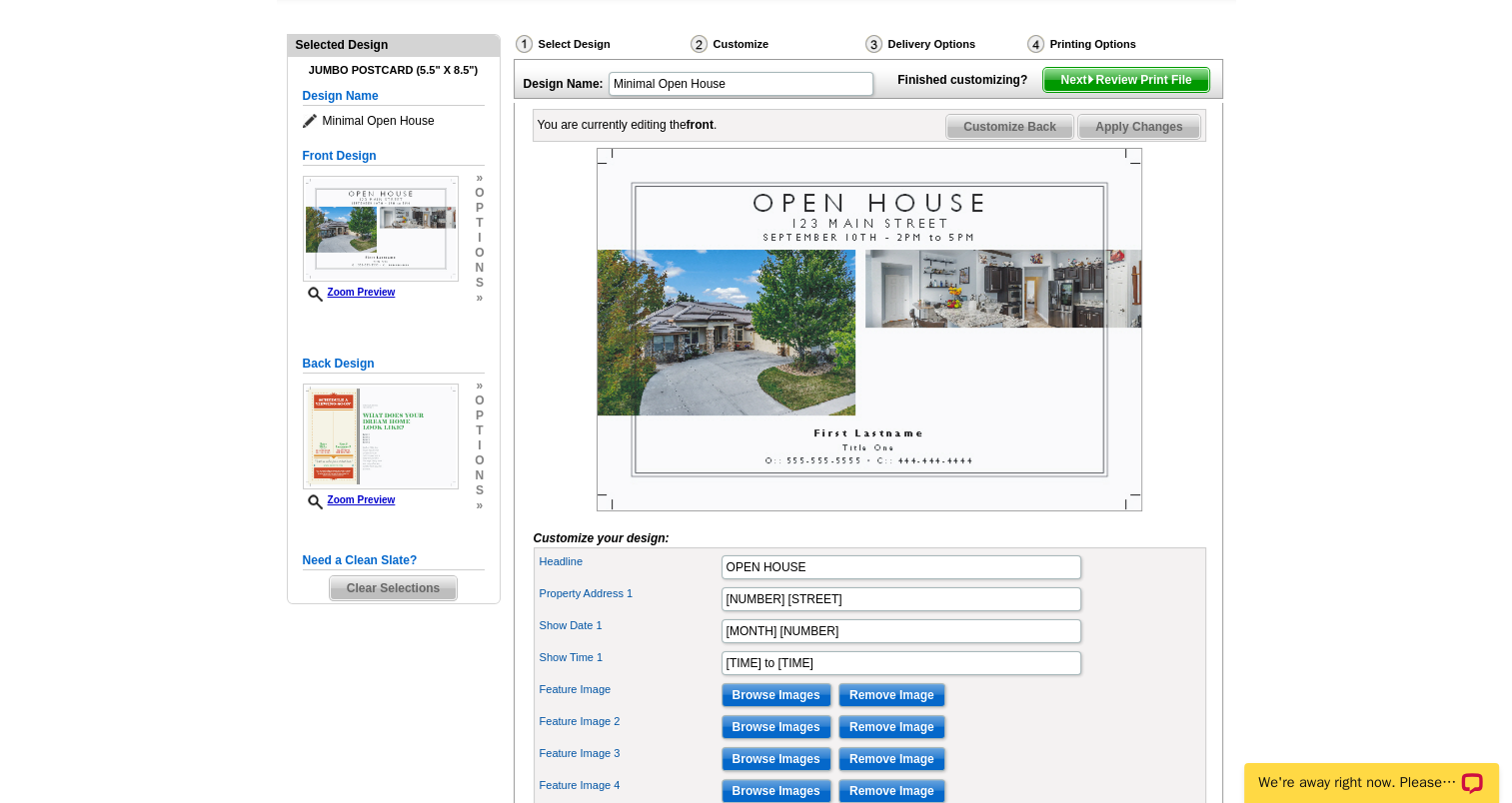 scroll, scrollTop: 200, scrollLeft: 0, axis: vertical 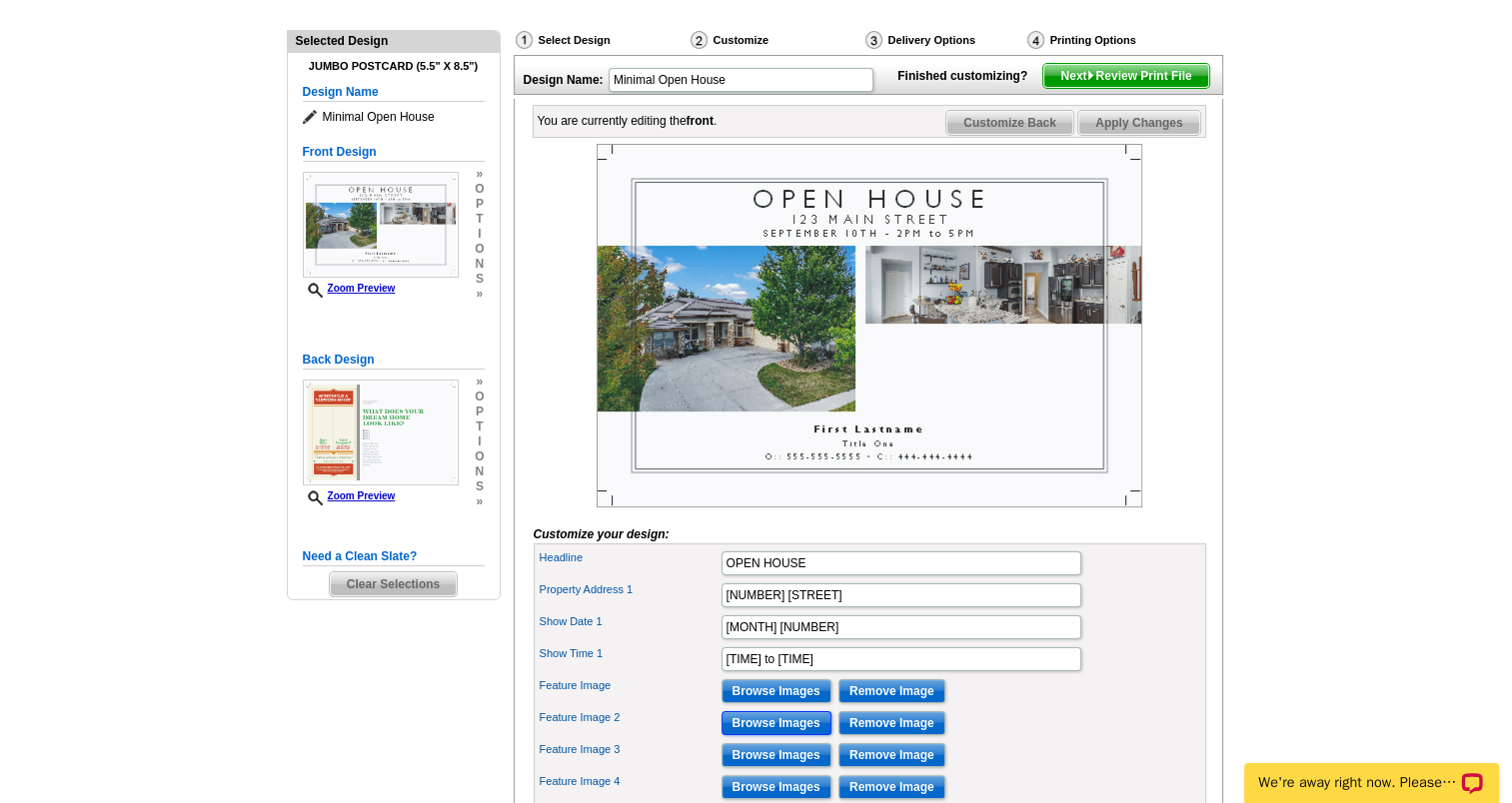 click on "Browse Images" at bounding box center [776, 723] 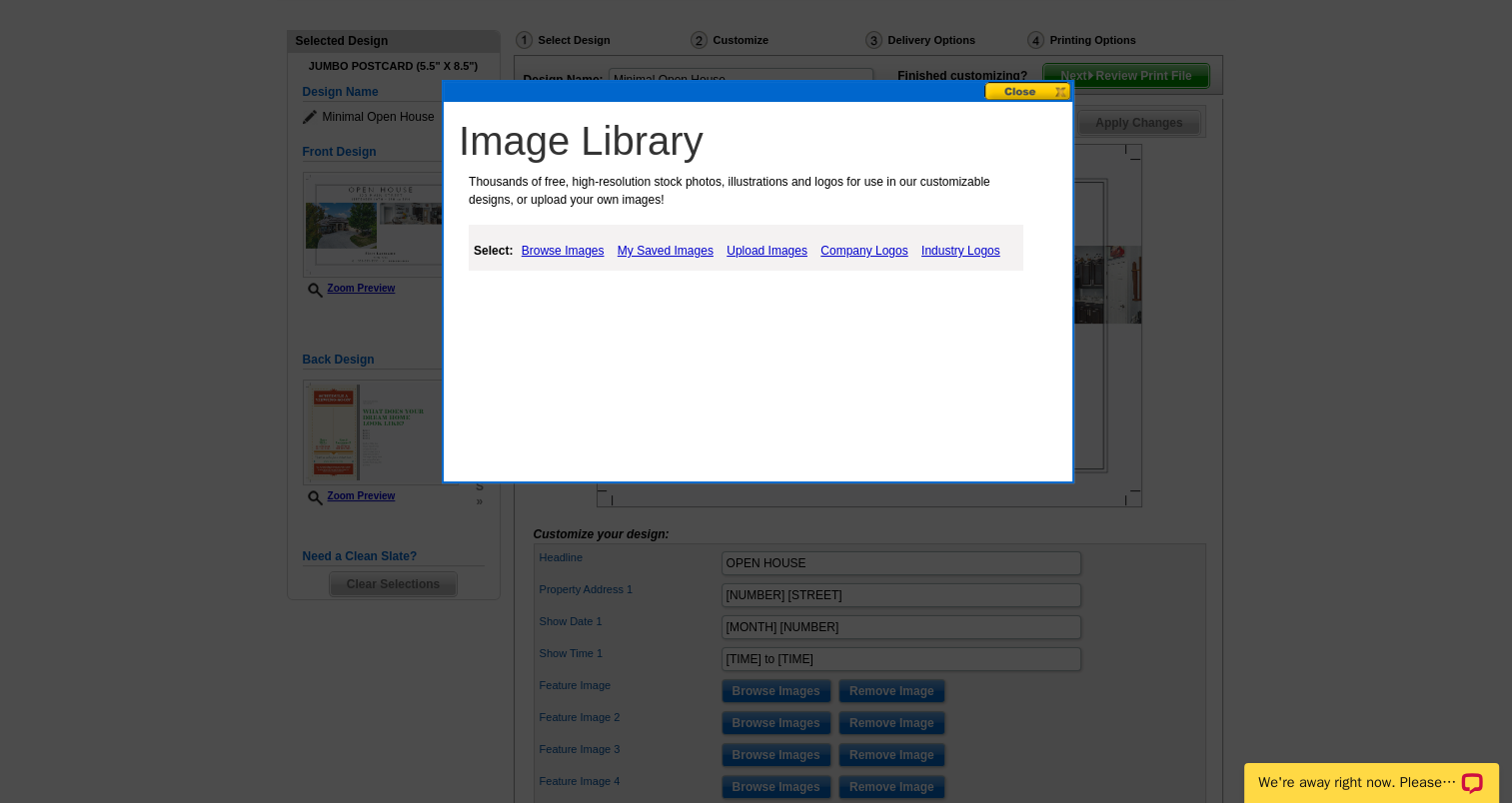 click on "Upload Images" at bounding box center (766, 251) 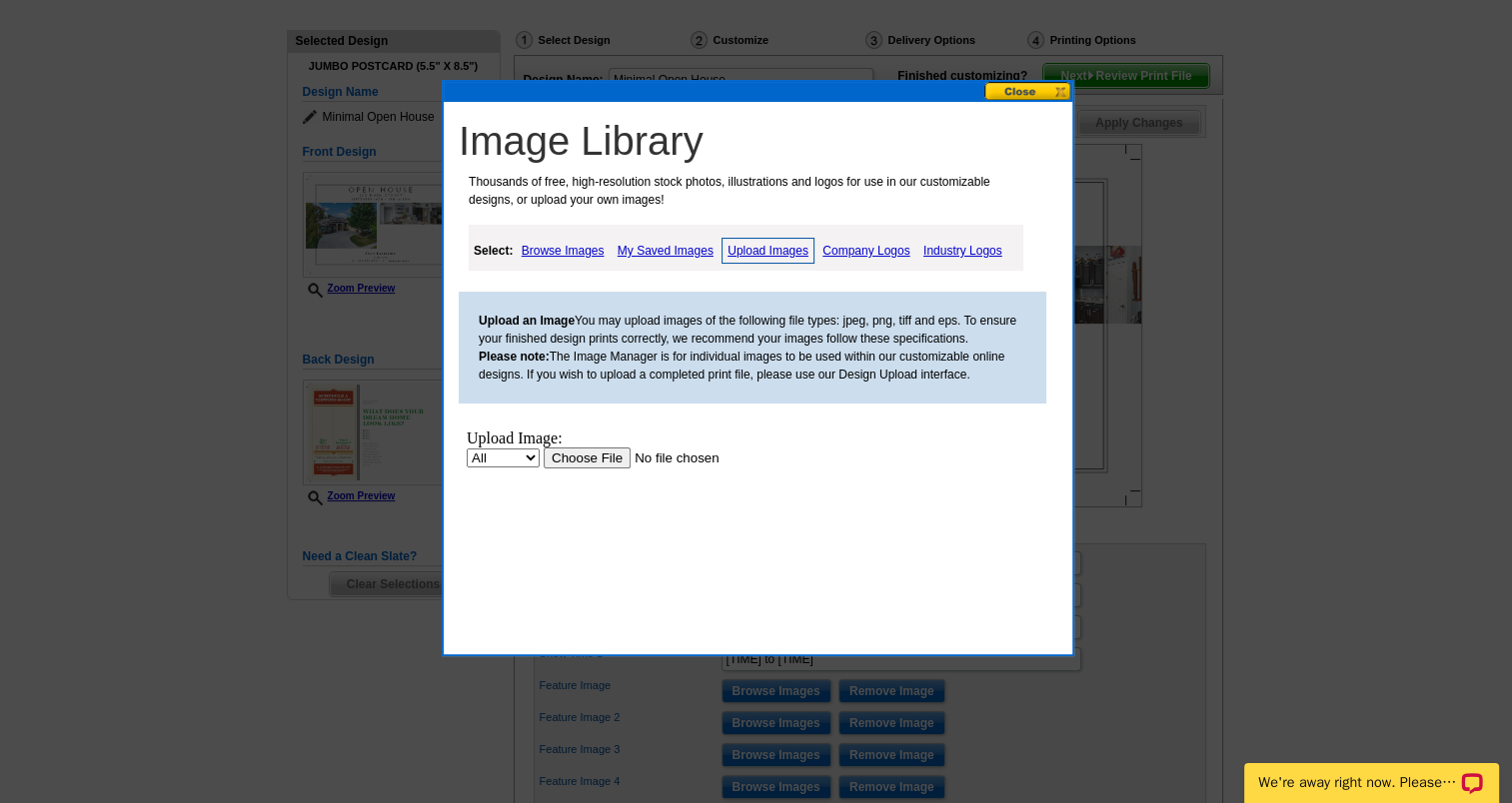 scroll, scrollTop: 0, scrollLeft: 0, axis: both 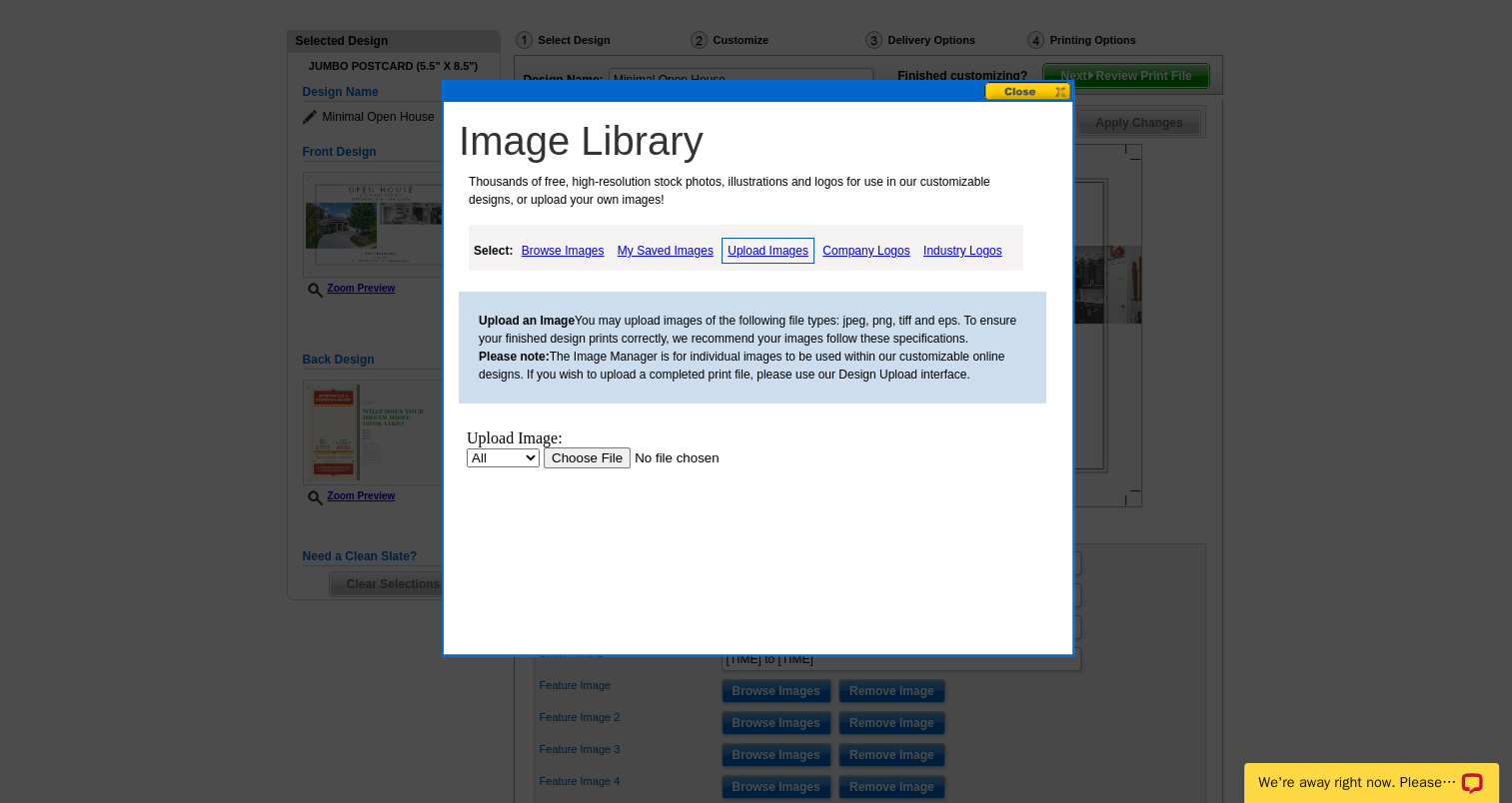 click on "Upload Image:
All
Property
Upload" at bounding box center (649, 517) 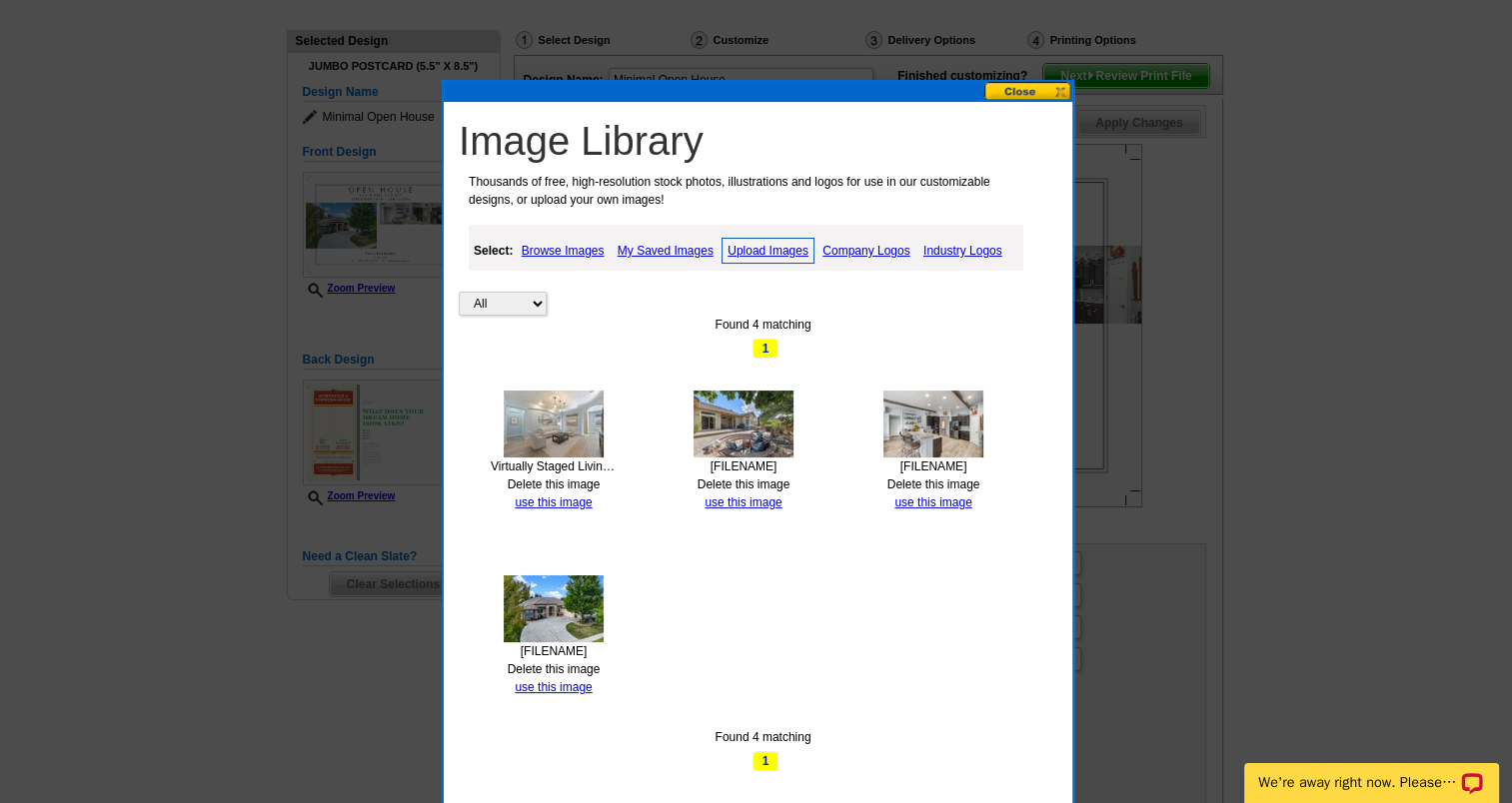 click at bounding box center (554, 423) 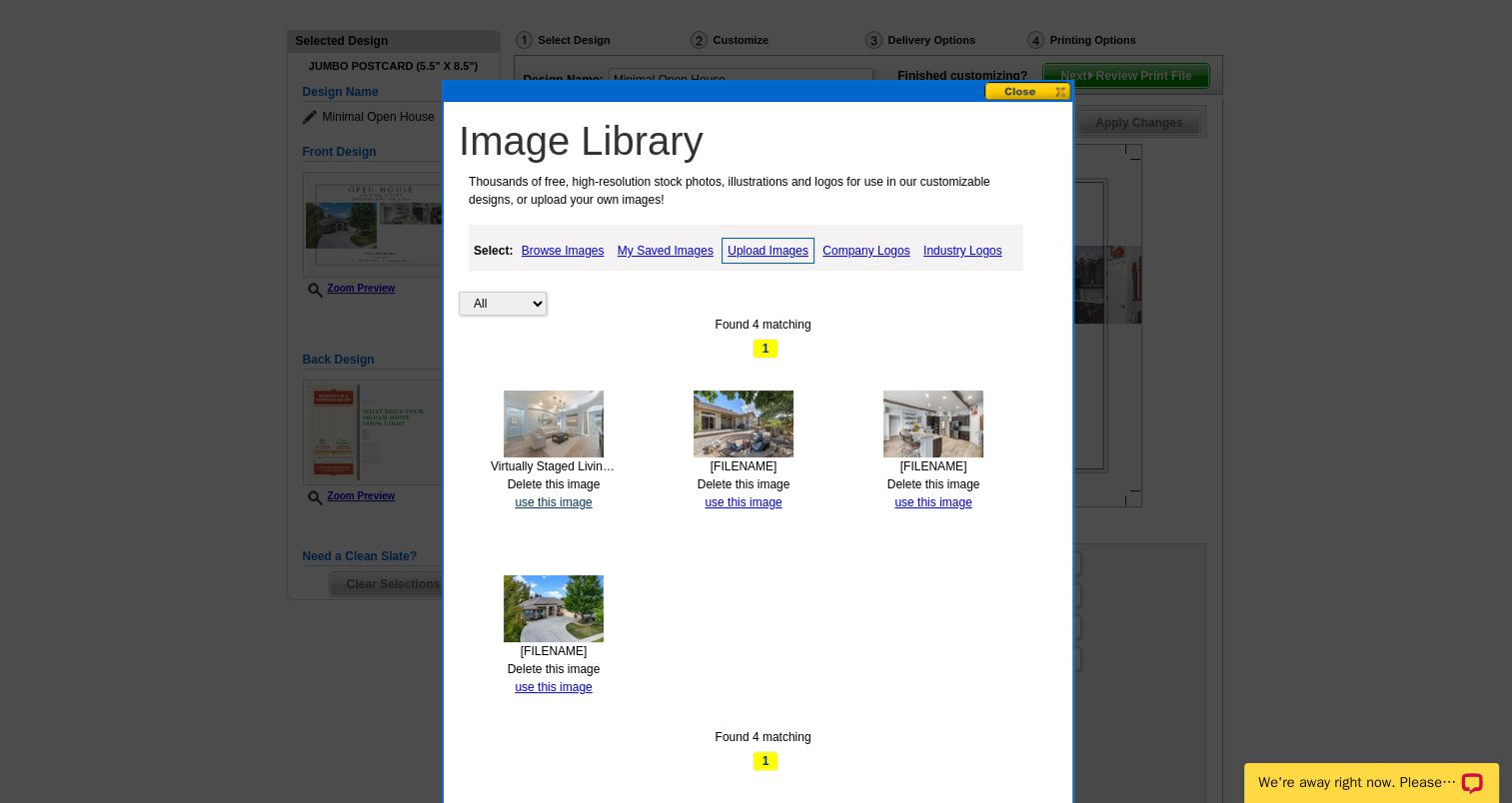 click on "use this image" at bounding box center (553, 502) 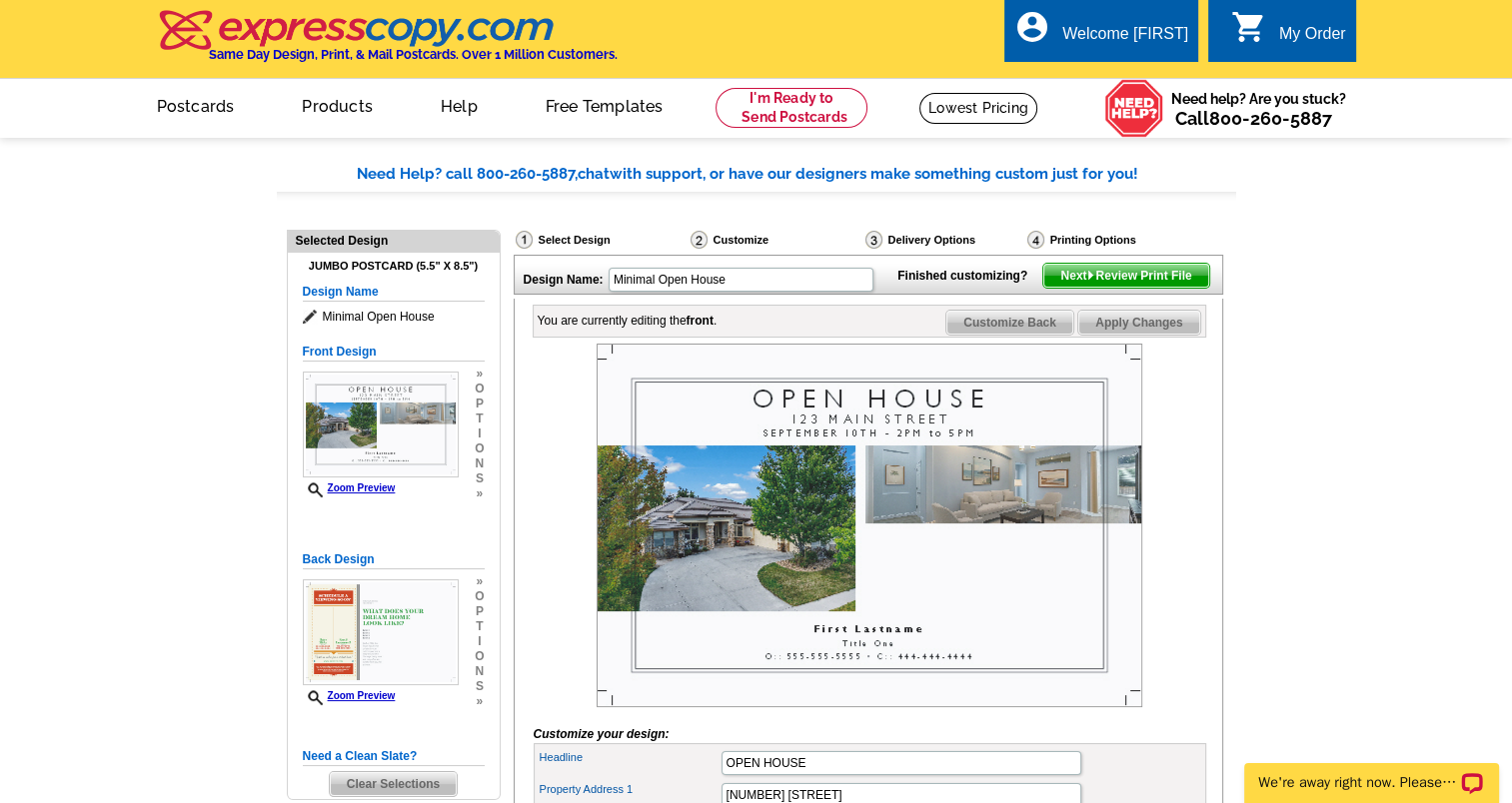 click at bounding box center (869, 525) 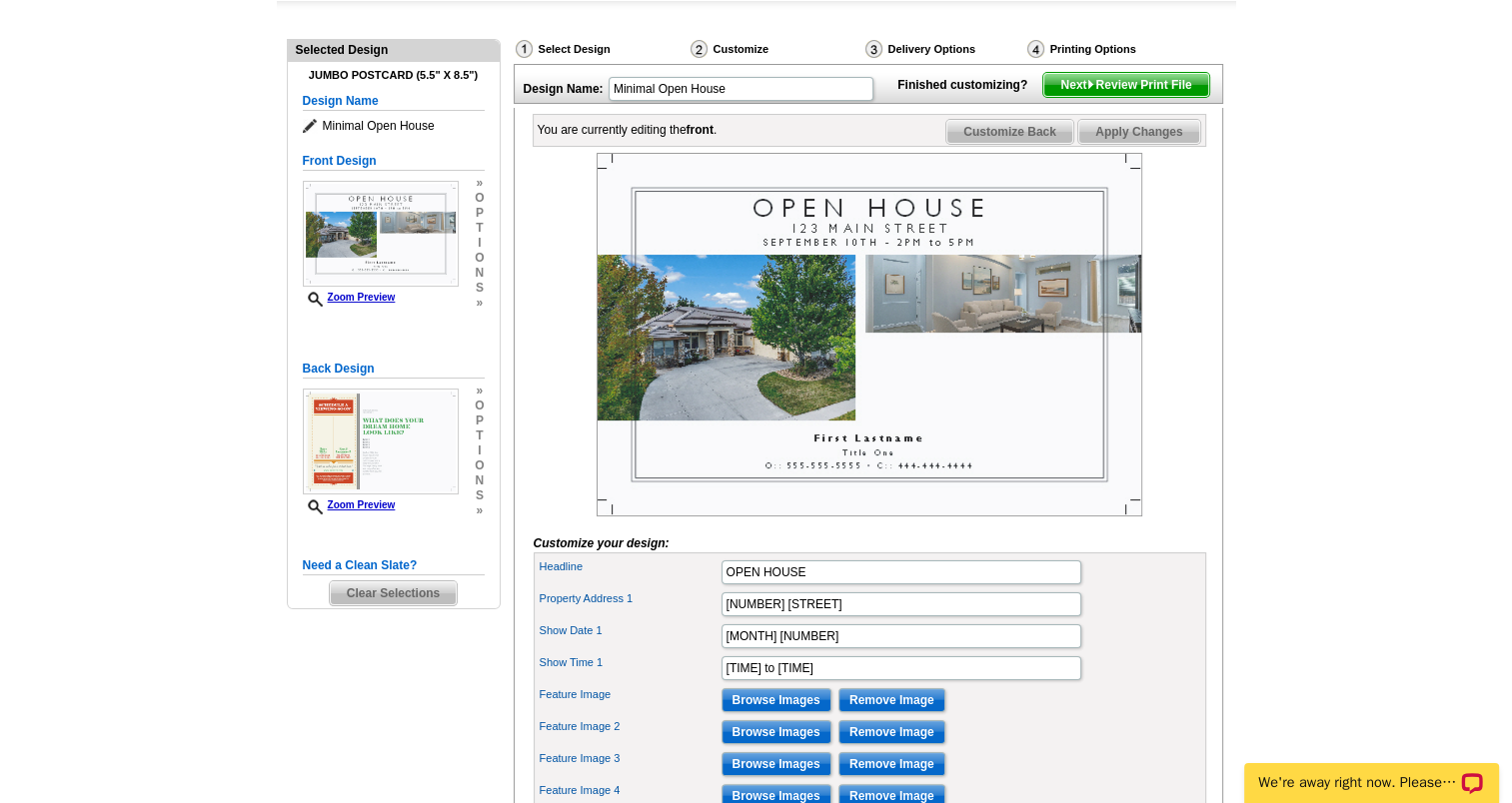 scroll, scrollTop: 200, scrollLeft: 0, axis: vertical 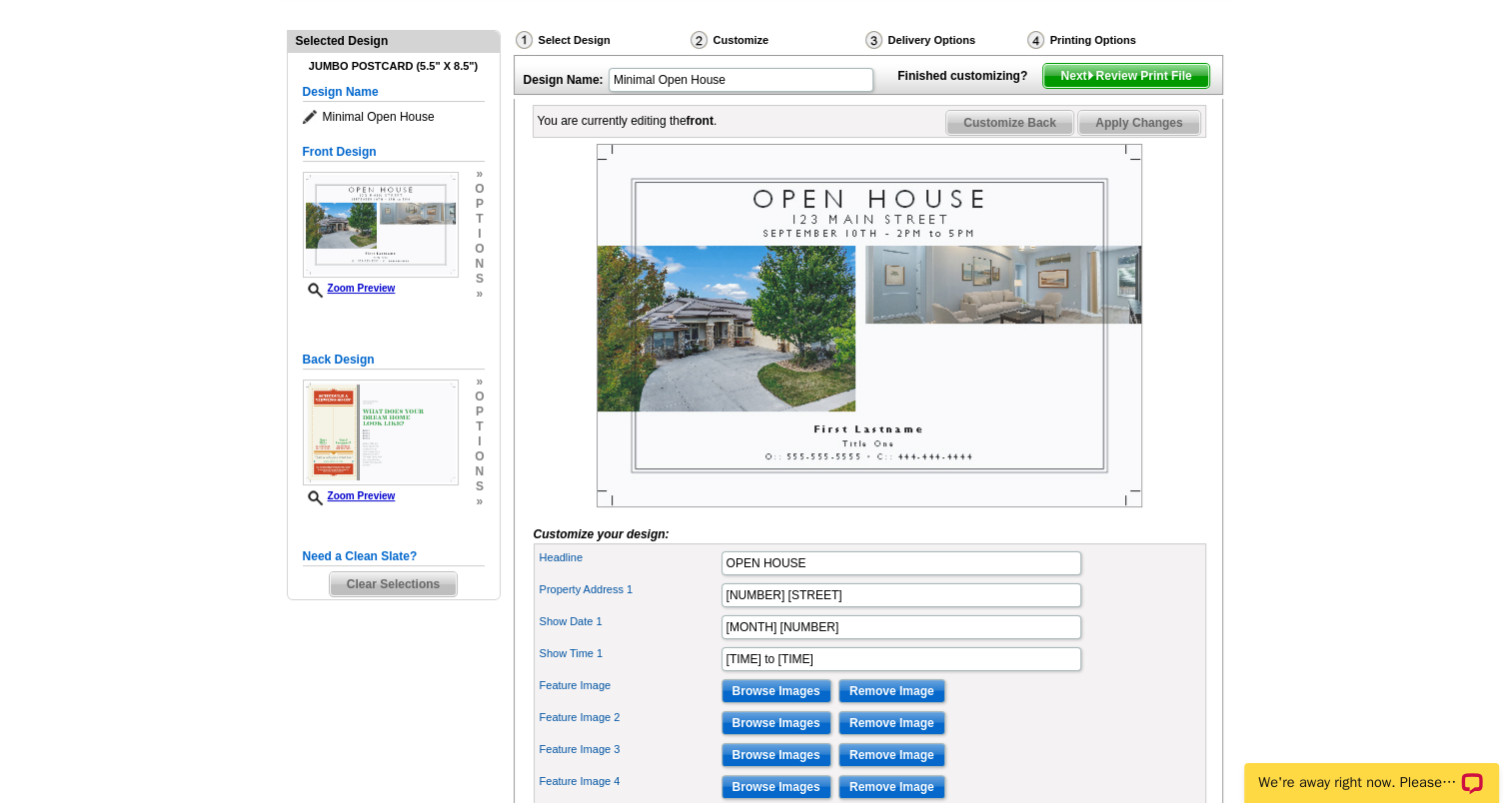 click at bounding box center [869, 326] 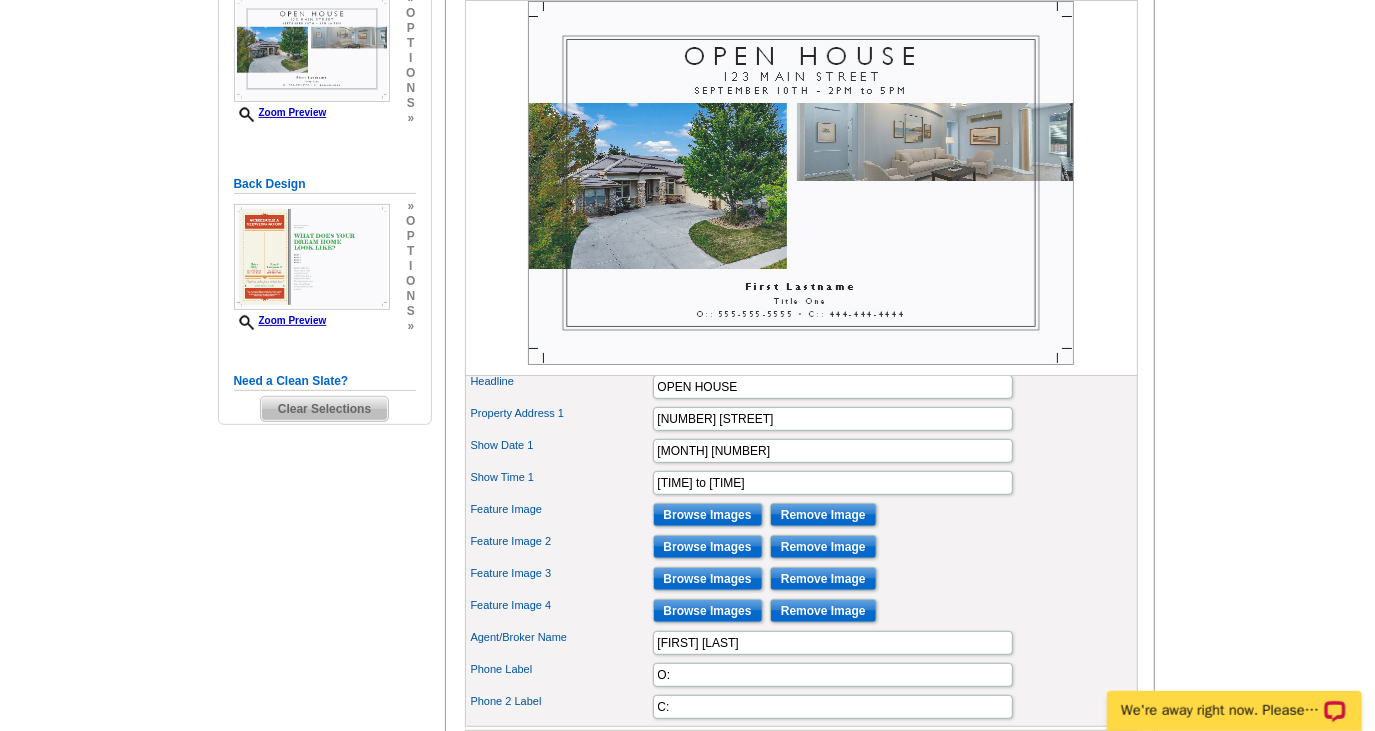 scroll, scrollTop: 472, scrollLeft: 0, axis: vertical 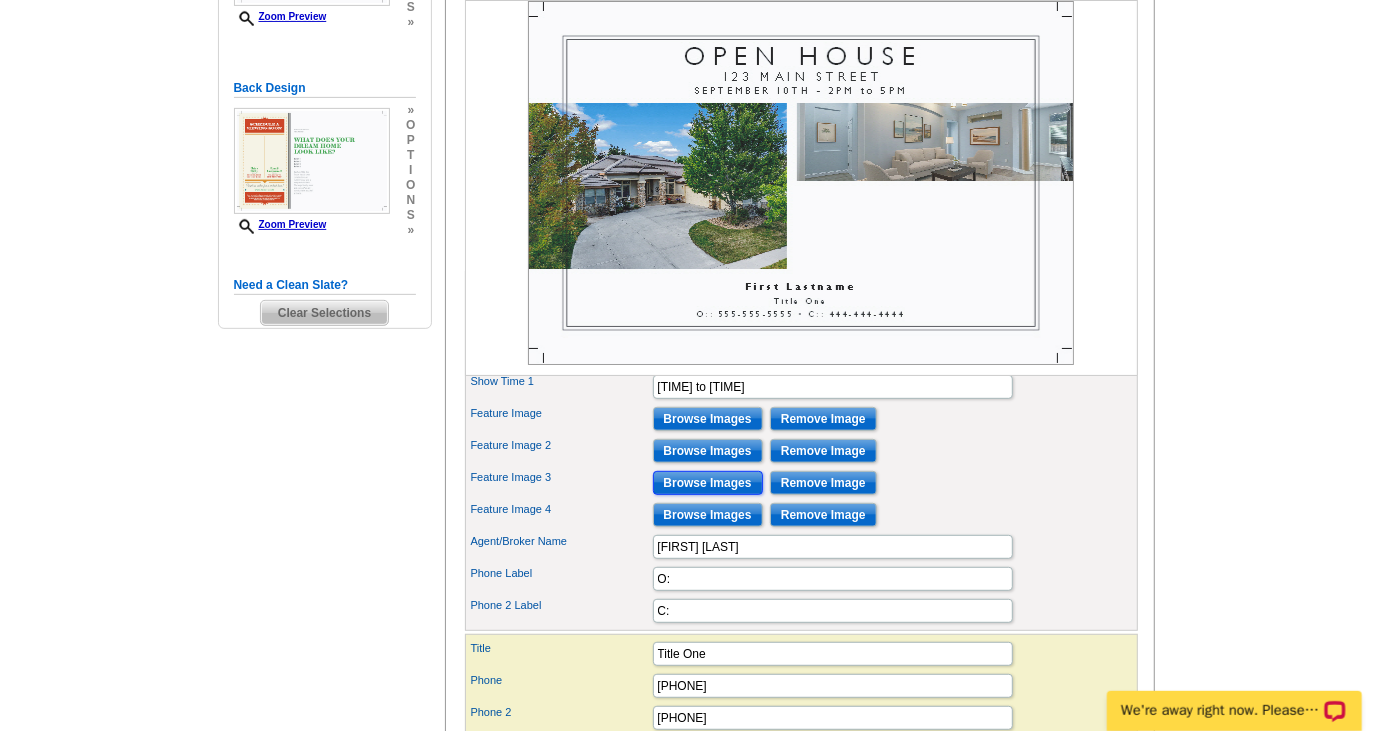 click on "Browse Images" at bounding box center (708, 483) 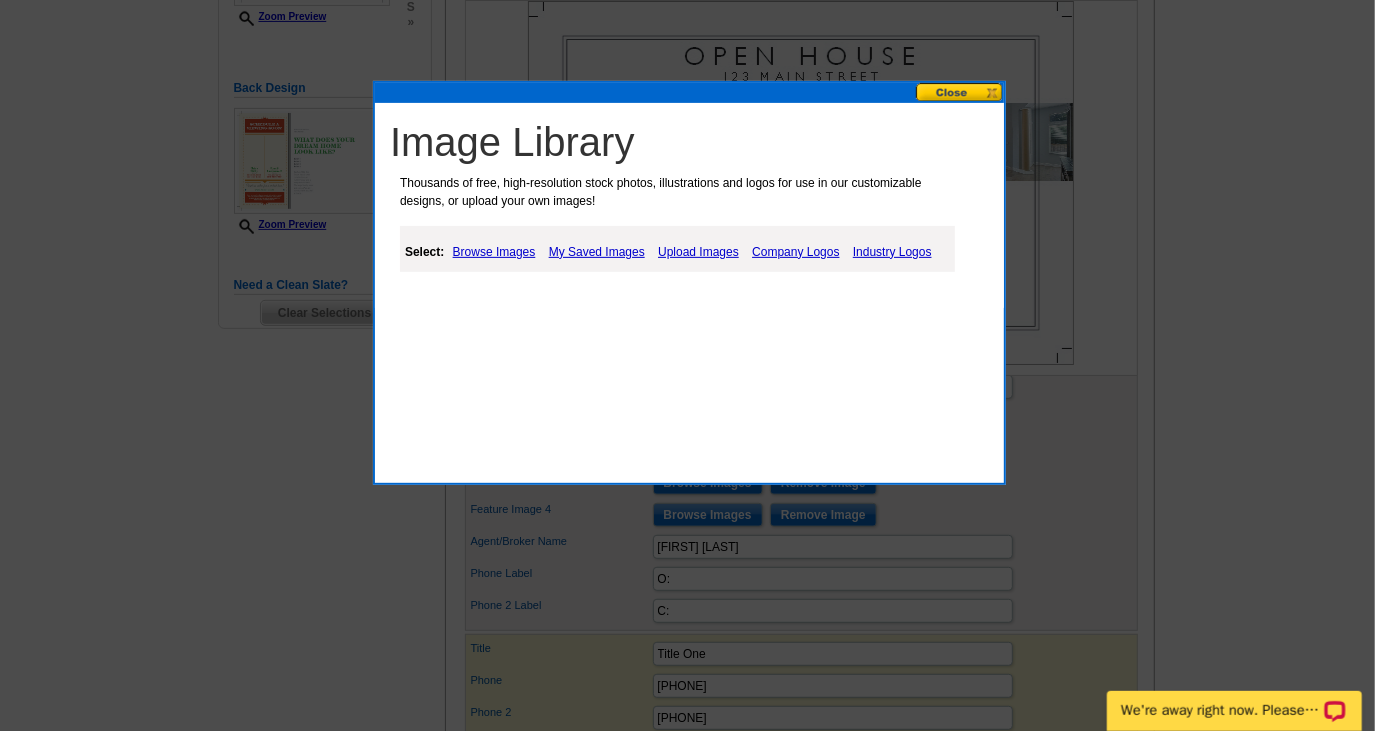 click on "Upload Images" at bounding box center (698, 252) 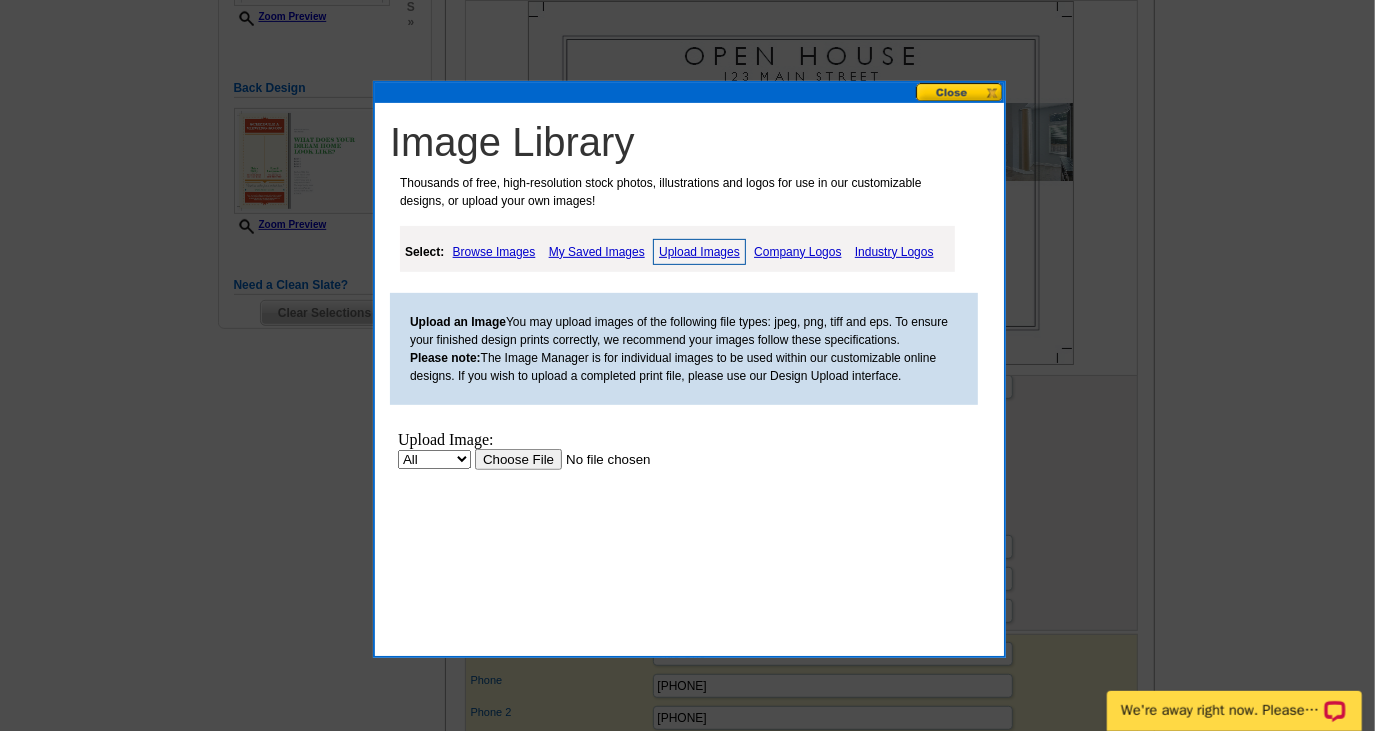 scroll, scrollTop: 0, scrollLeft: 0, axis: both 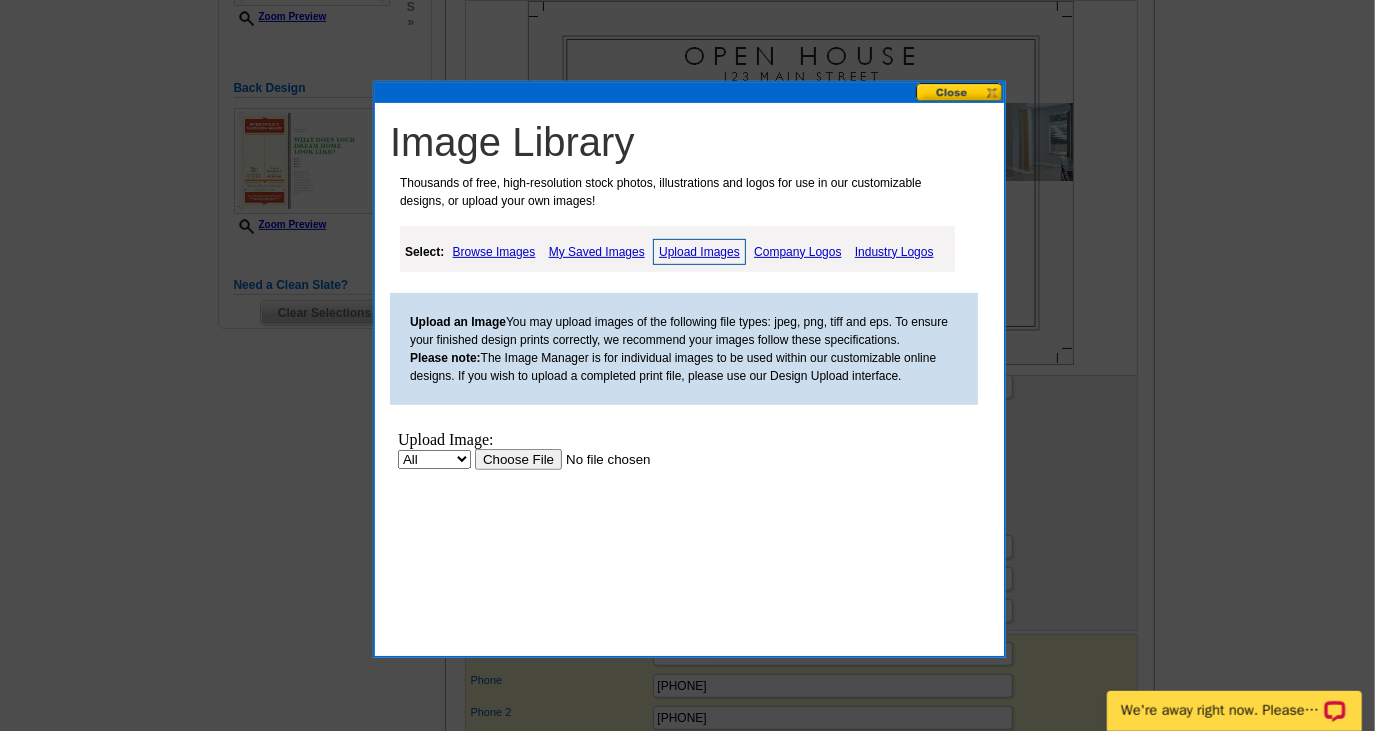 click at bounding box center (600, 458) 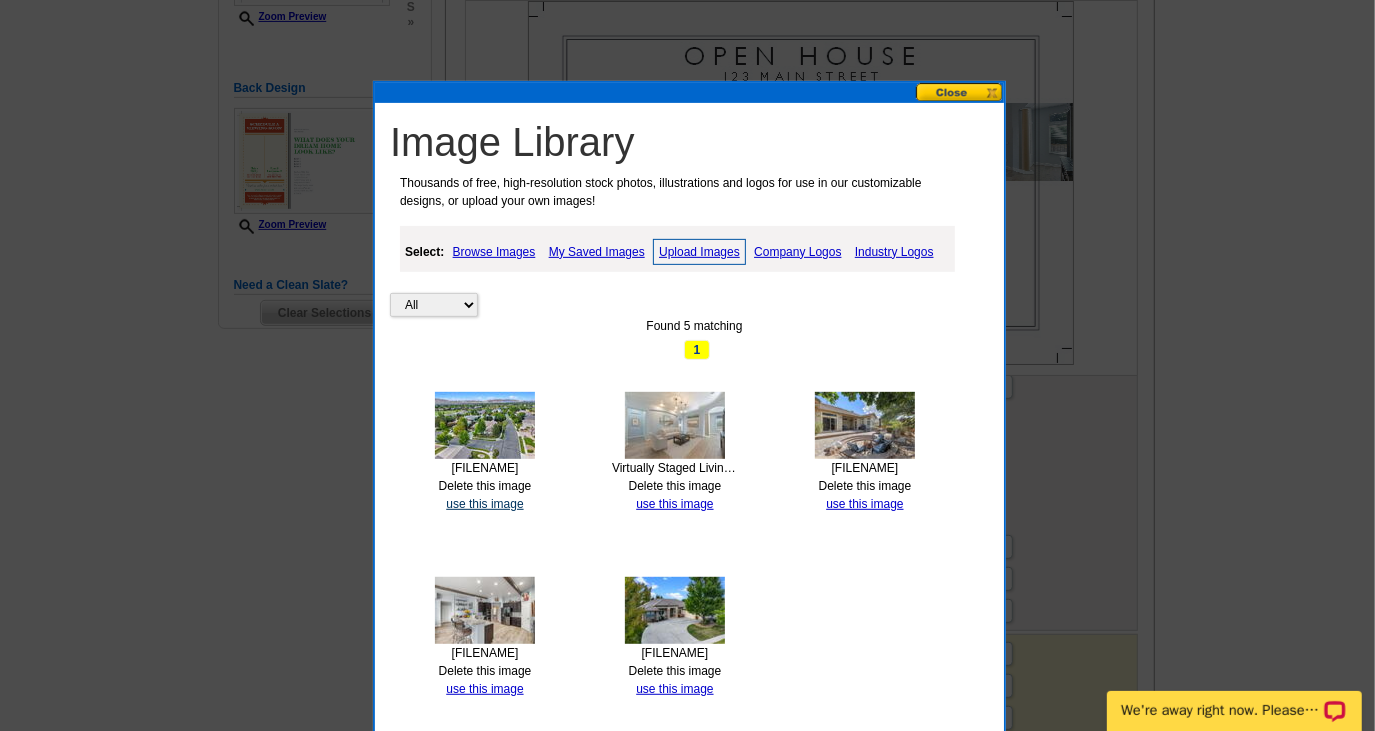 click on "use this image" at bounding box center (484, 504) 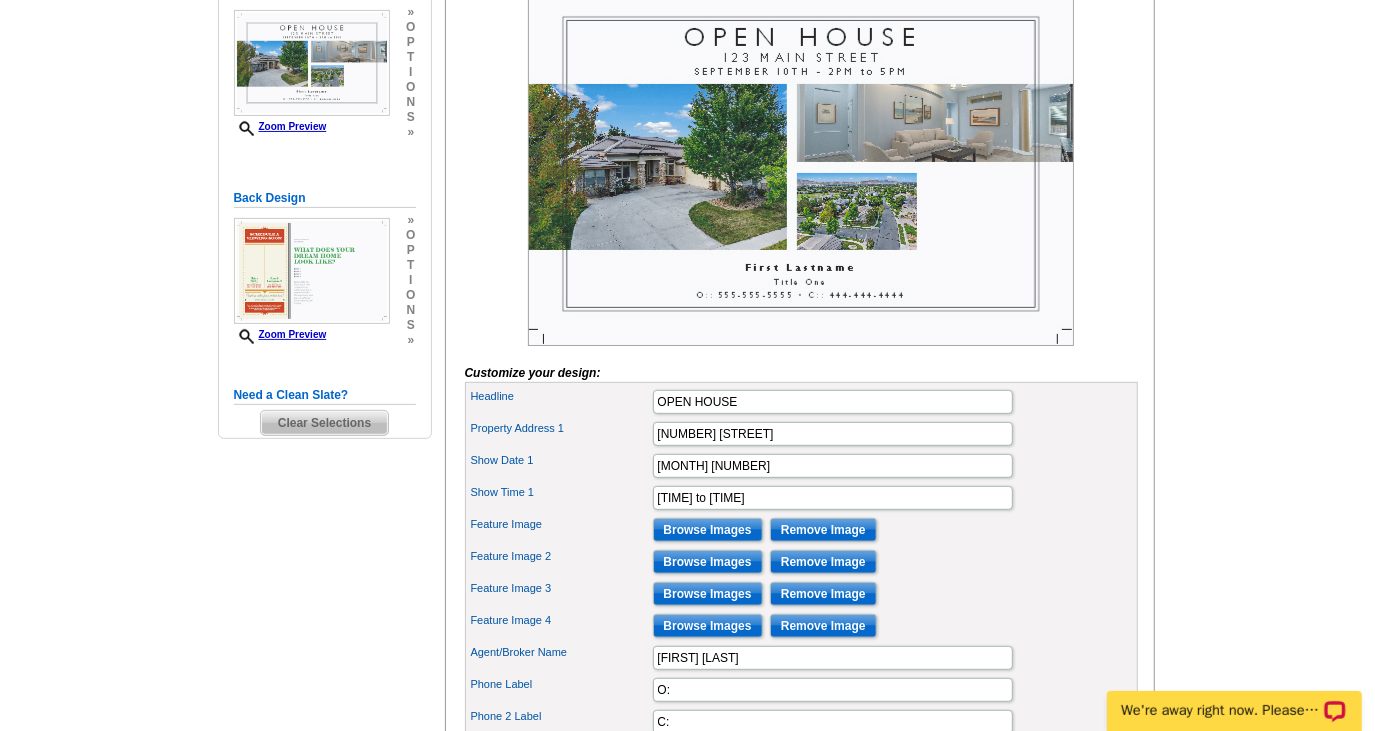 scroll, scrollTop: 363, scrollLeft: 0, axis: vertical 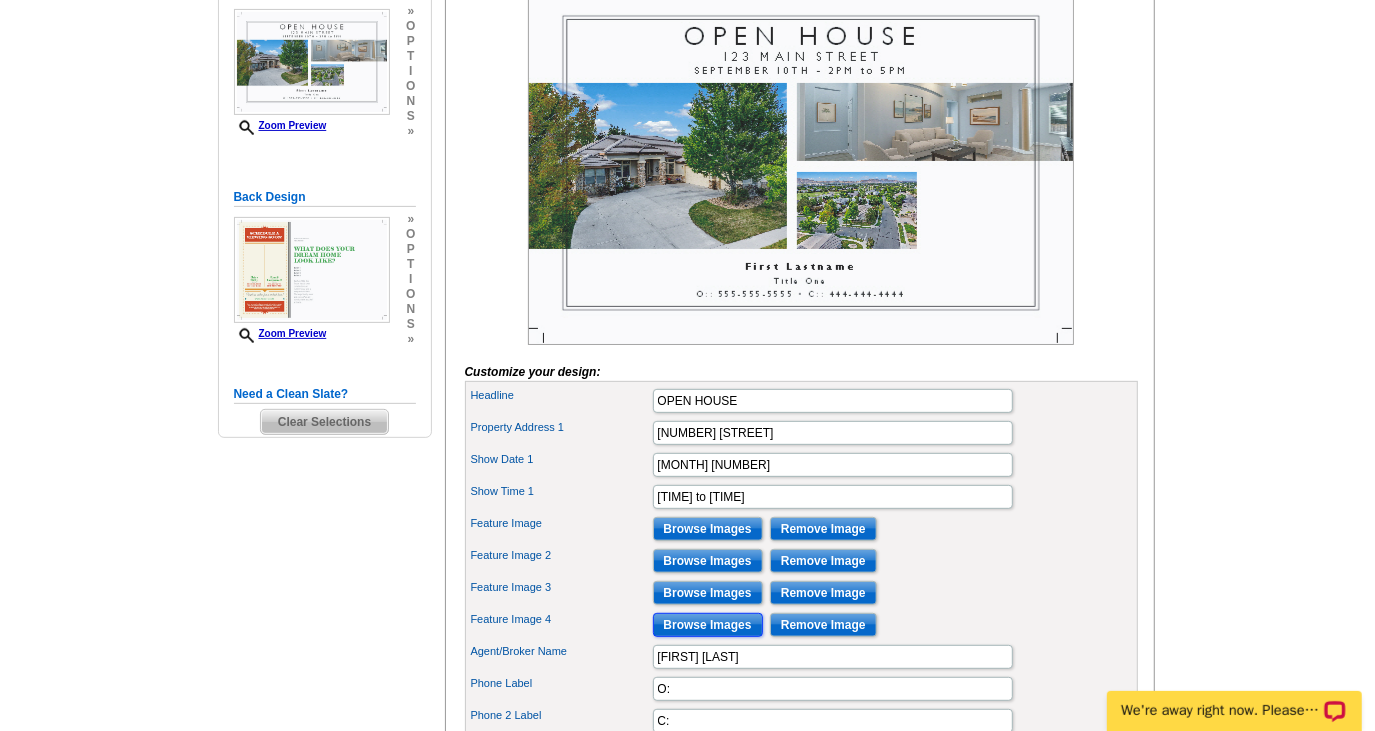 click on "Browse Images" at bounding box center (708, 625) 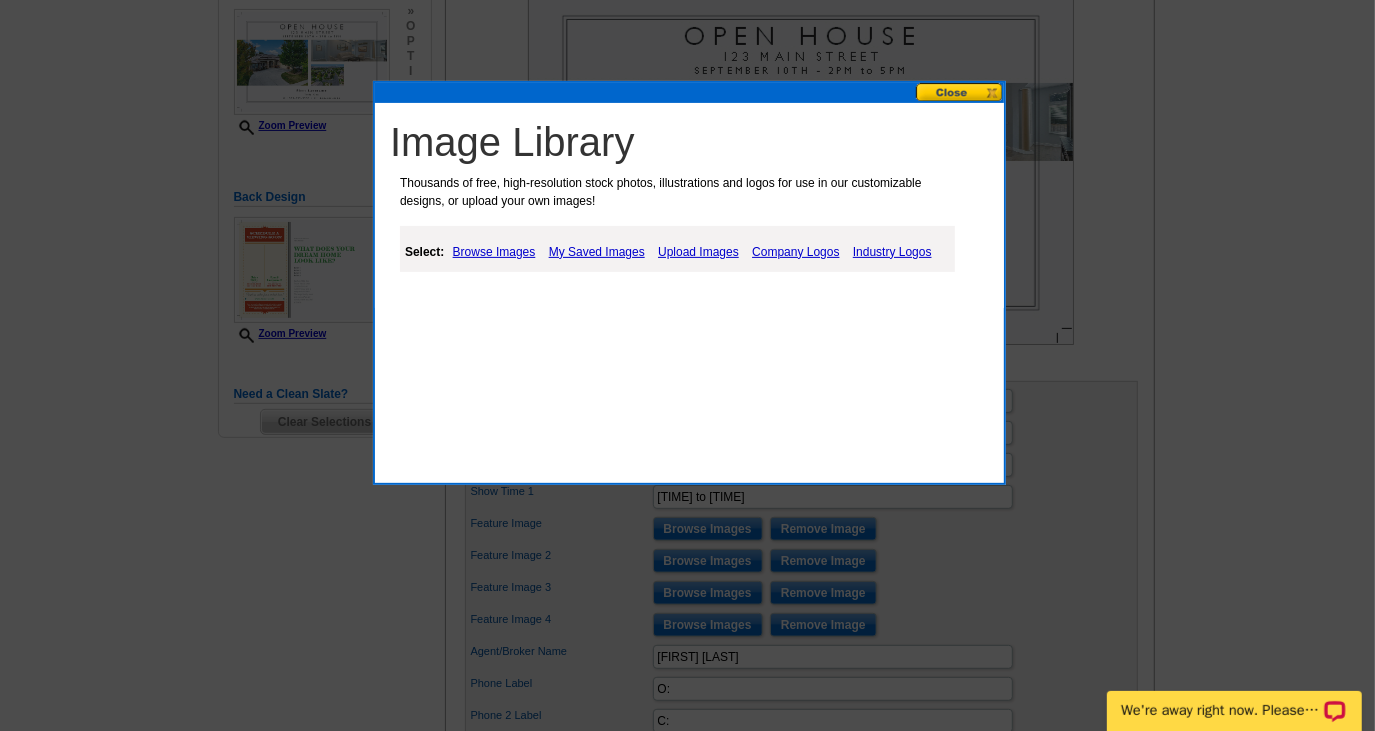 click on "Upload Images" at bounding box center (698, 252) 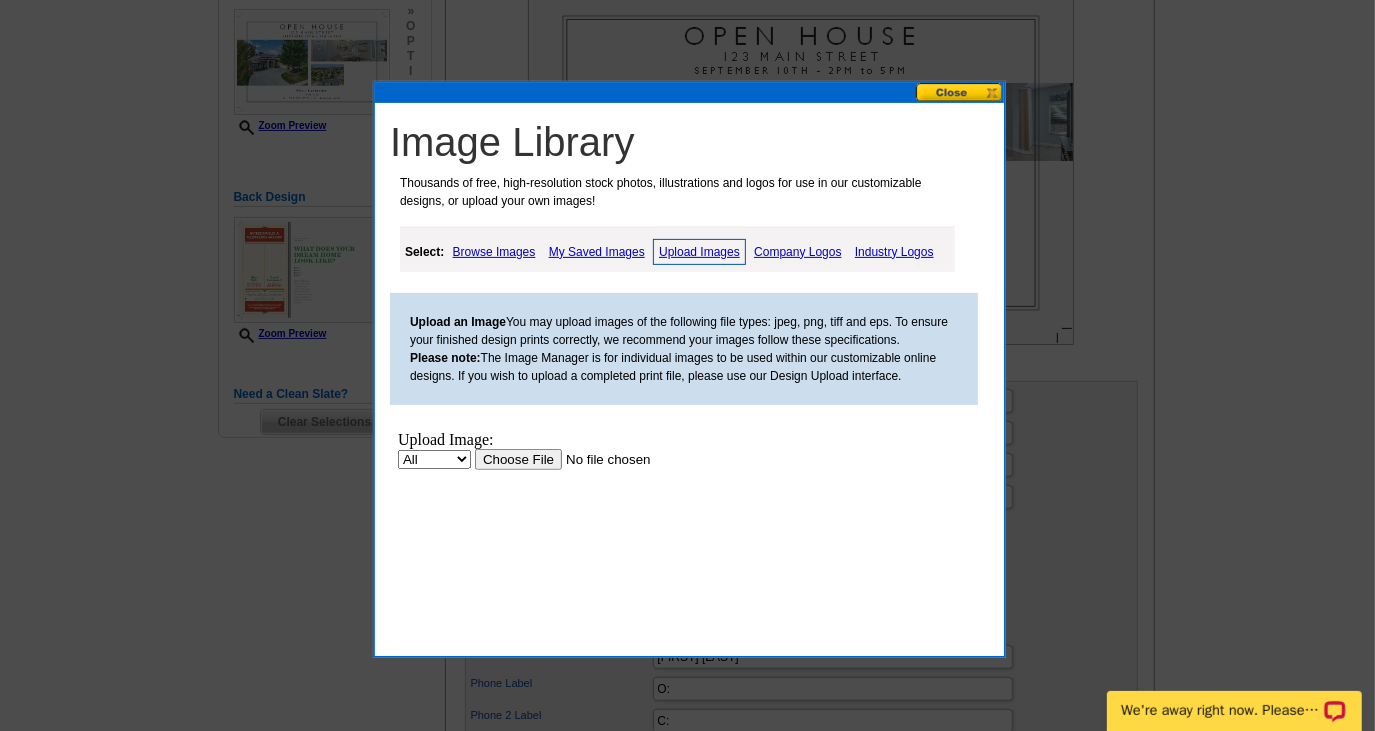 scroll, scrollTop: 0, scrollLeft: 0, axis: both 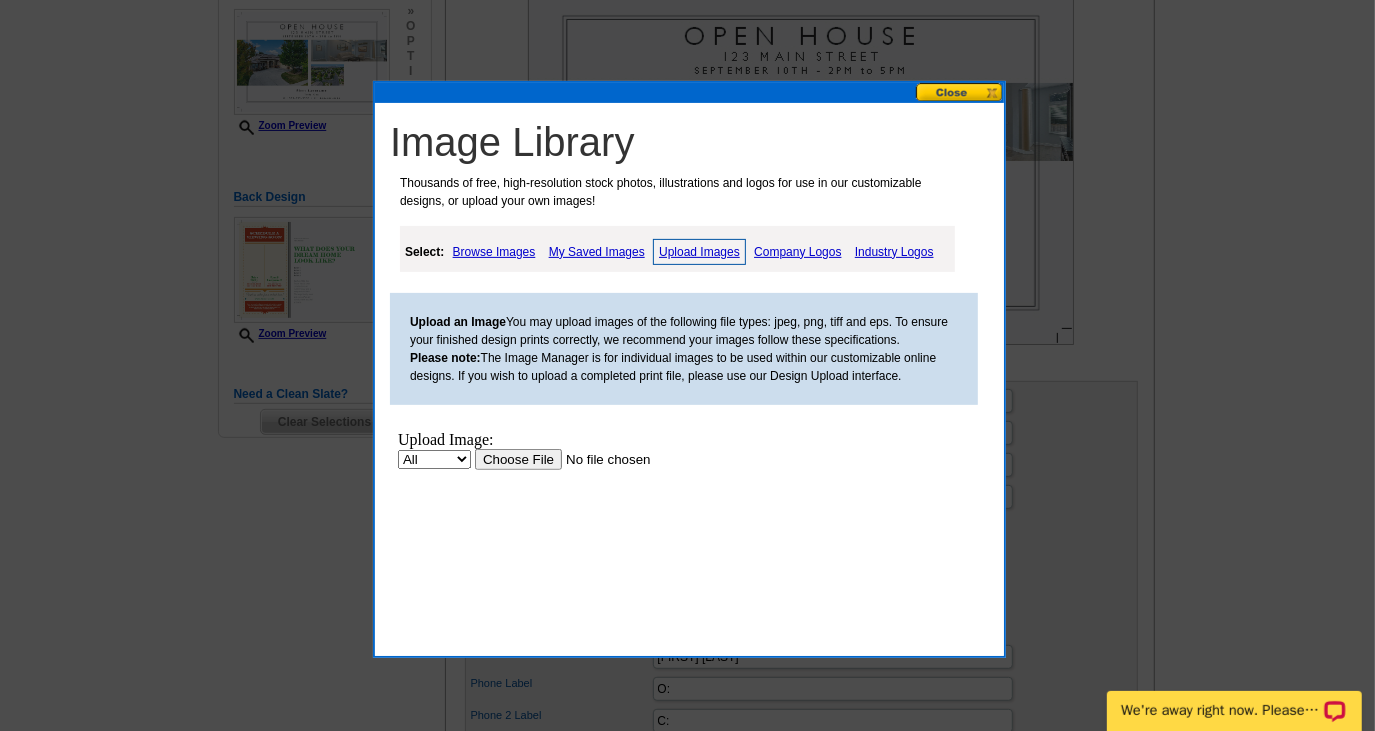 click at bounding box center (600, 458) 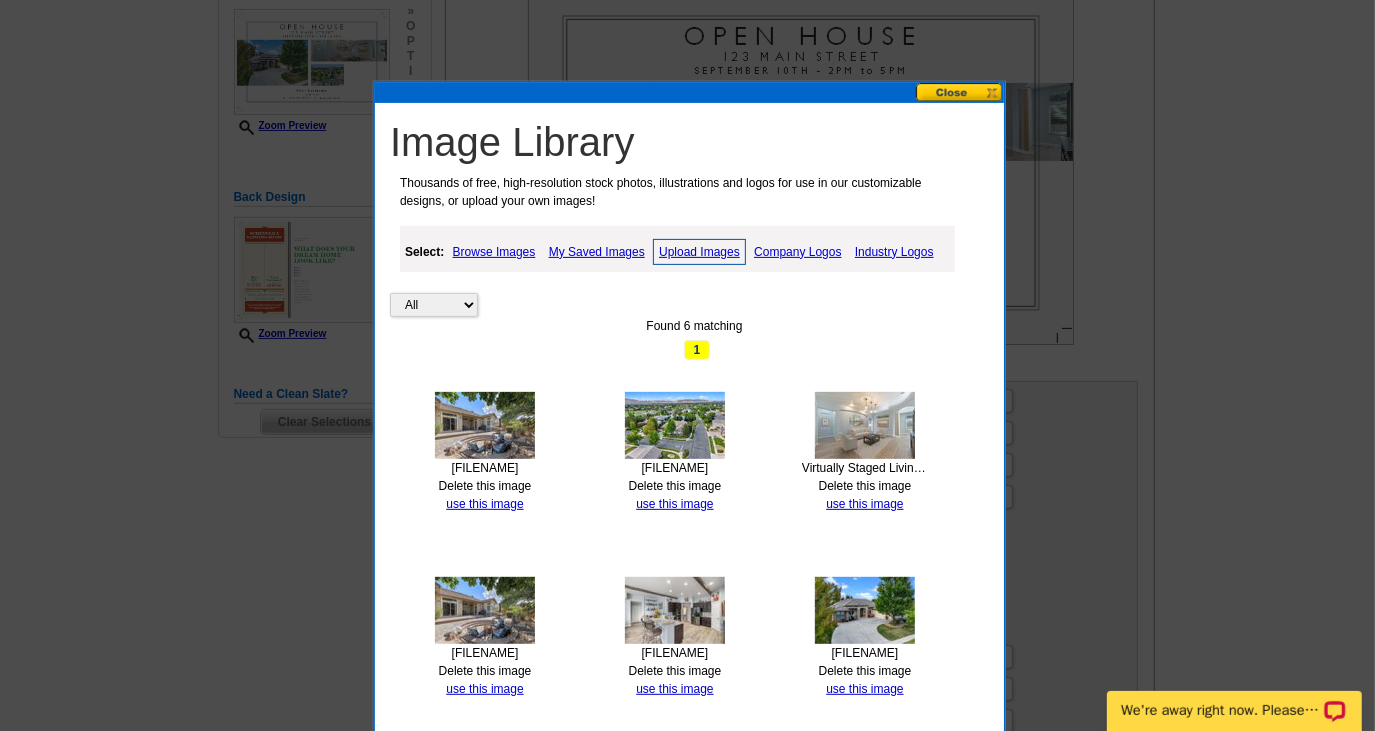 click at bounding box center [485, 425] 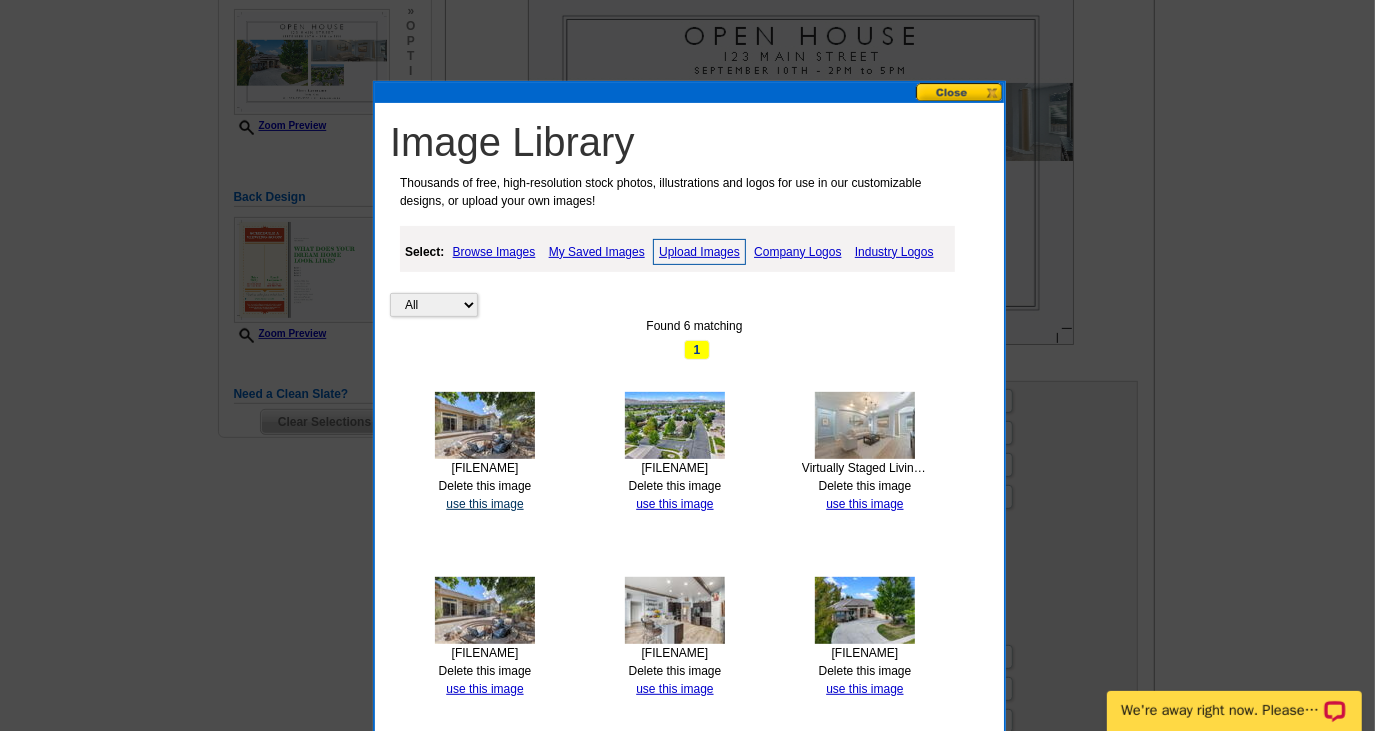 click on "use this image" at bounding box center [484, 504] 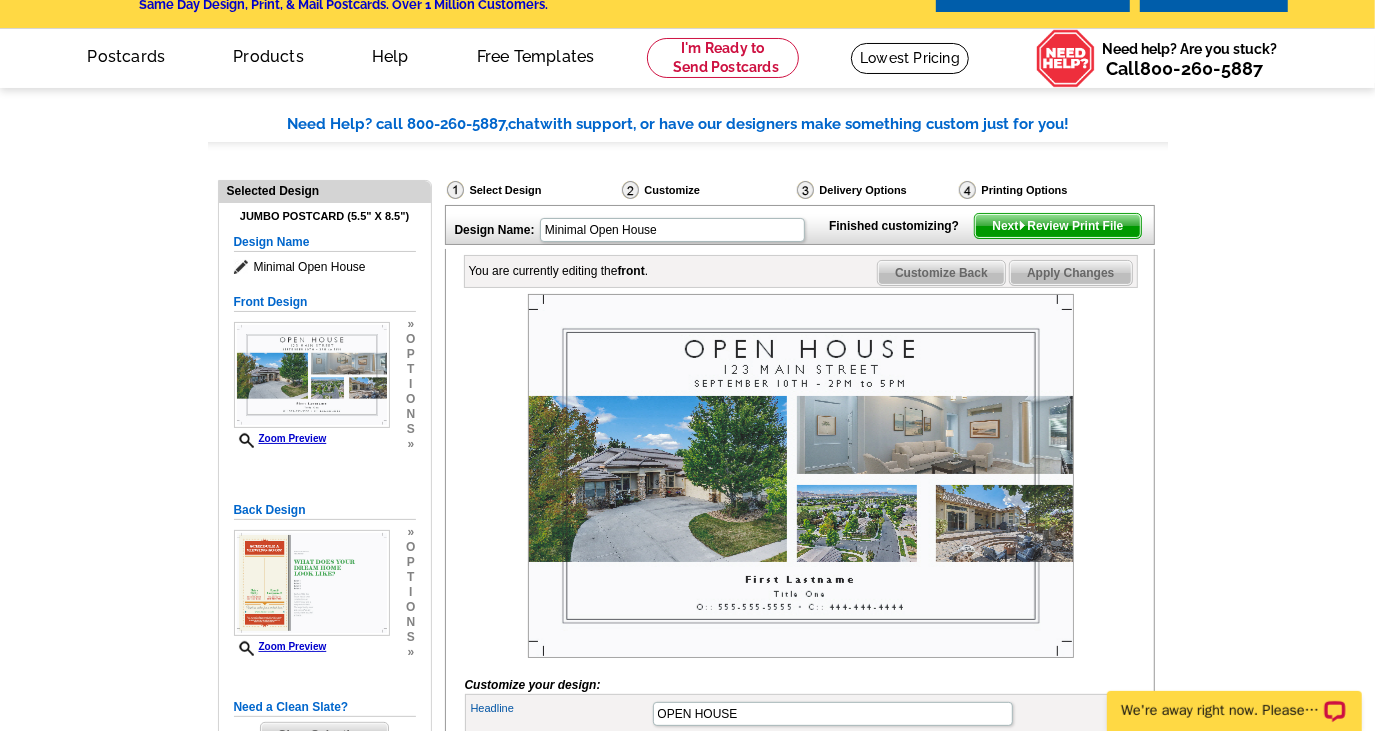 scroll, scrollTop: 90, scrollLeft: 0, axis: vertical 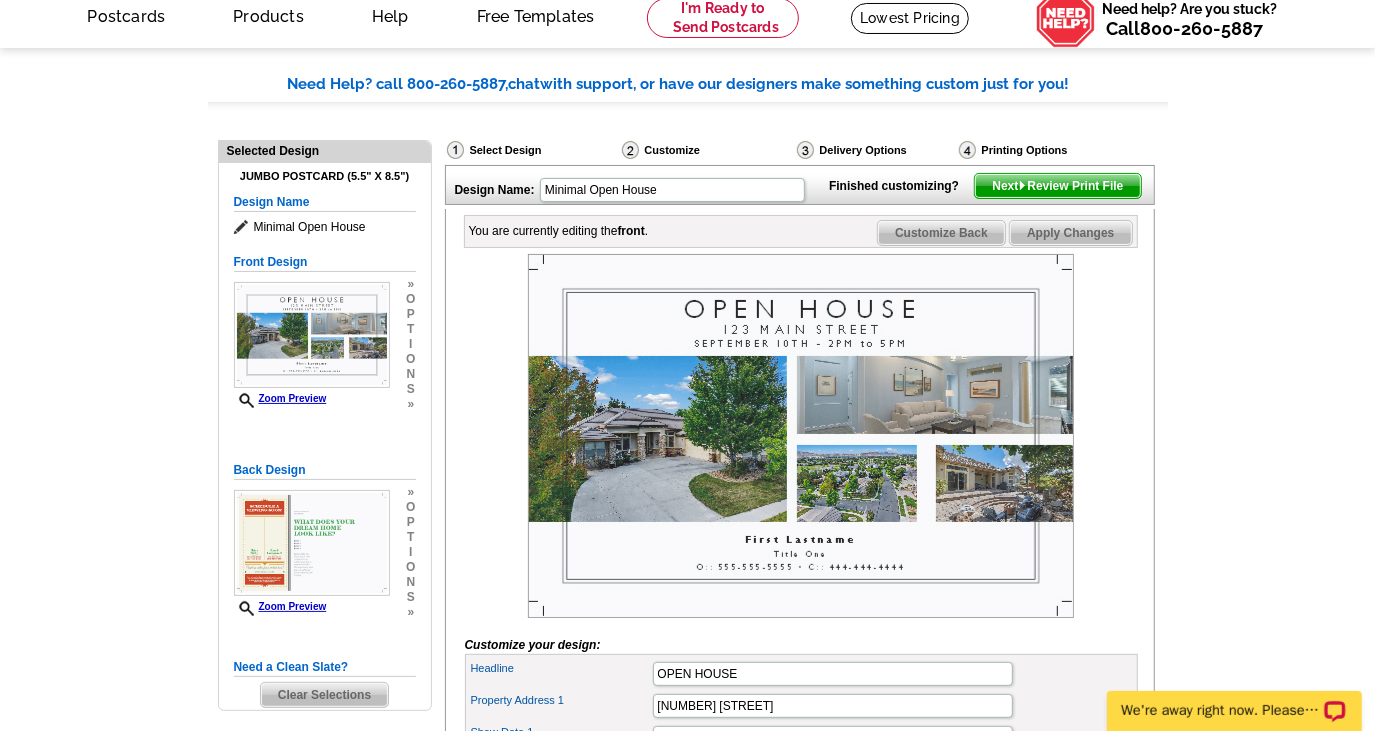 click at bounding box center (801, 436) 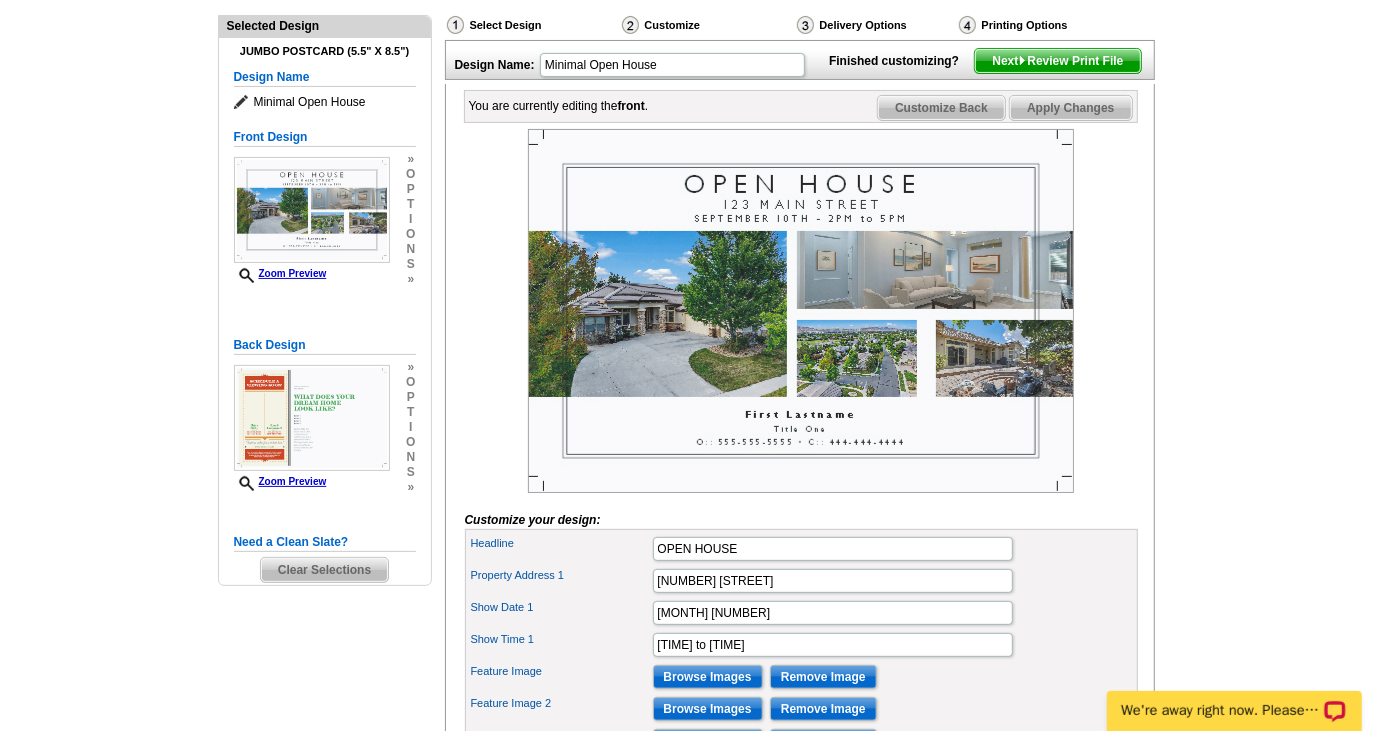 scroll, scrollTop: 363, scrollLeft: 0, axis: vertical 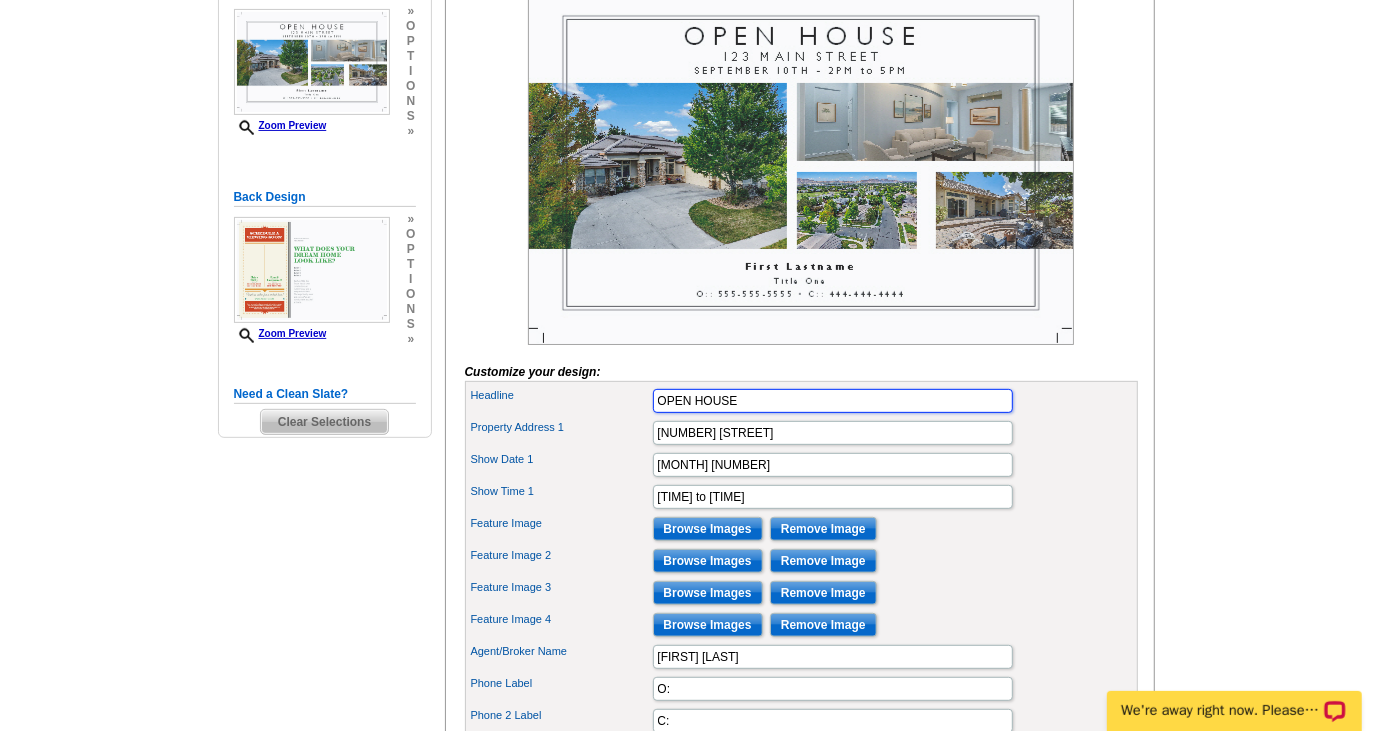 drag, startPoint x: 754, startPoint y: 434, endPoint x: 543, endPoint y: 418, distance: 211.60576 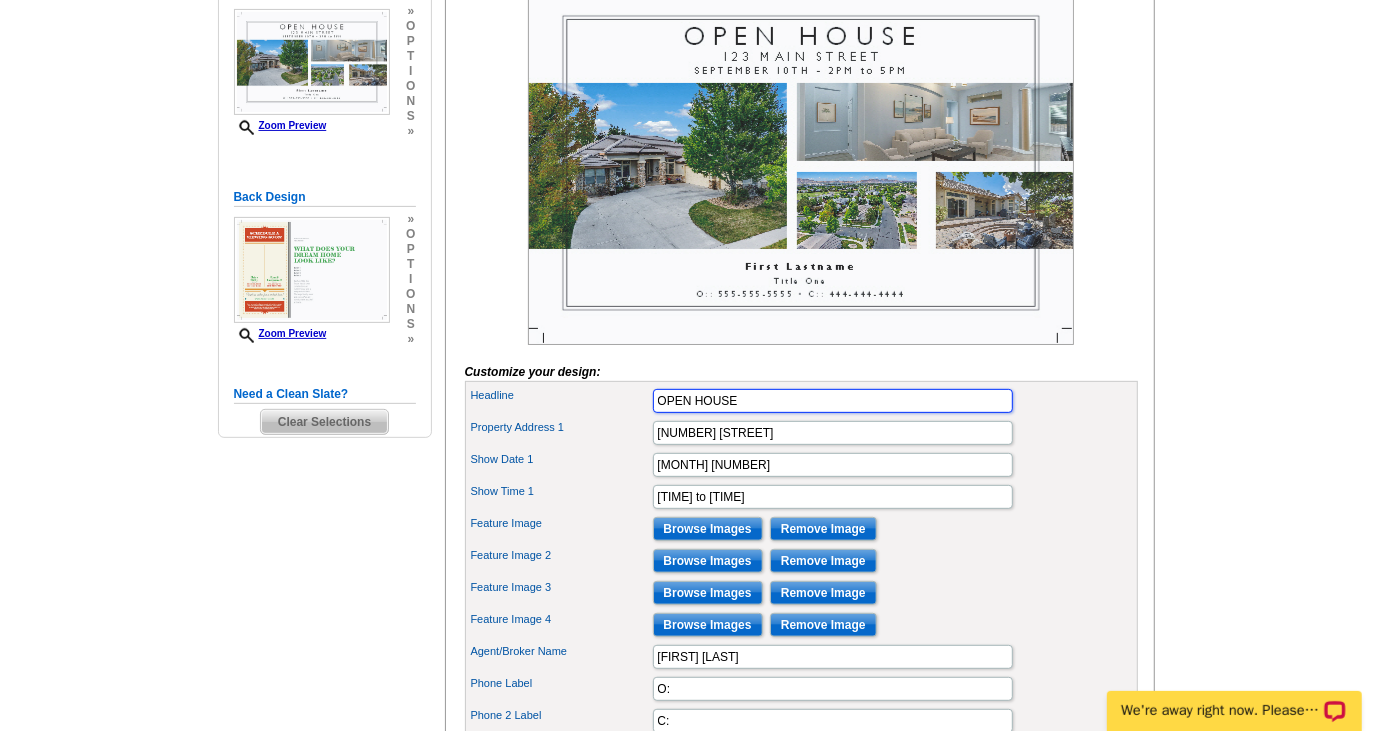 click on "Headline
OPEN HOUSE" at bounding box center (801, 401) 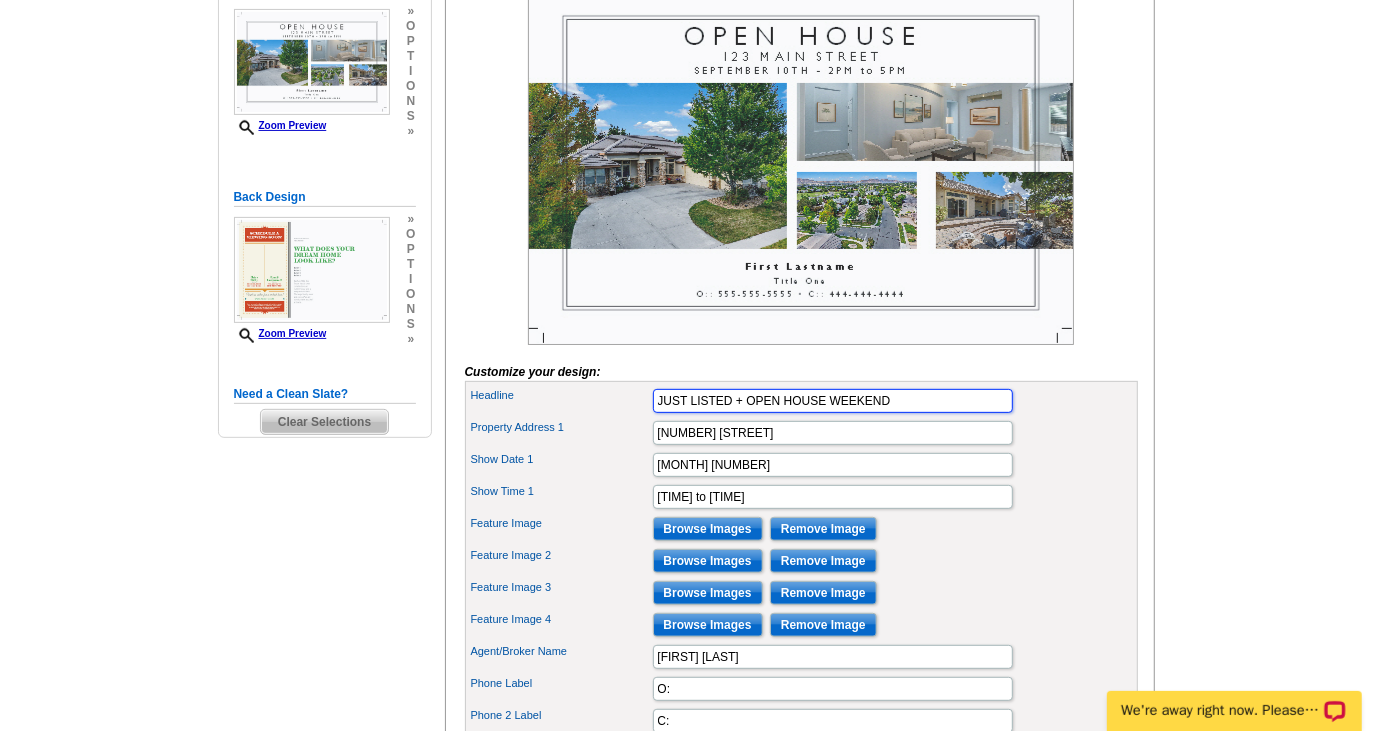 type on "JUST LISTED + OPEN HOUSE WEEKEND" 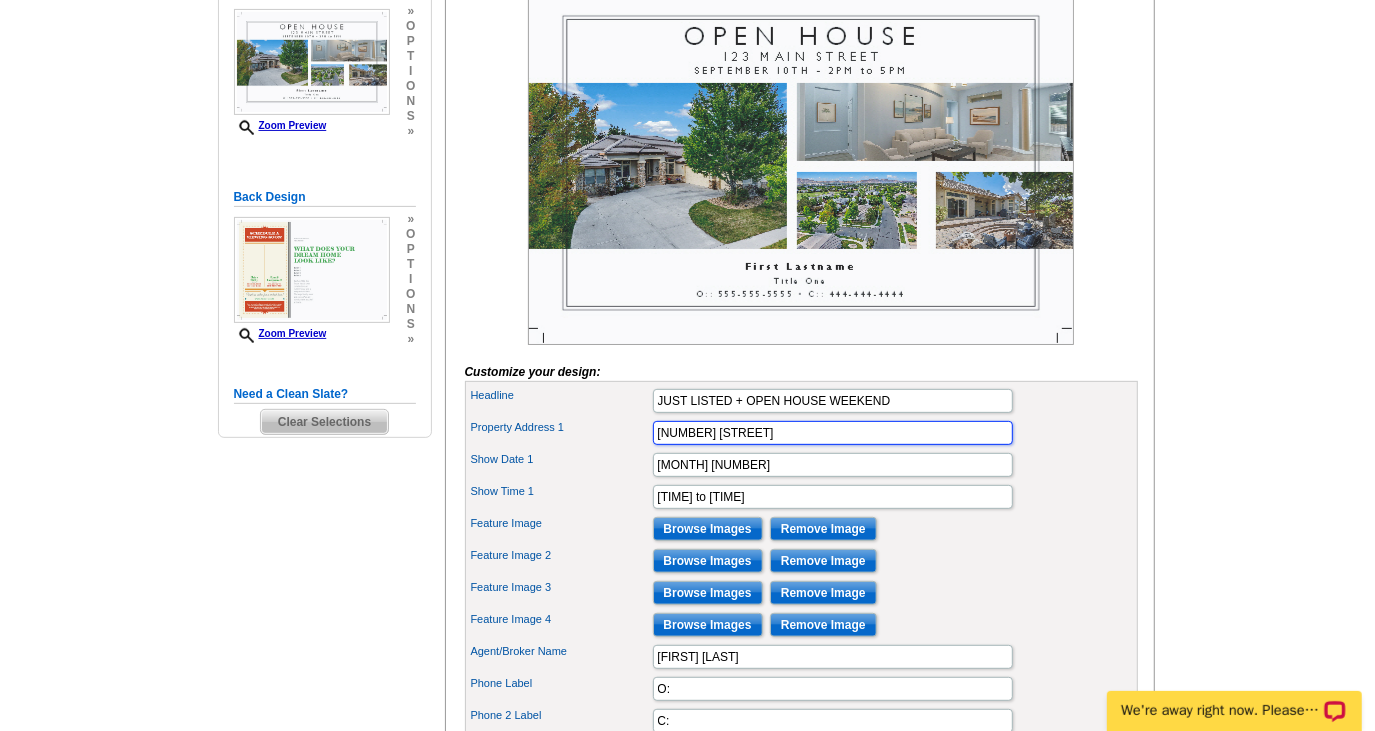 scroll, scrollTop: 0, scrollLeft: 0, axis: both 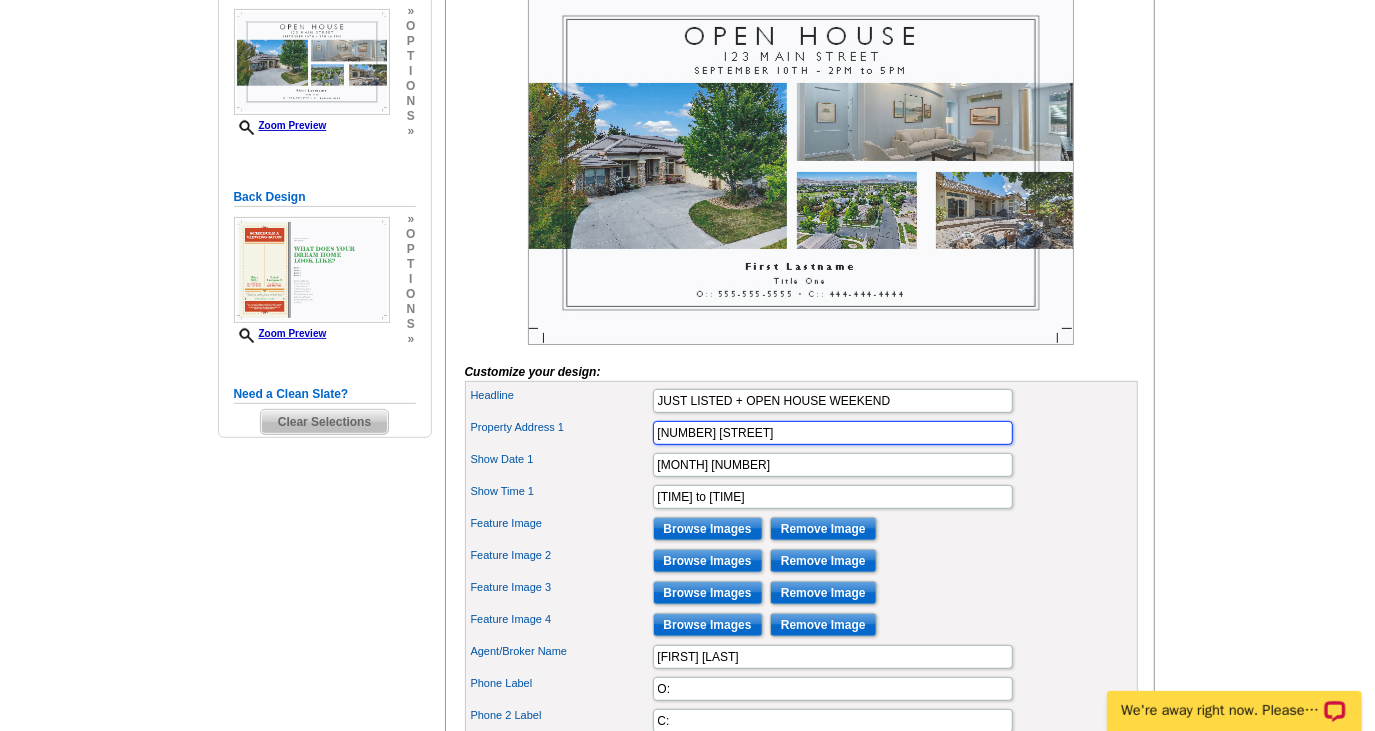 drag, startPoint x: 779, startPoint y: 458, endPoint x: 555, endPoint y: 471, distance: 224.37692 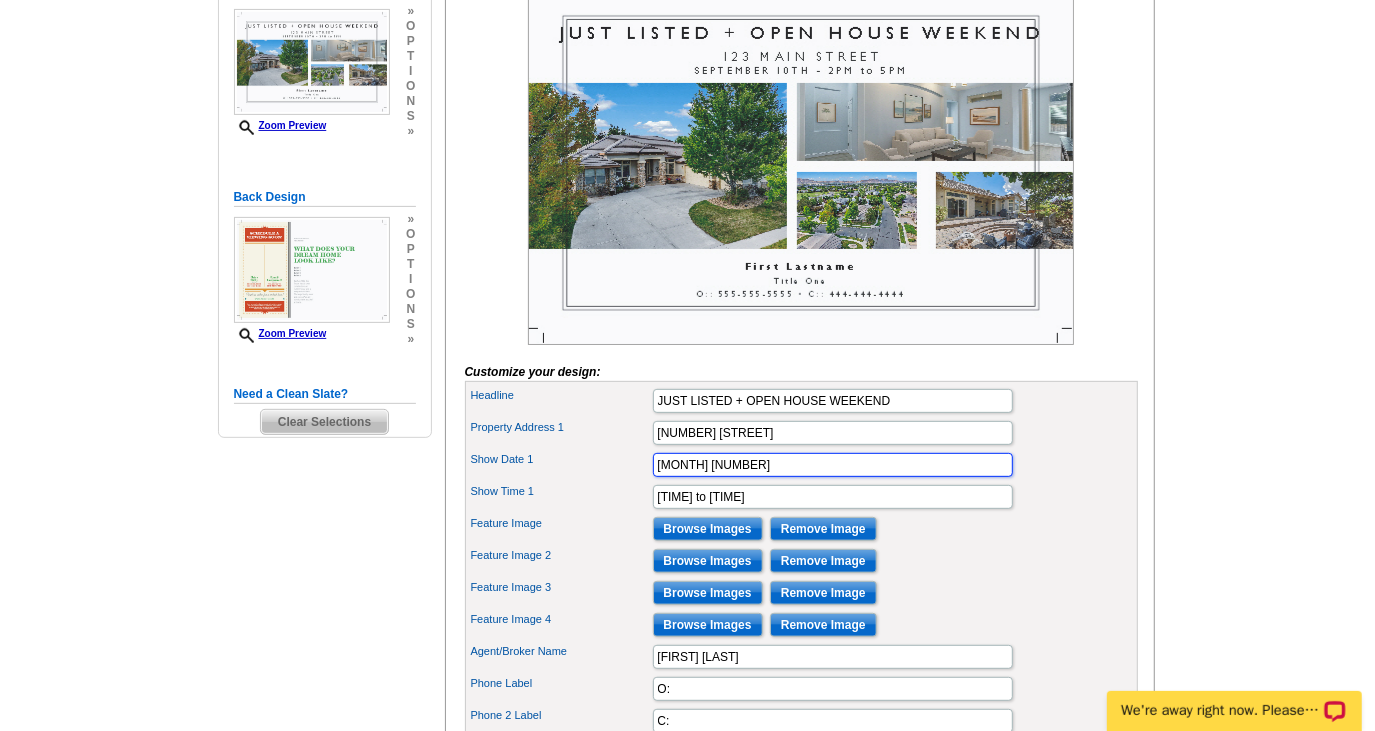 click on "SEPTEMBER 10TH" at bounding box center (833, 465) 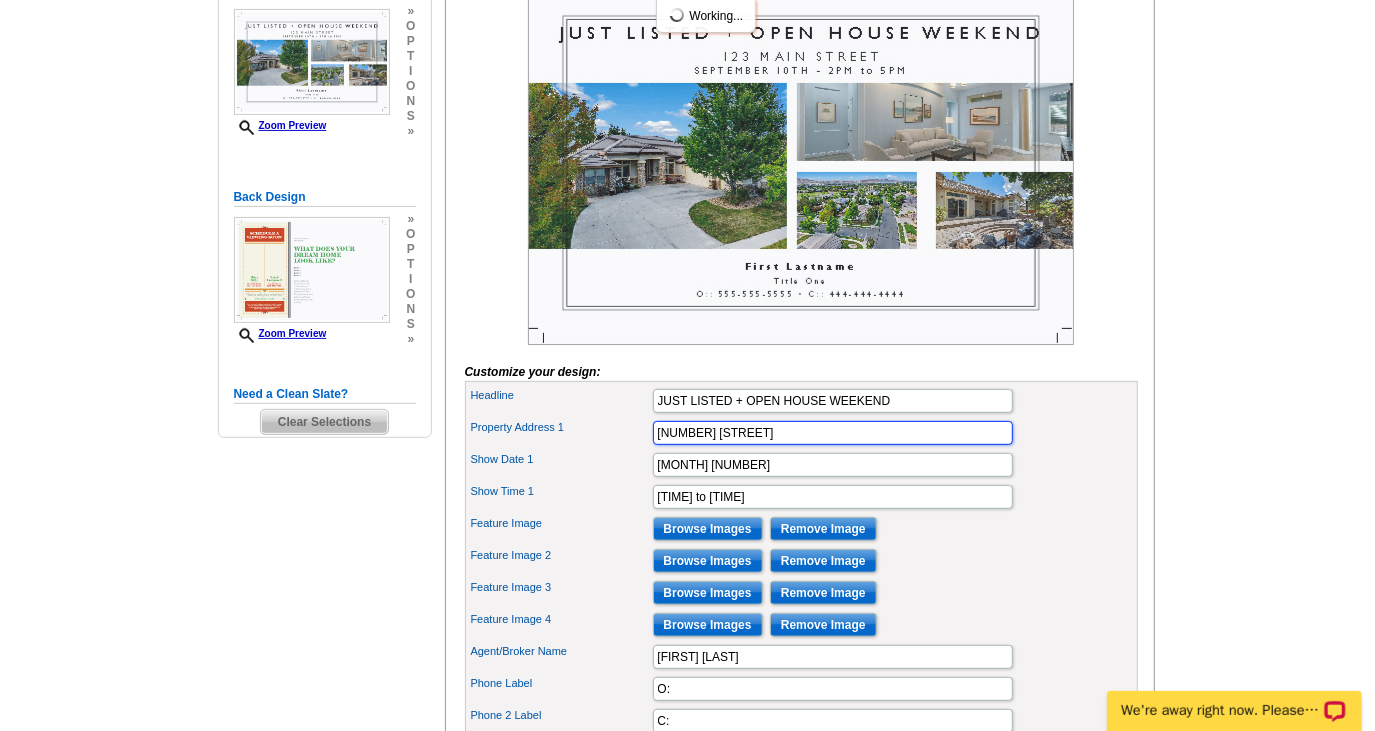 click on "2850 Friar Rock Court" at bounding box center (833, 433) 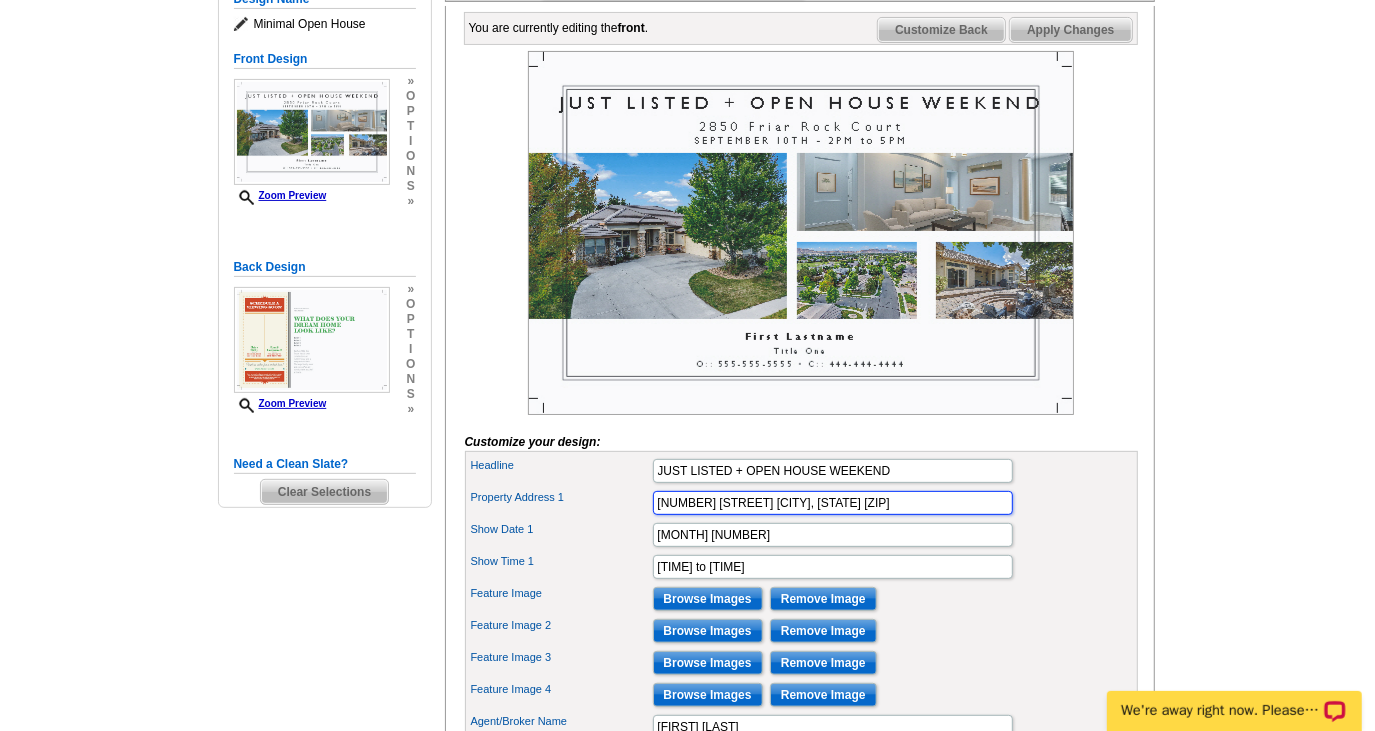 scroll, scrollTop: 272, scrollLeft: 0, axis: vertical 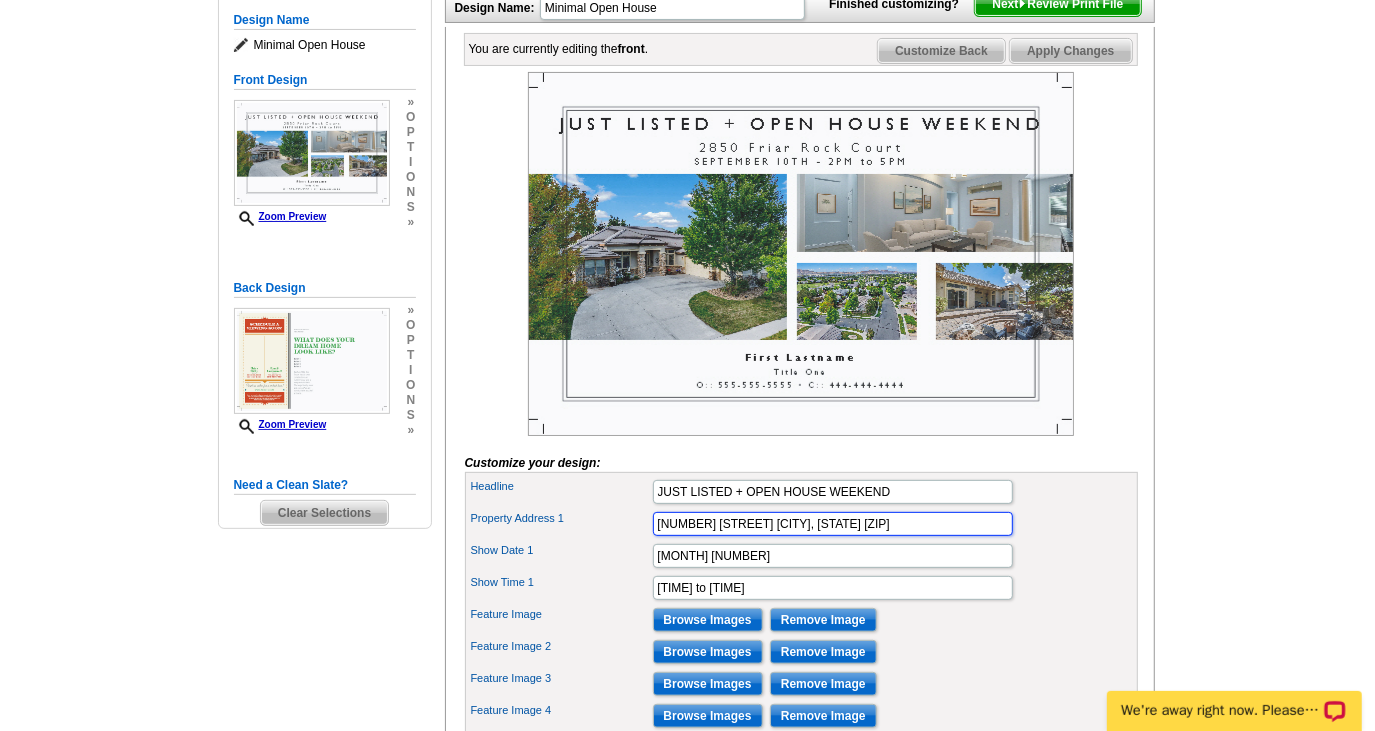 type on "2850 Friar Rock Court Sparks, NV 89436" 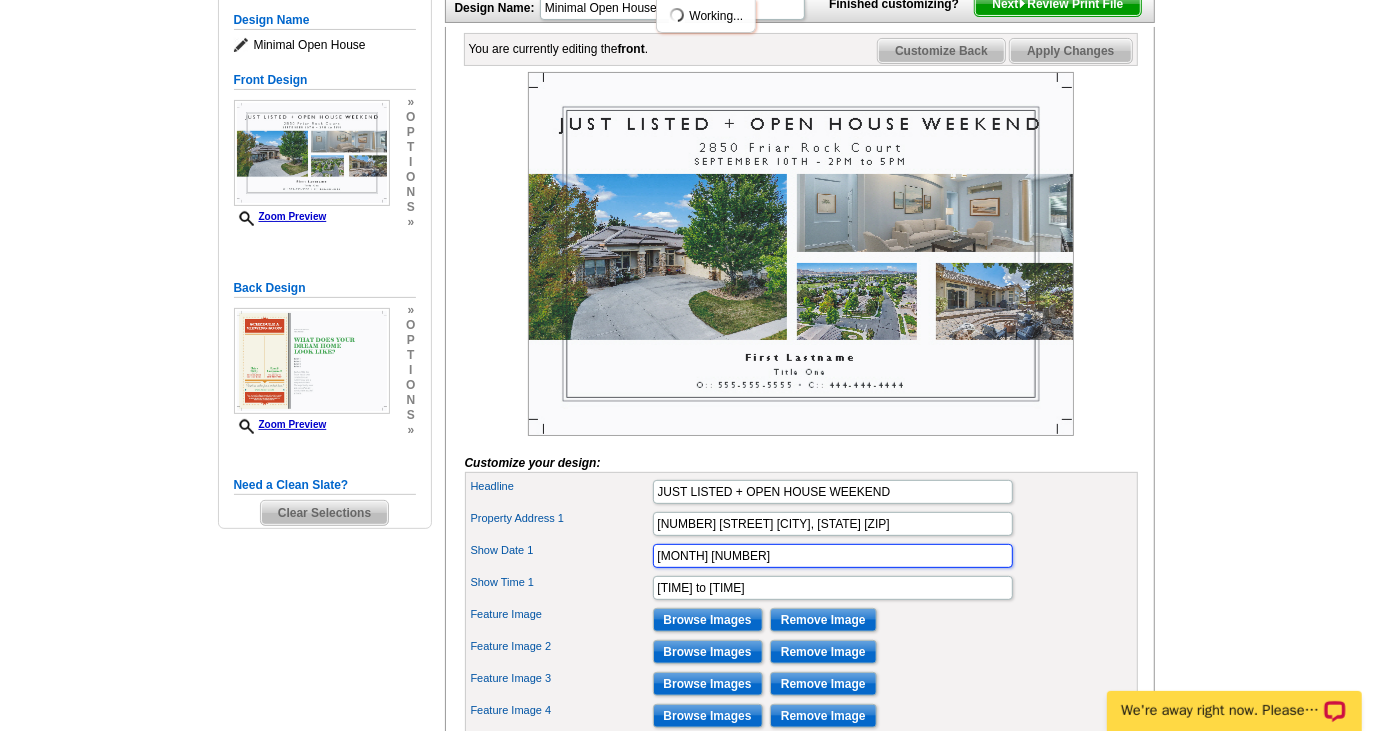drag, startPoint x: 785, startPoint y: 584, endPoint x: 600, endPoint y: 584, distance: 185 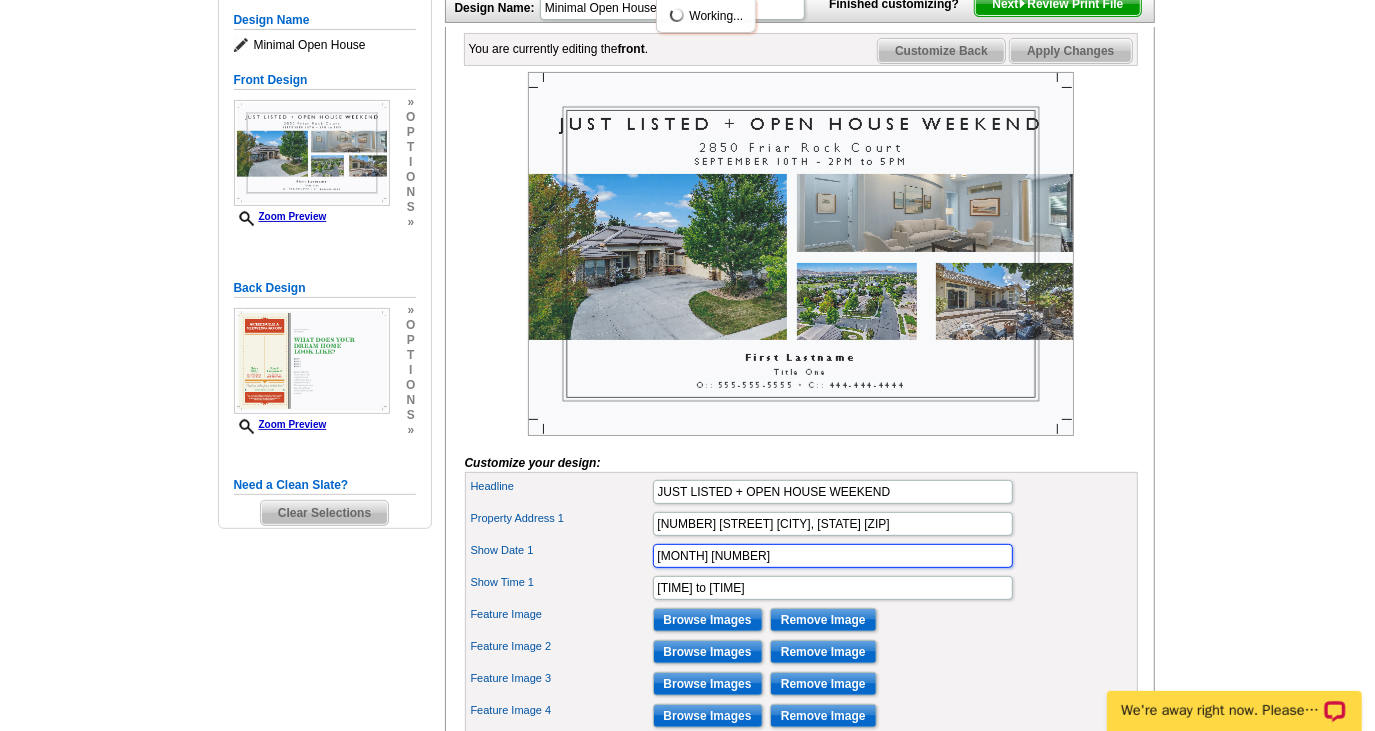 click on "Show Date 1
SEPTEMBER 10TH" at bounding box center (801, 556) 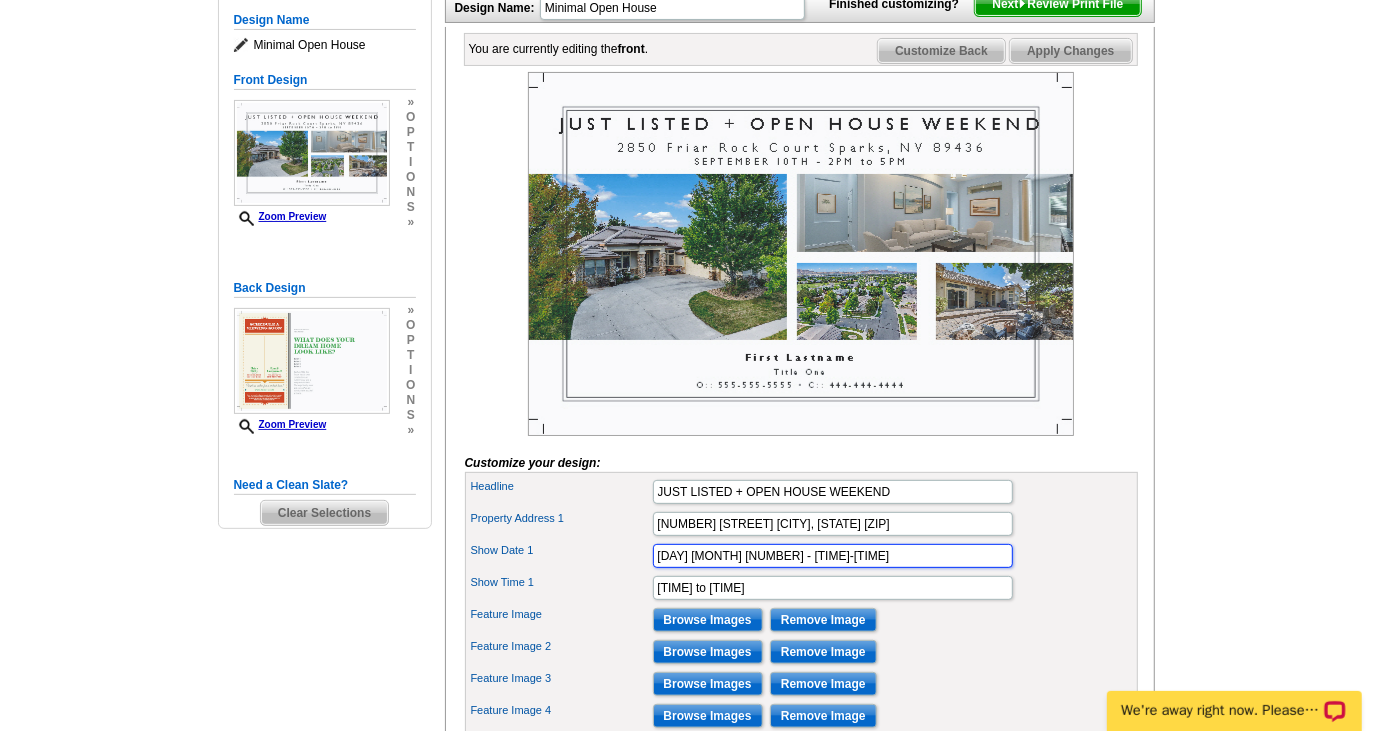 drag, startPoint x: 850, startPoint y: 578, endPoint x: 774, endPoint y: 581, distance: 76.05919 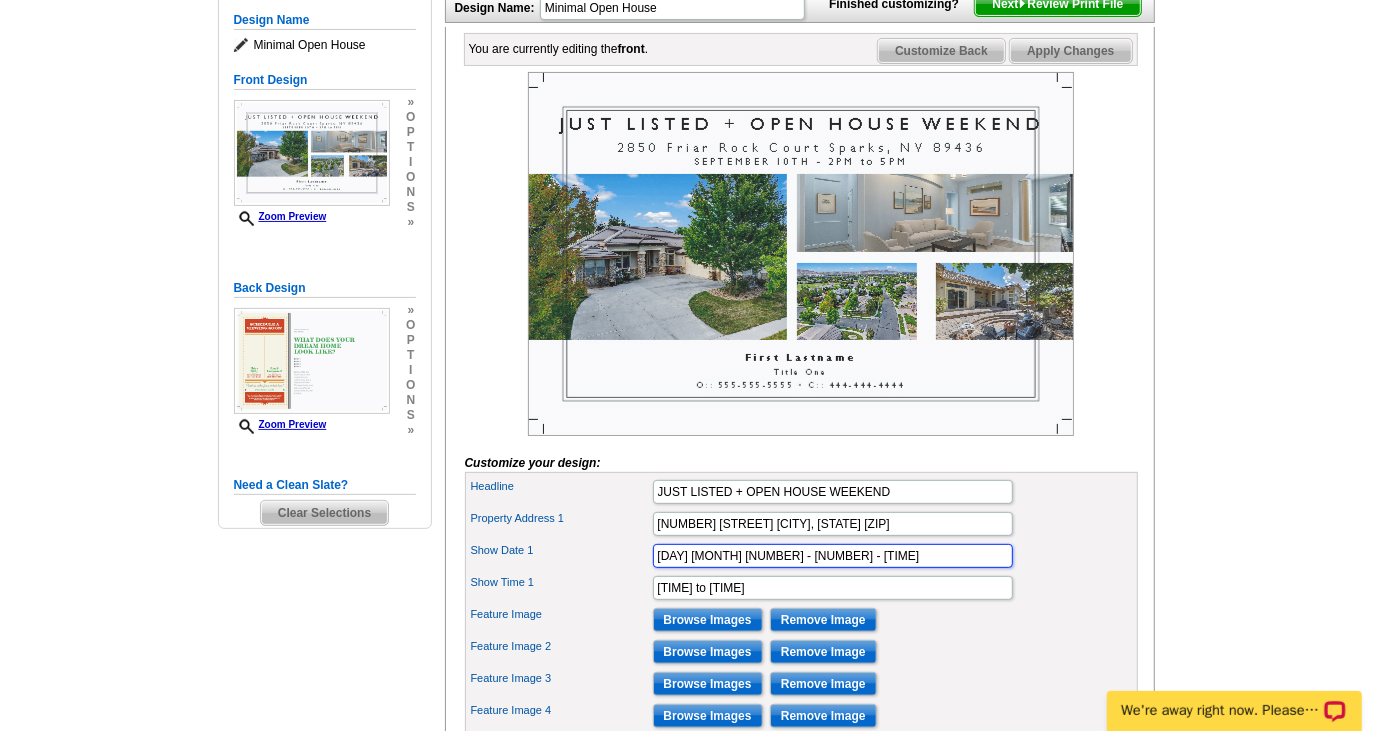 type on "Saturday August 9th -  10am - 1pm" 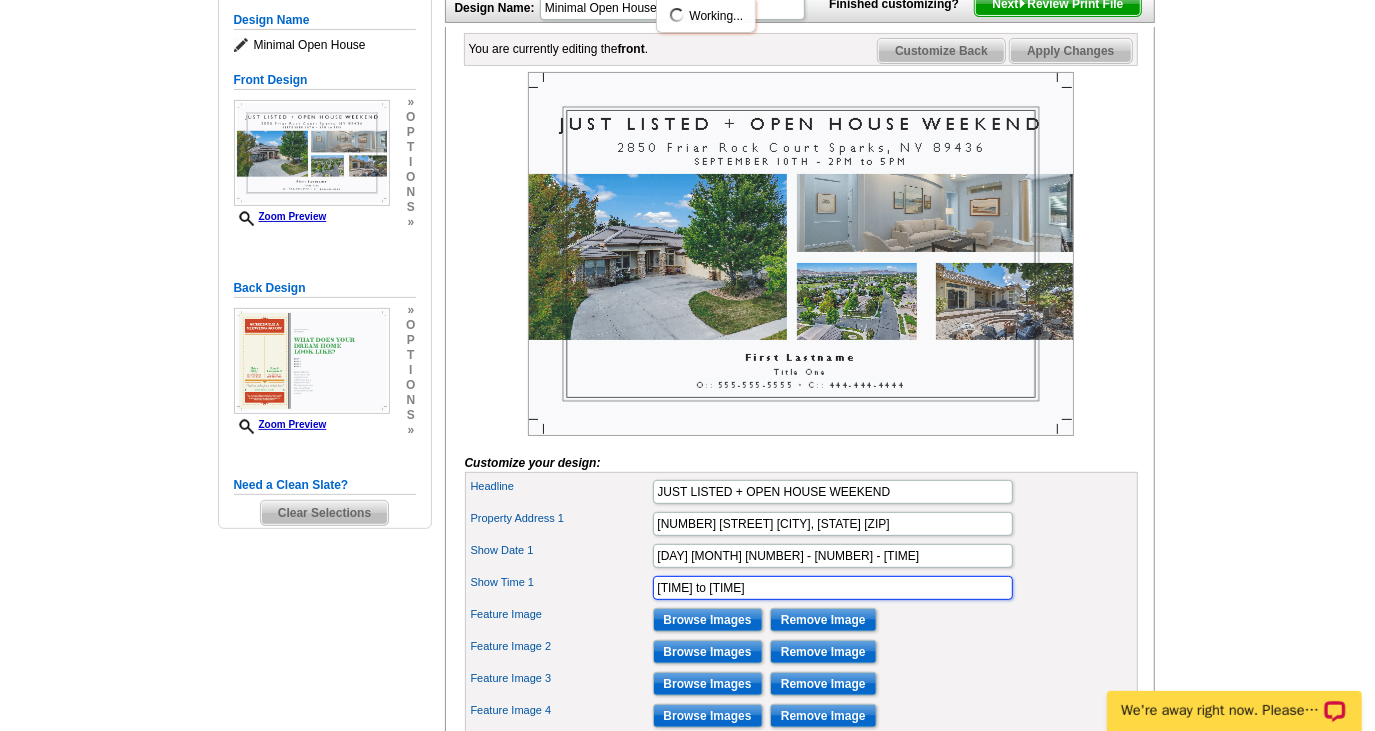 drag, startPoint x: 780, startPoint y: 618, endPoint x: 635, endPoint y: 608, distance: 145.34442 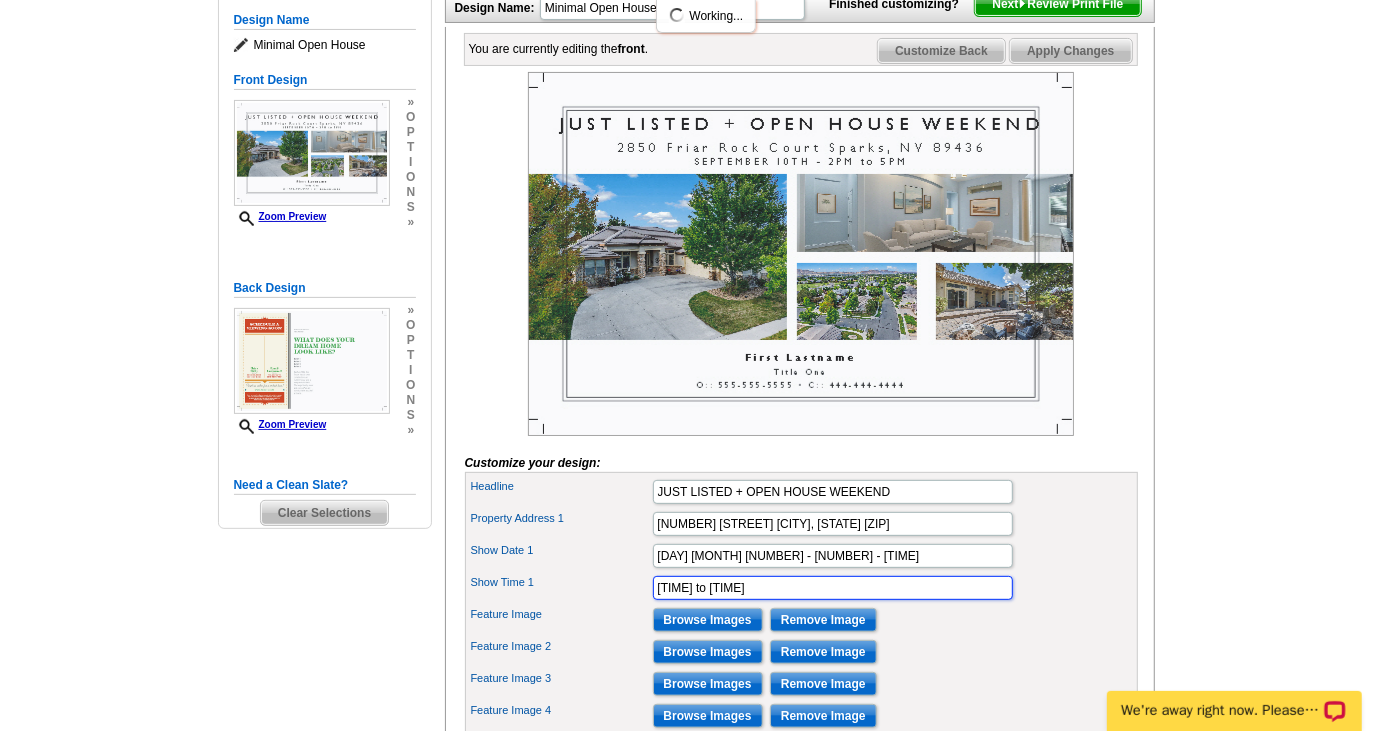 click on "Show Time 1
2PM to 5PM" at bounding box center (801, 588) 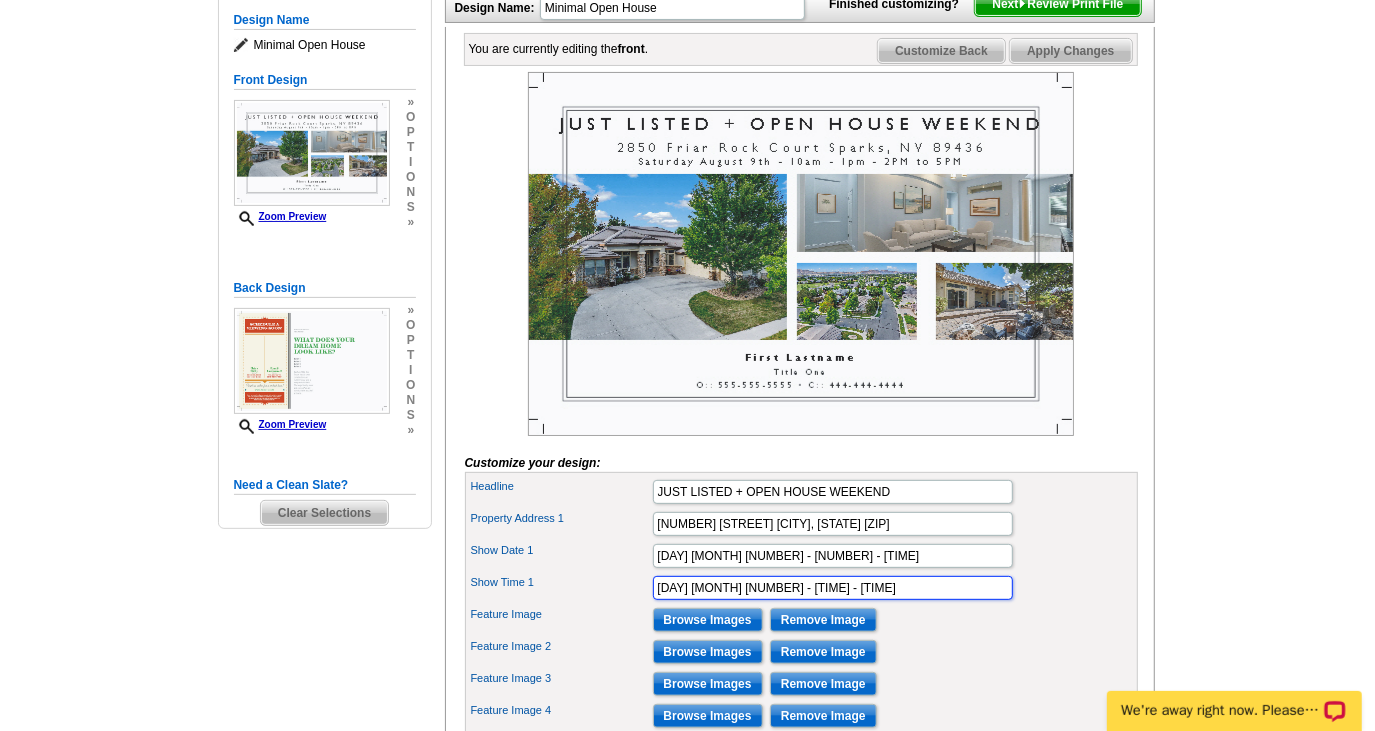type on "Sunday August 10th - 12pm - 2pm" 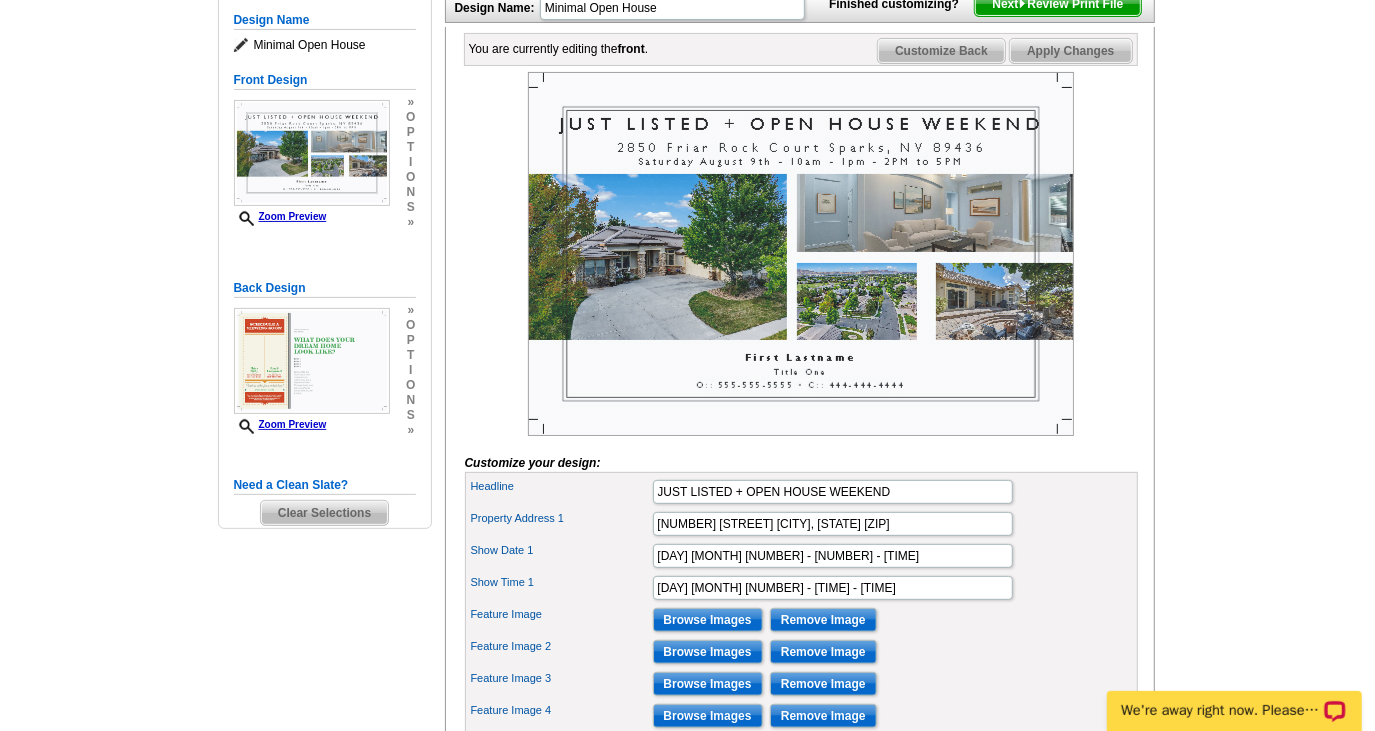 click on "Feature Image
Browse Images
Remove Image" at bounding box center (801, 620) 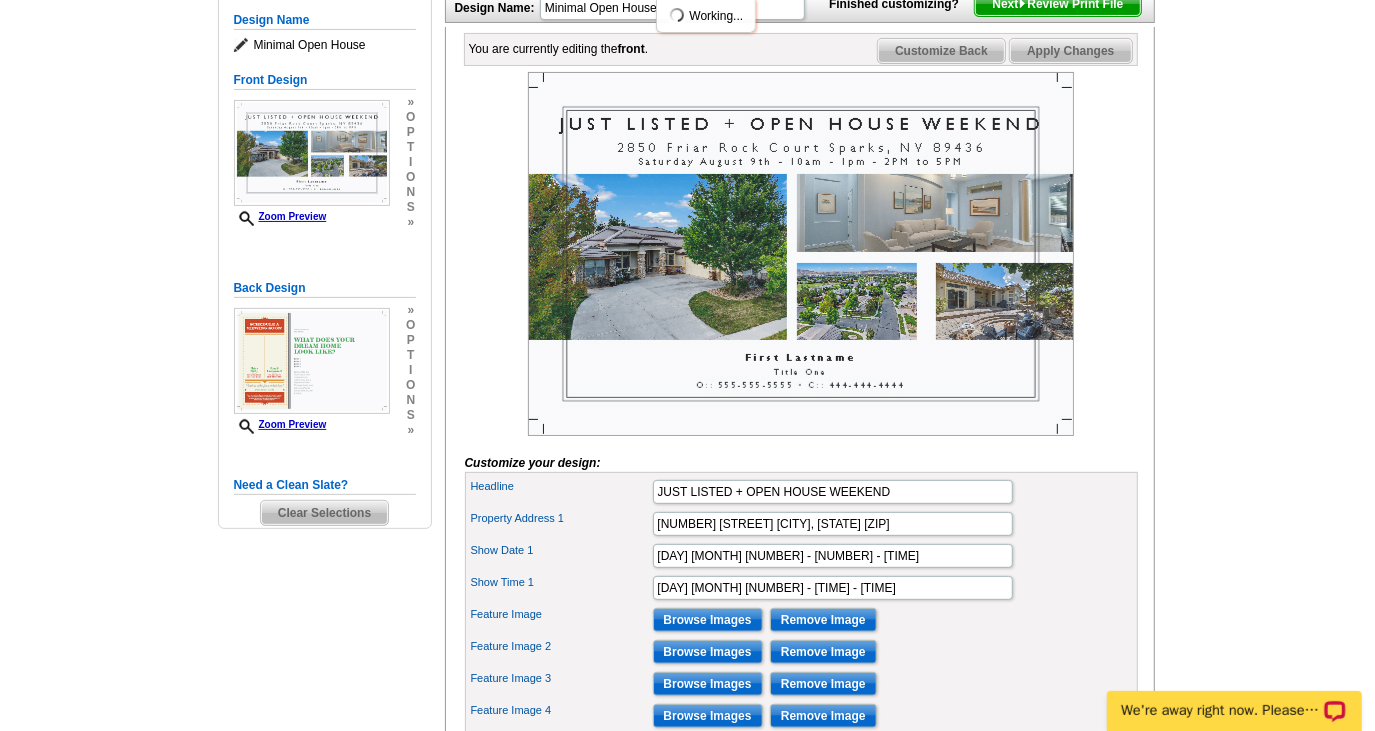 scroll, scrollTop: 545, scrollLeft: 0, axis: vertical 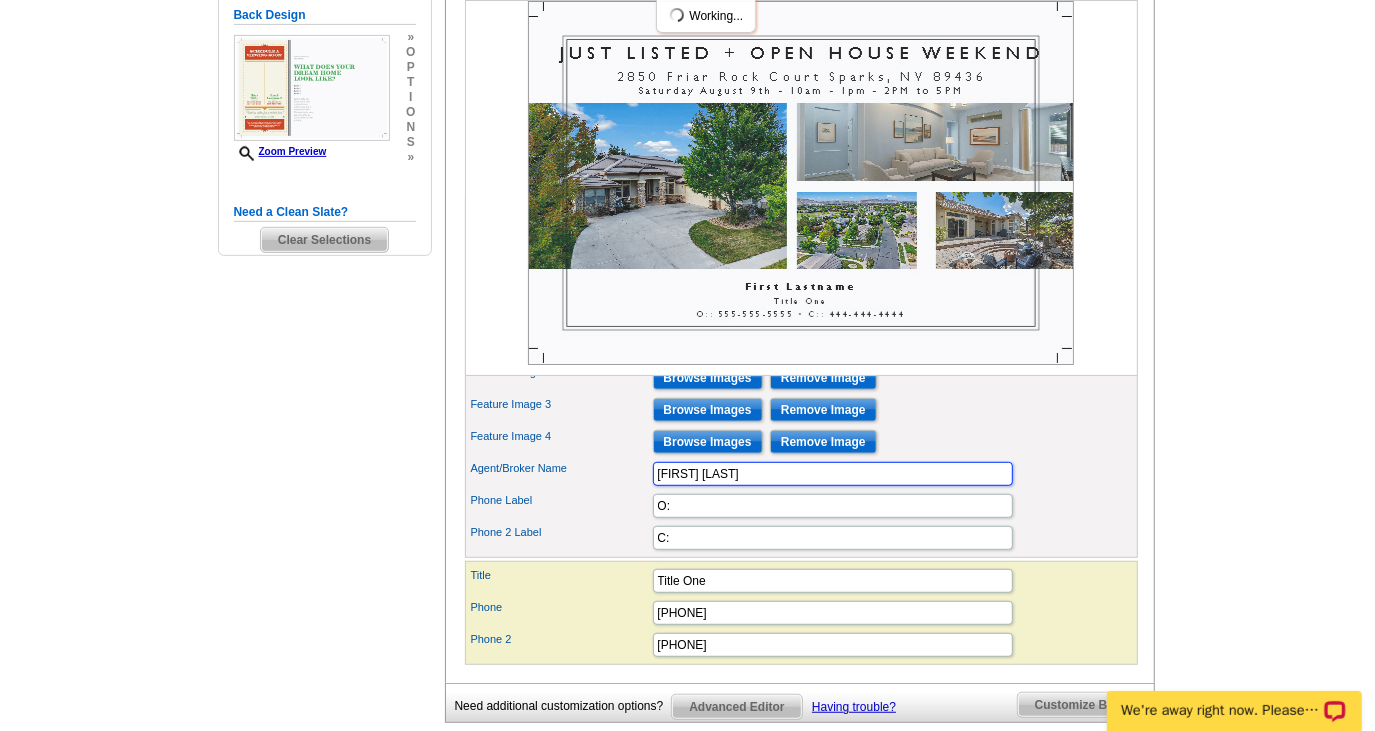 drag, startPoint x: 784, startPoint y: 496, endPoint x: 519, endPoint y: 477, distance: 265.68027 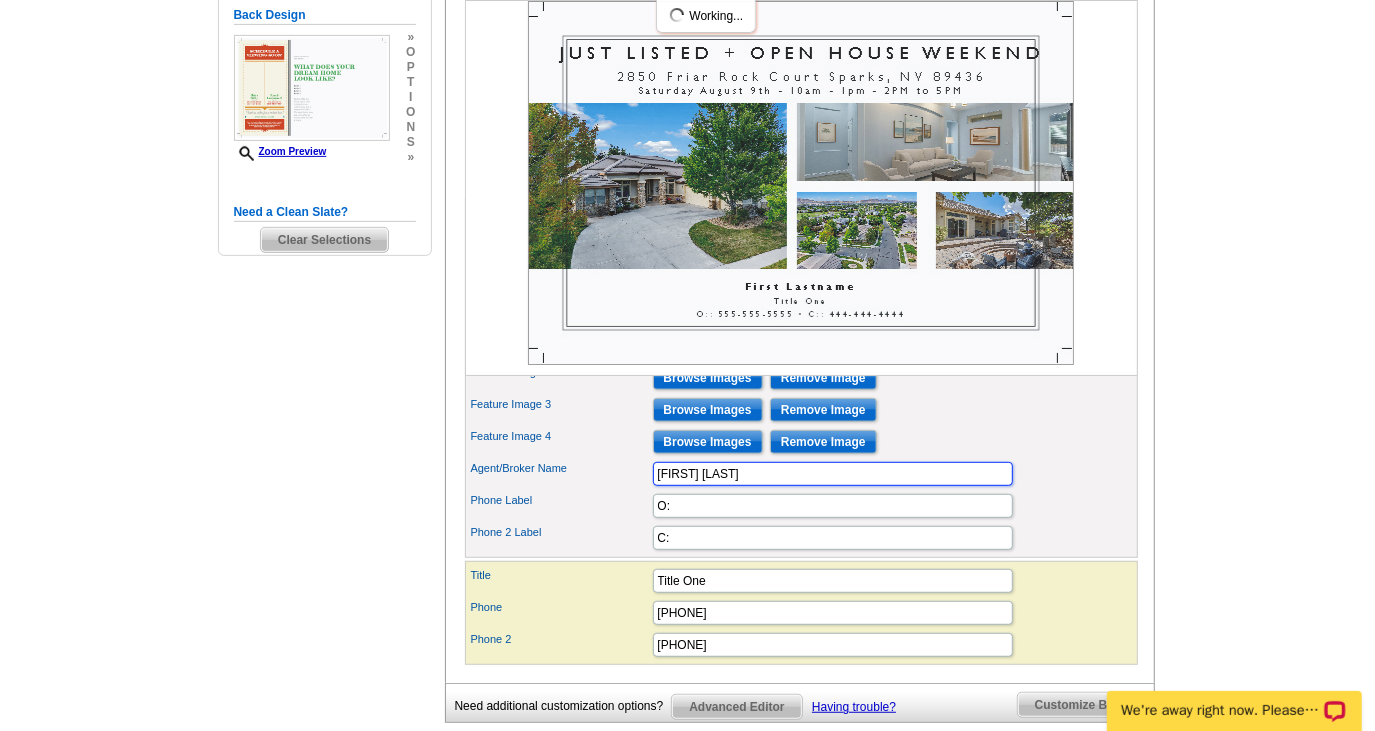 click on "Headline
JUST LISTED + OPEN HOUSE WEEKEND
Property Address 1
2850 Friar Rock Court Sparks, NV 89436
Show Date 1 Show Time 1 O:" at bounding box center [801, 378] 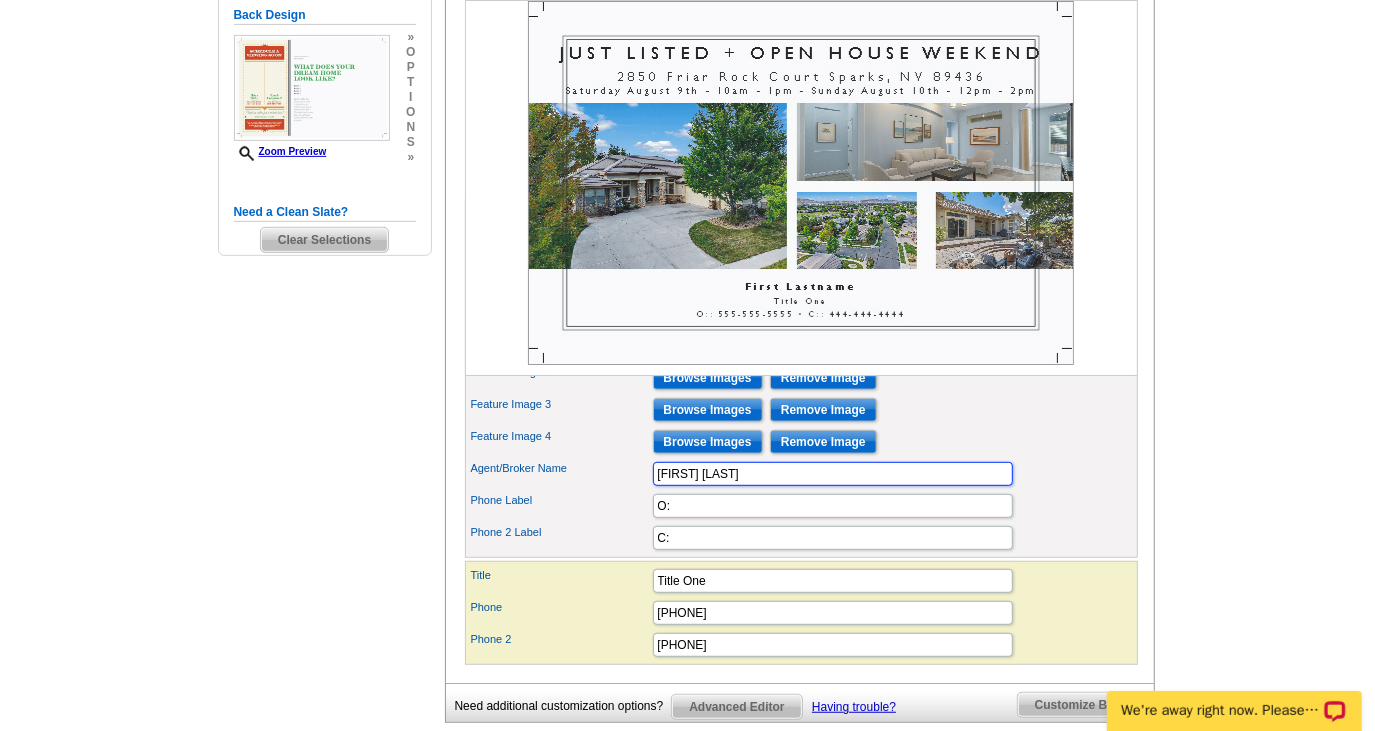 scroll, scrollTop: 818, scrollLeft: 0, axis: vertical 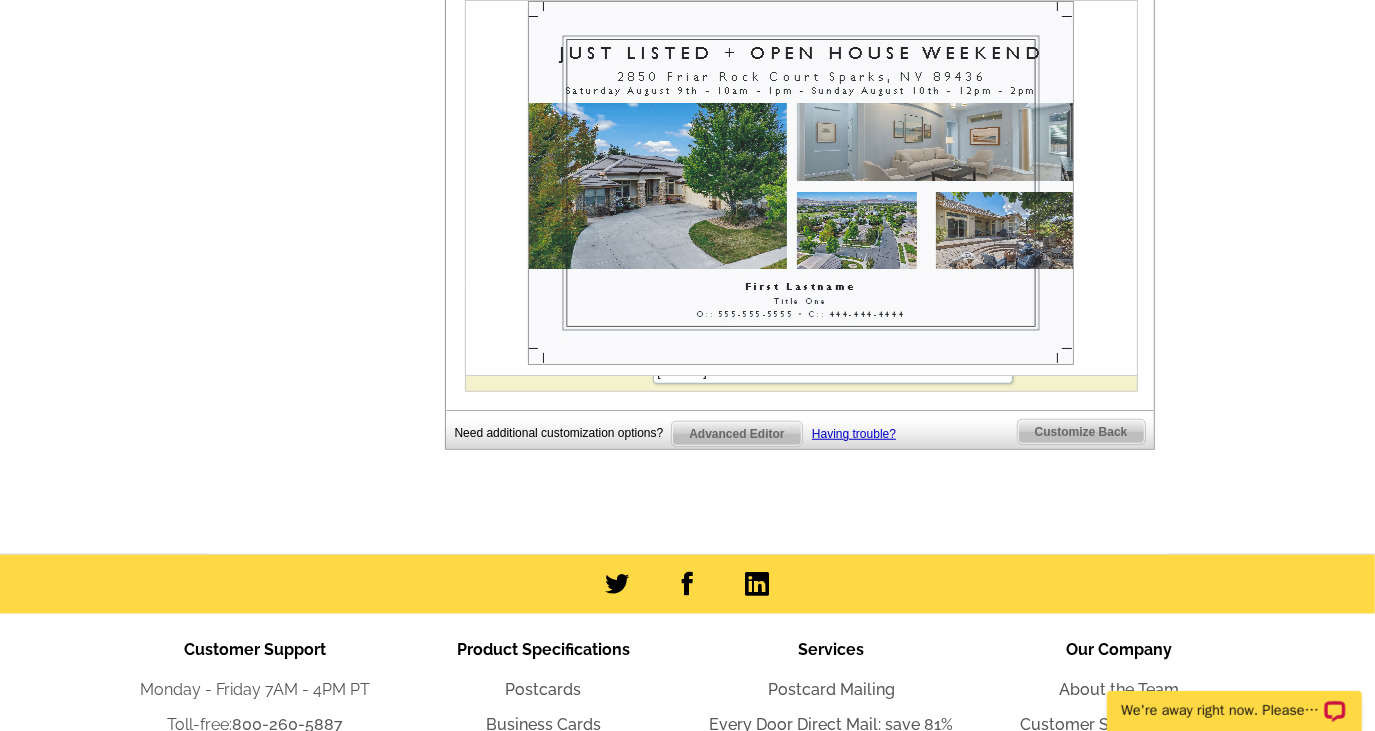 type on "Claire Kirby" 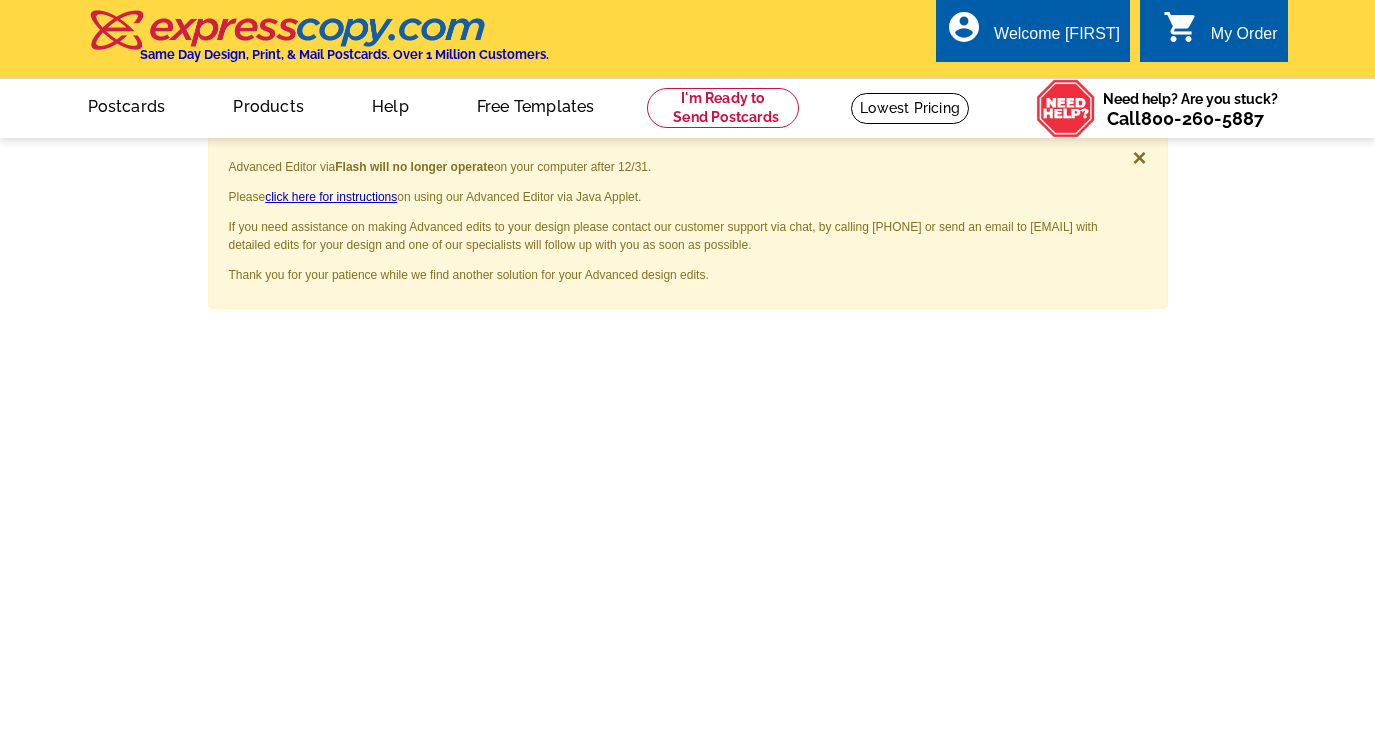 scroll, scrollTop: 0, scrollLeft: 0, axis: both 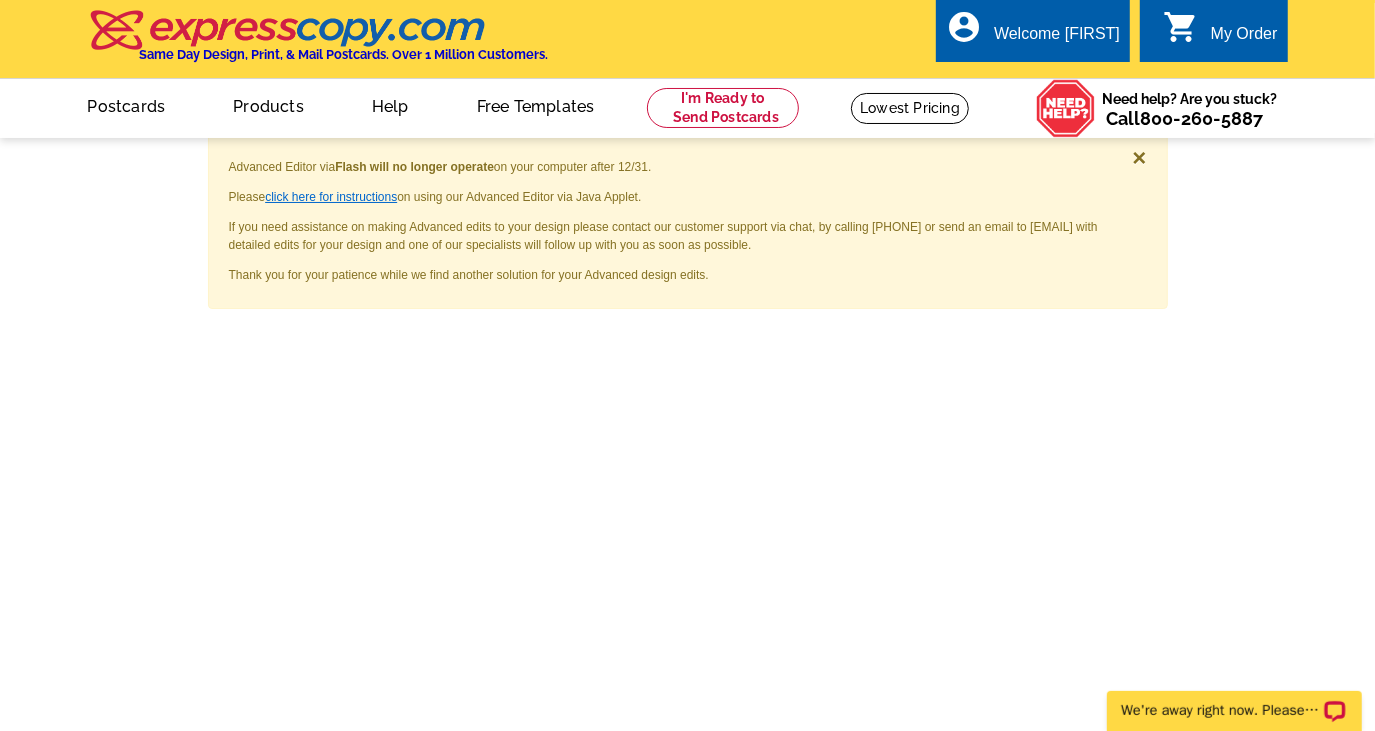 click on "click here for instructions" at bounding box center (331, 197) 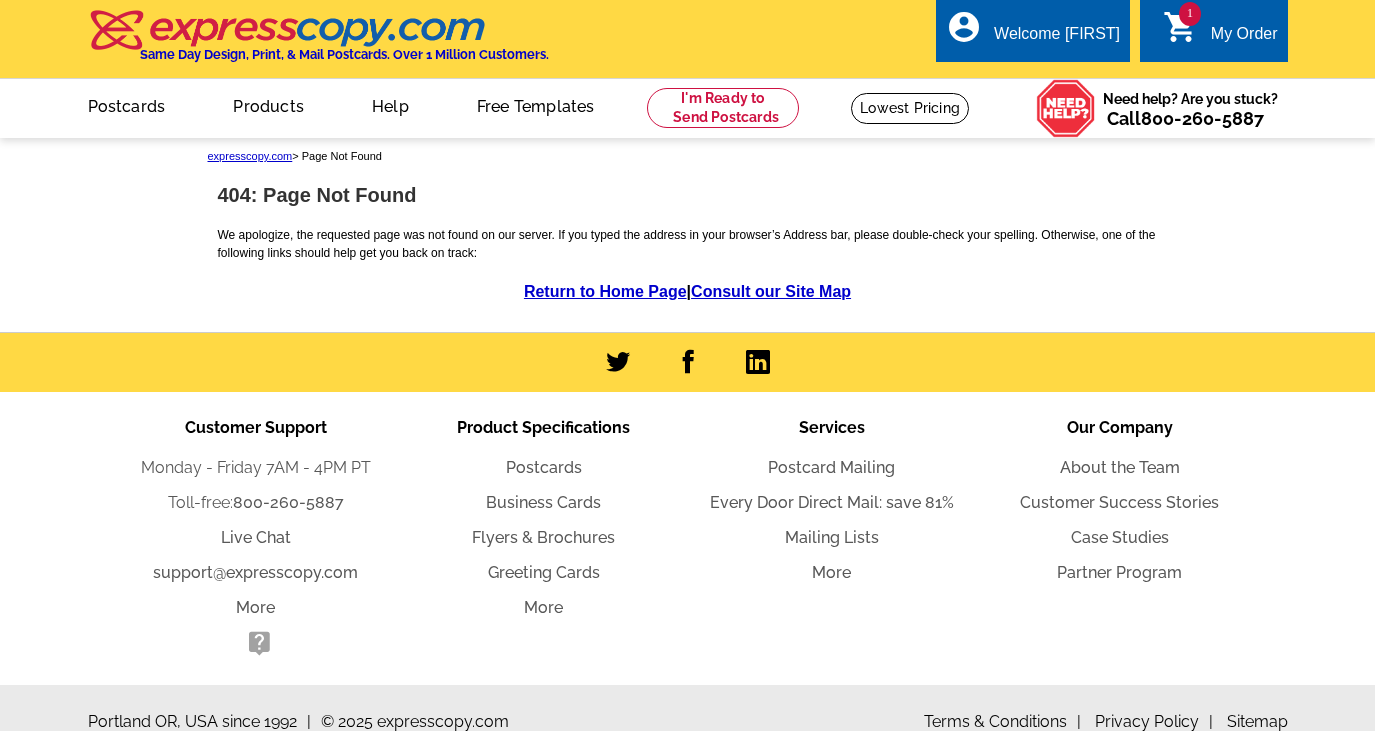 scroll, scrollTop: 0, scrollLeft: 0, axis: both 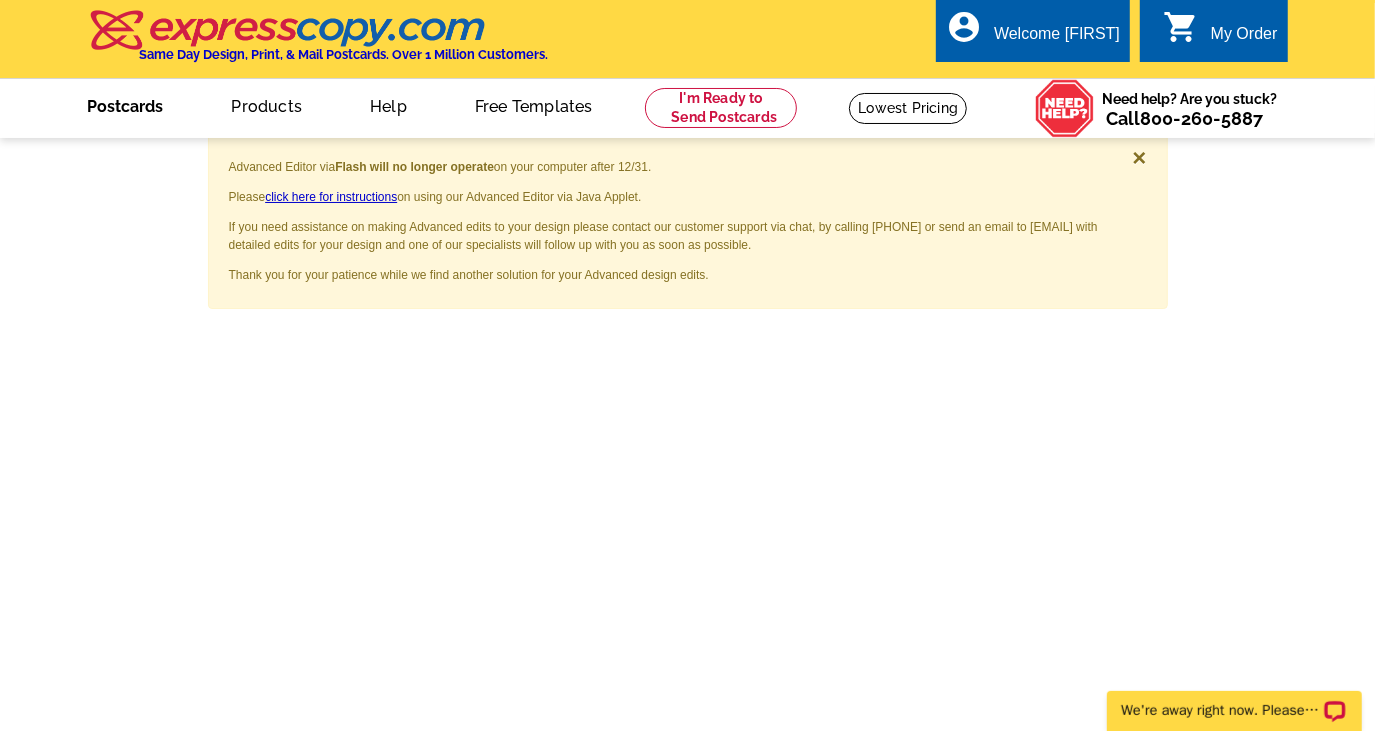 click on "Postcards" at bounding box center (126, 104) 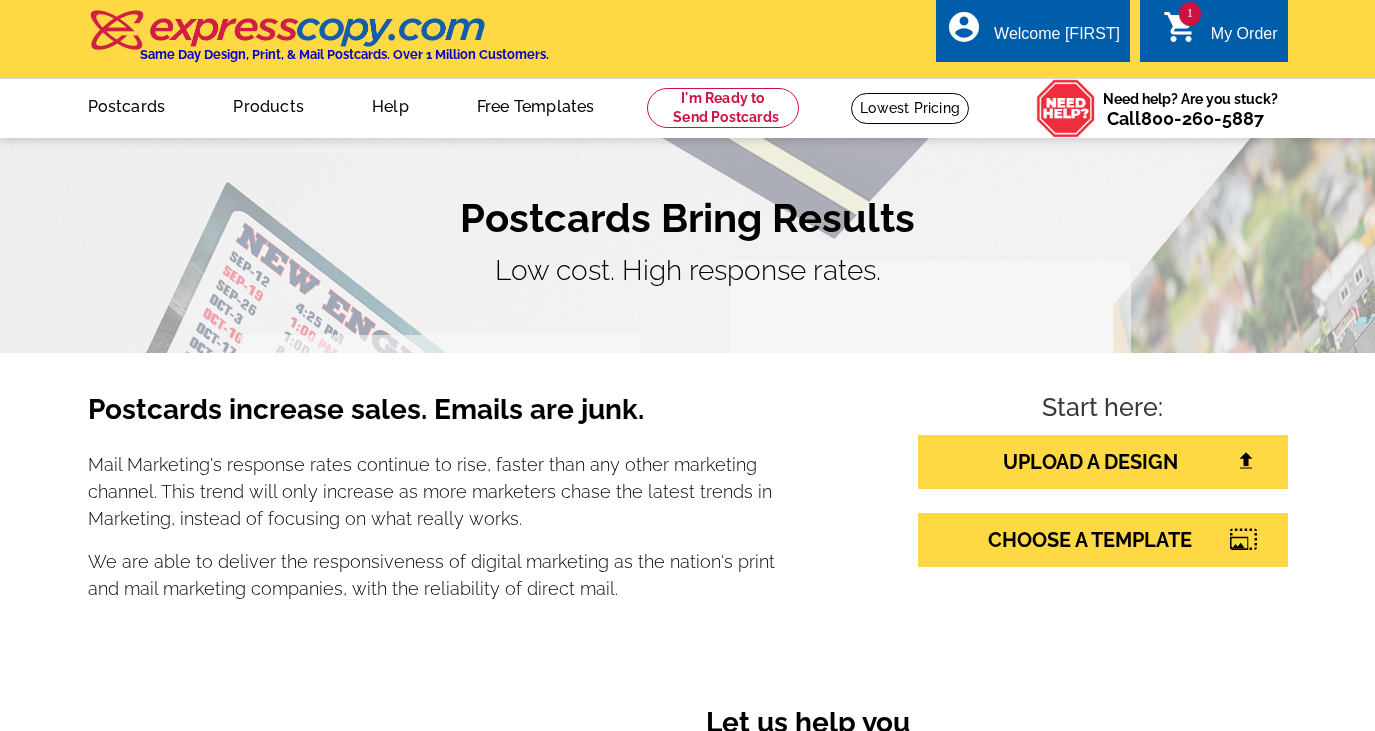 scroll, scrollTop: 0, scrollLeft: 0, axis: both 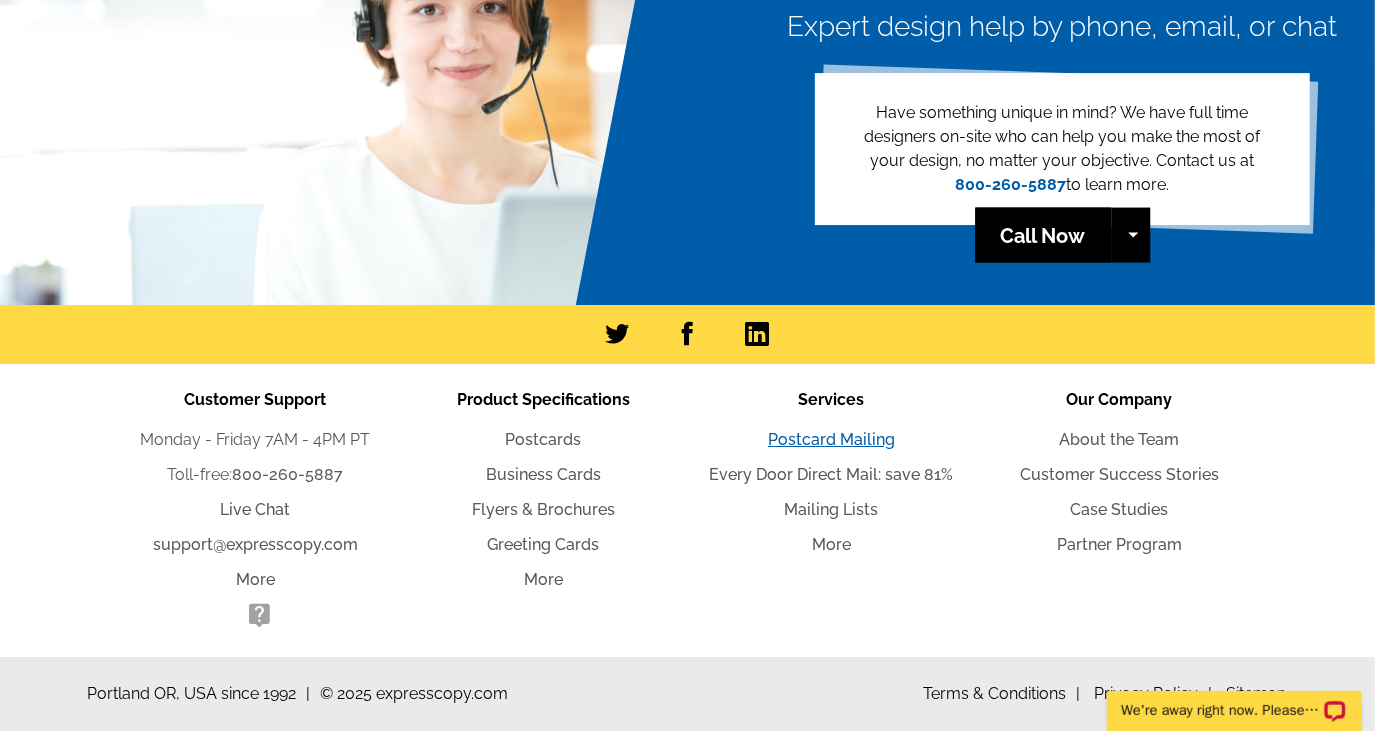 click on "Postcard Mailing" at bounding box center [831, 439] 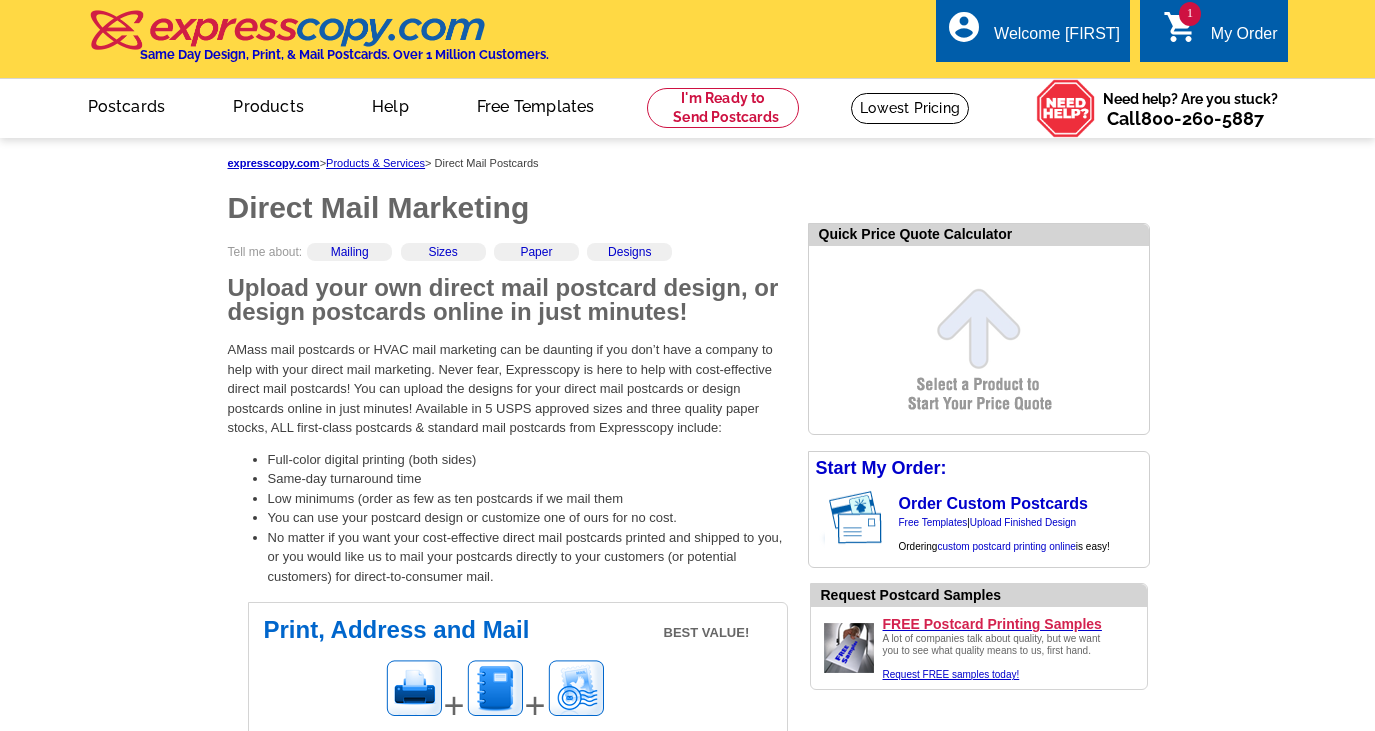 scroll, scrollTop: 0, scrollLeft: 0, axis: both 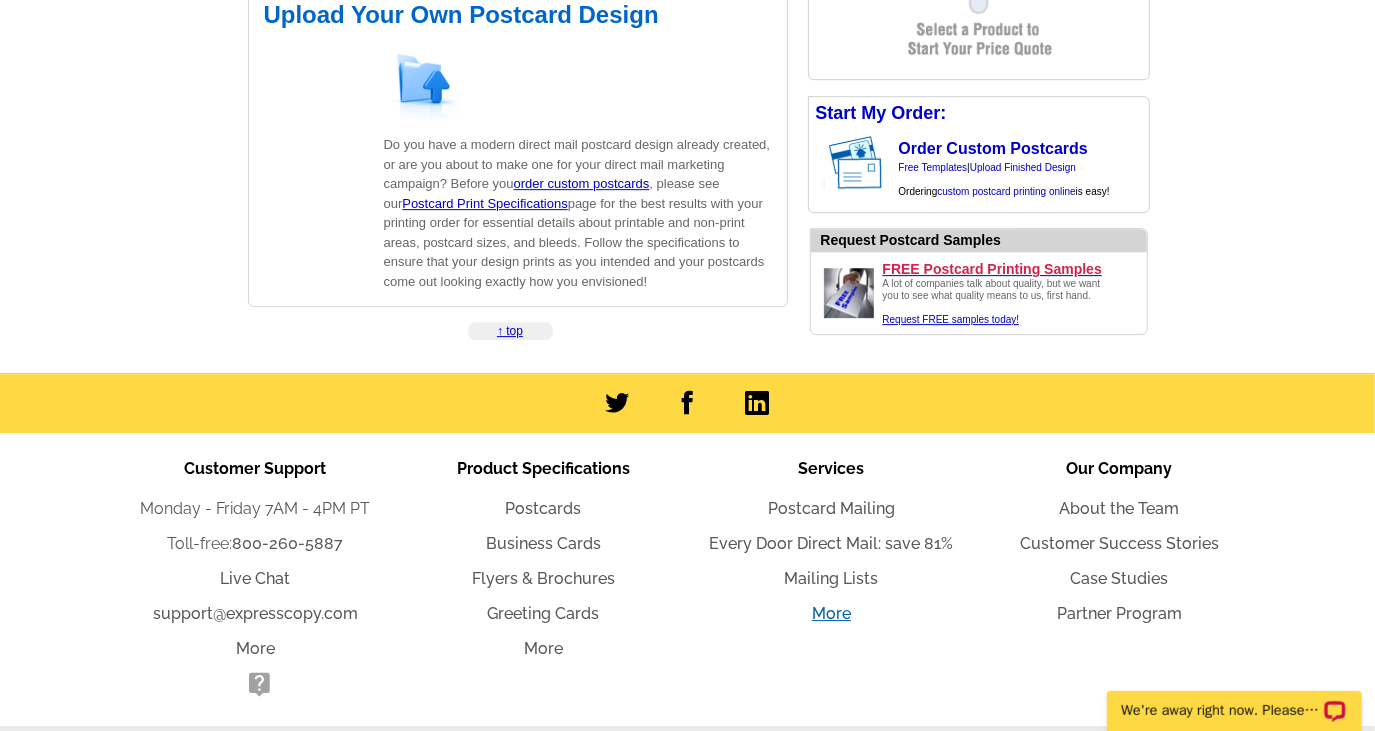 click on "More" at bounding box center [831, 613] 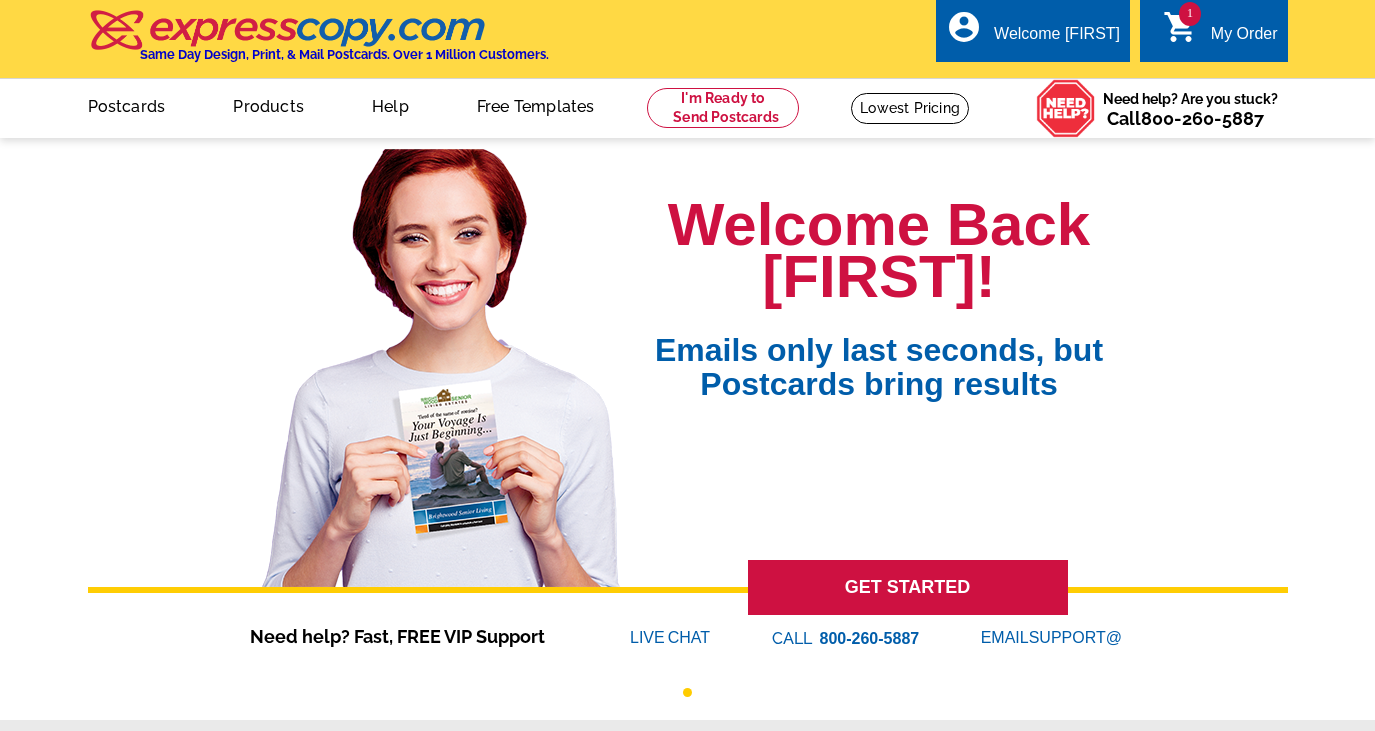 scroll, scrollTop: 0, scrollLeft: 0, axis: both 